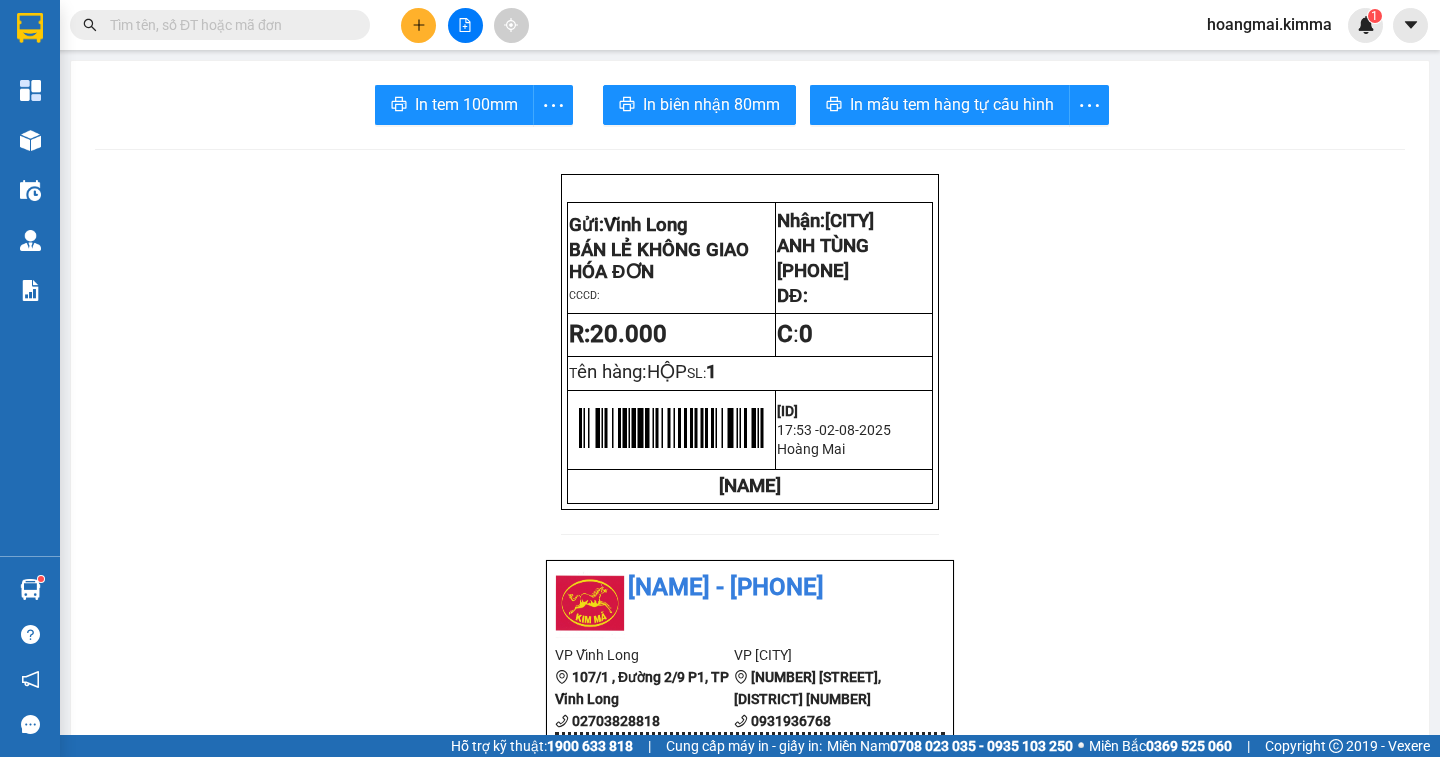 scroll, scrollTop: 0, scrollLeft: 0, axis: both 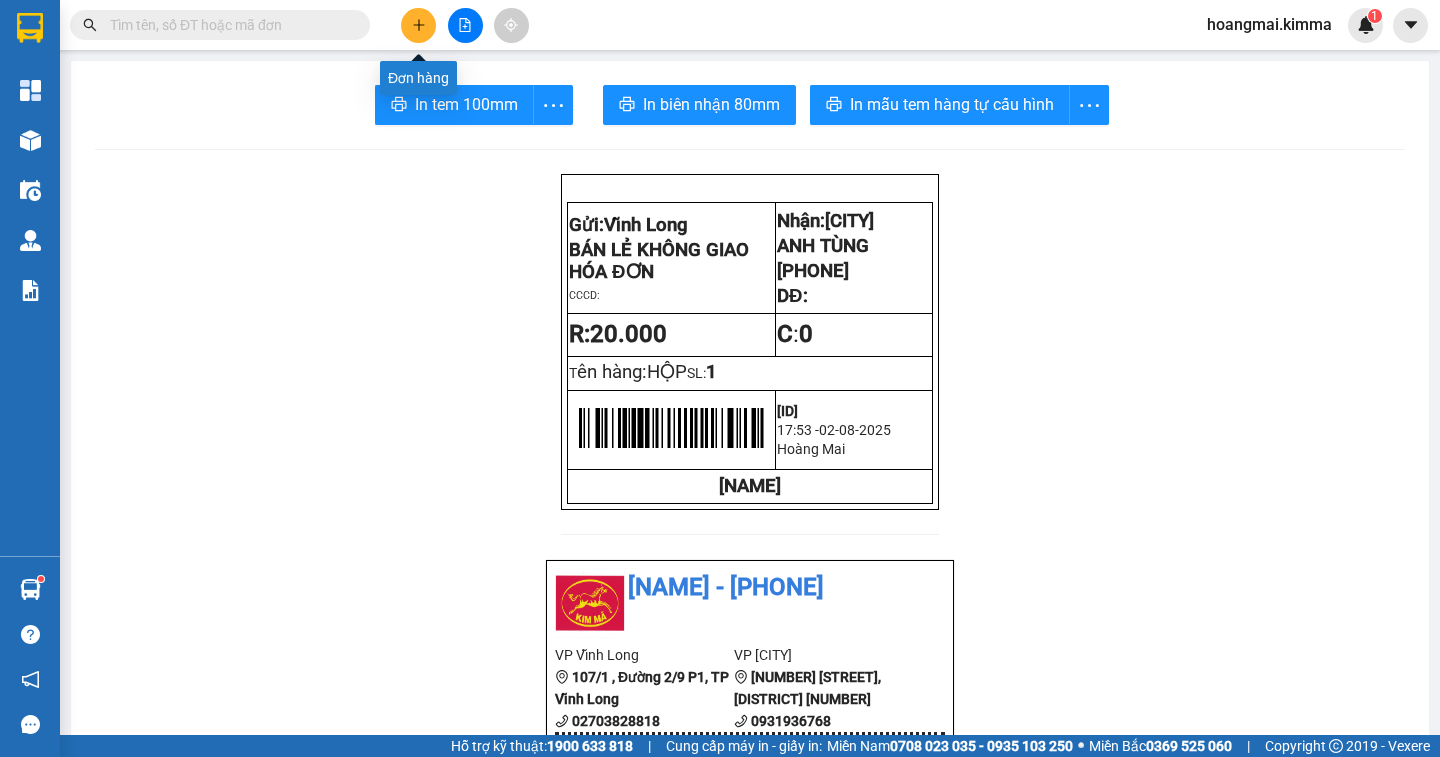 click at bounding box center [418, 25] 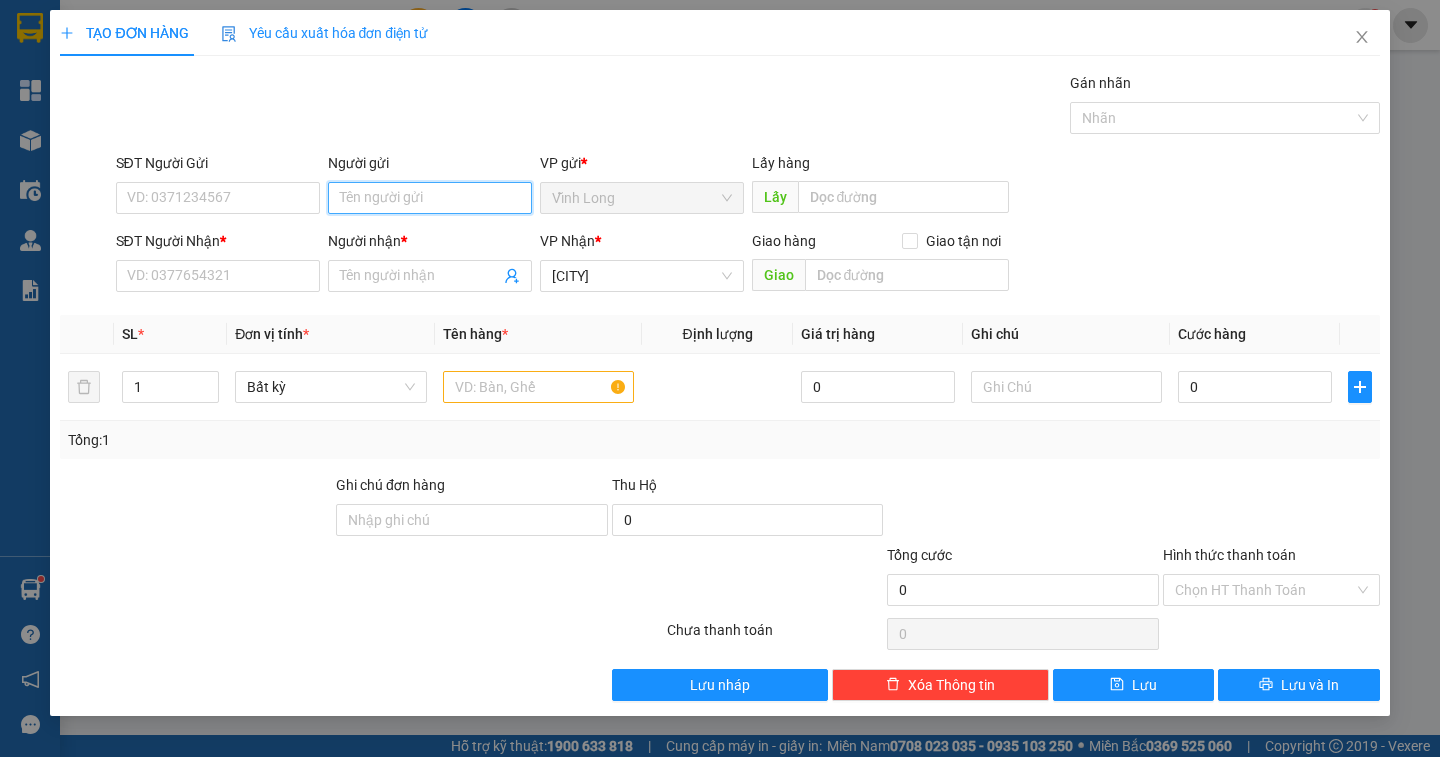 click on "Người gửi" at bounding box center [430, 198] 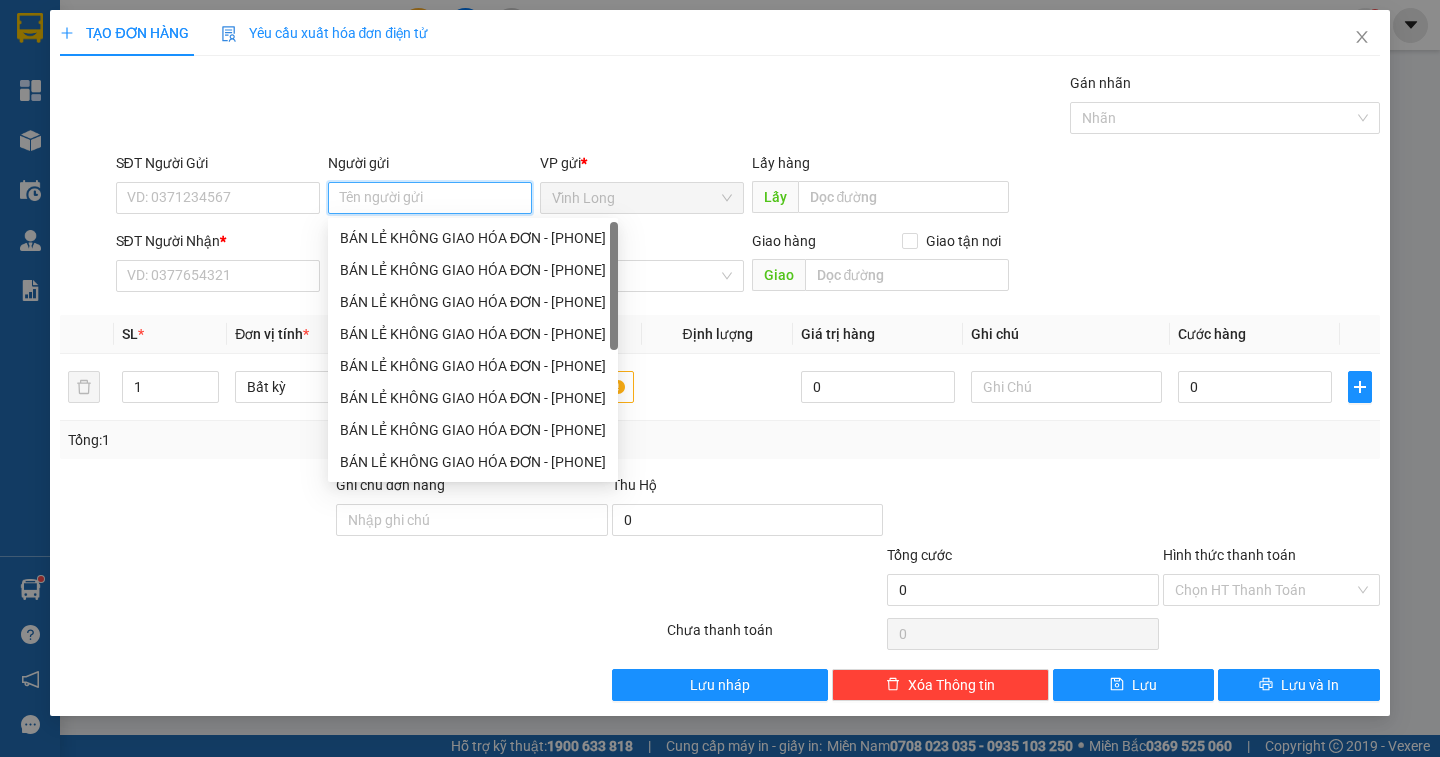 click on "Người gửi" at bounding box center [430, 198] 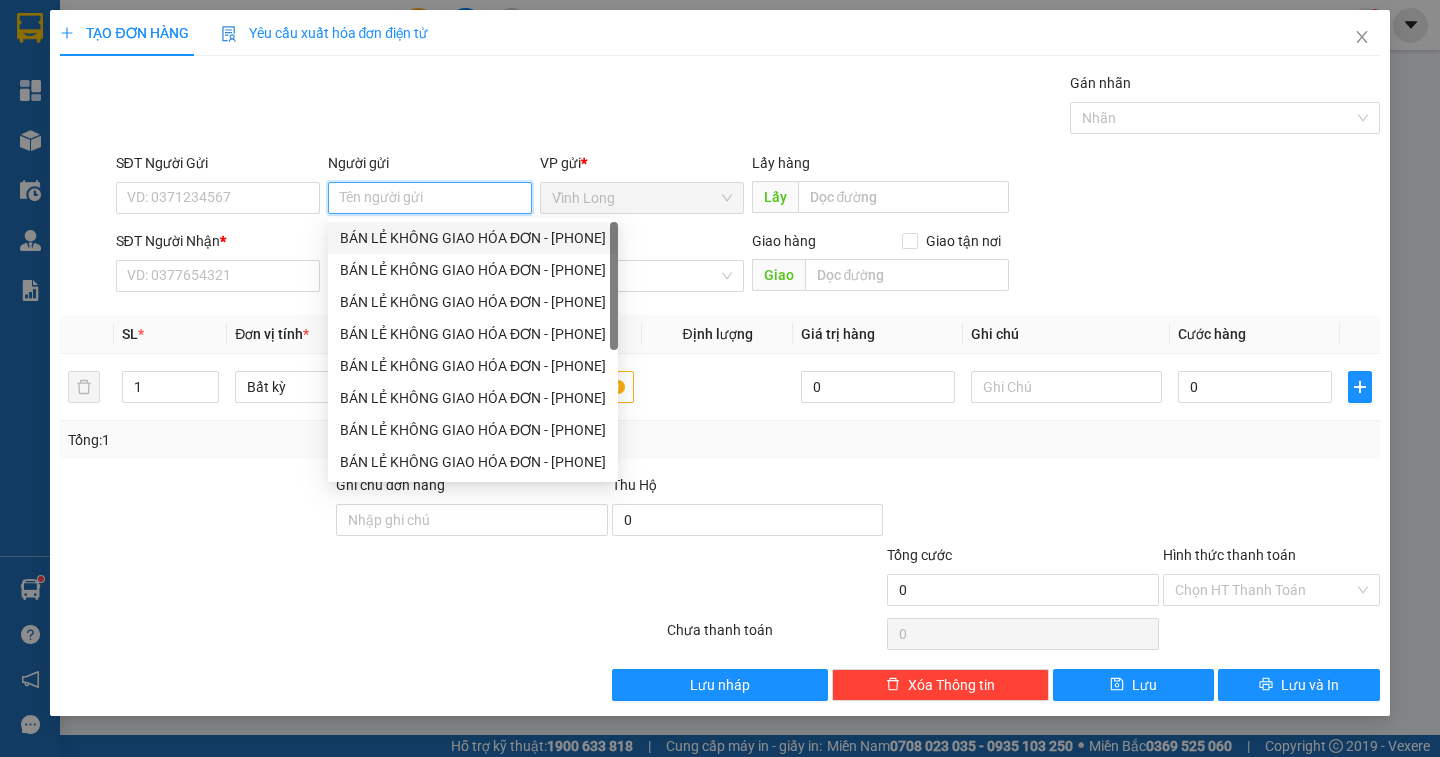 click on "BÁN LẺ KHÔNG GIAO HÓA ĐƠN - [PHONE]" at bounding box center [473, 238] 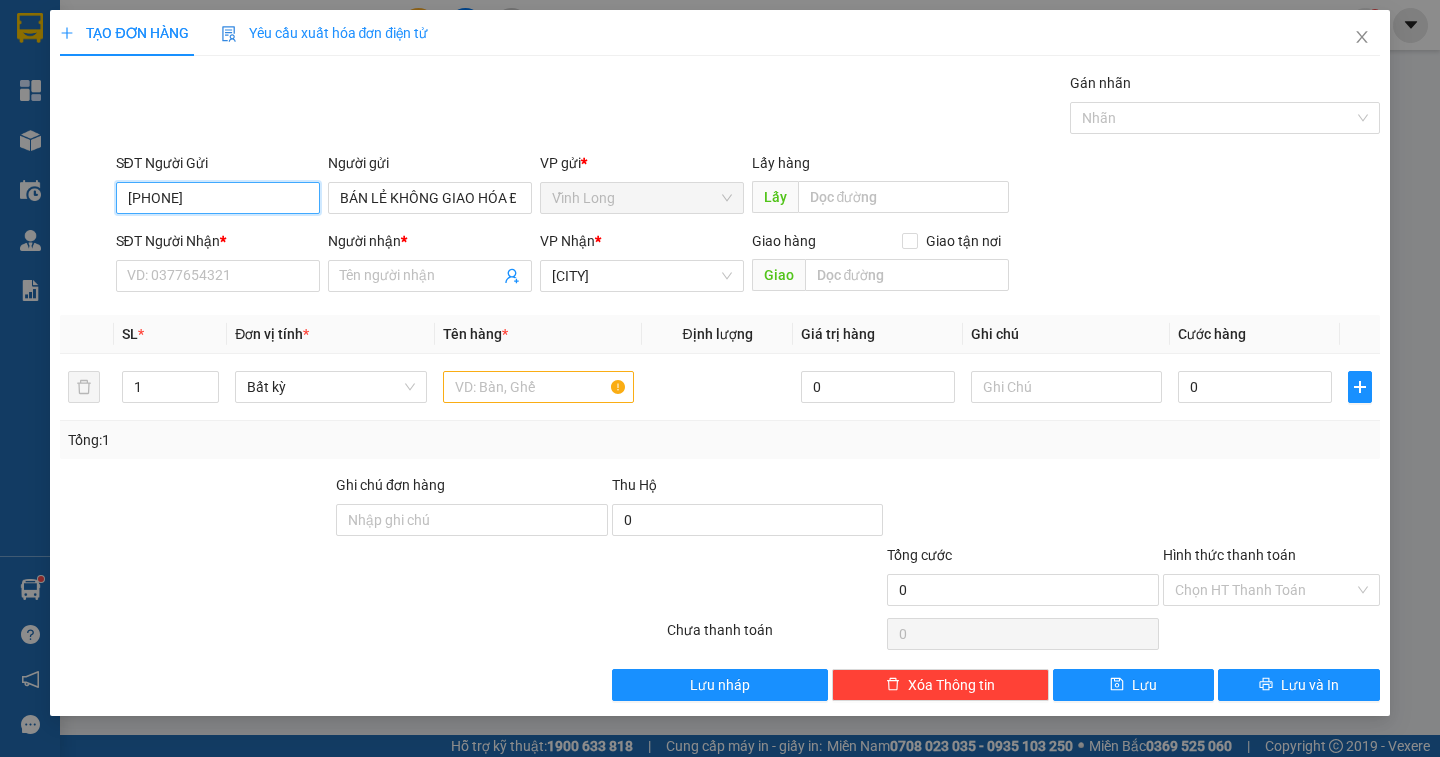 drag, startPoint x: 254, startPoint y: 201, endPoint x: 88, endPoint y: 213, distance: 166.43317 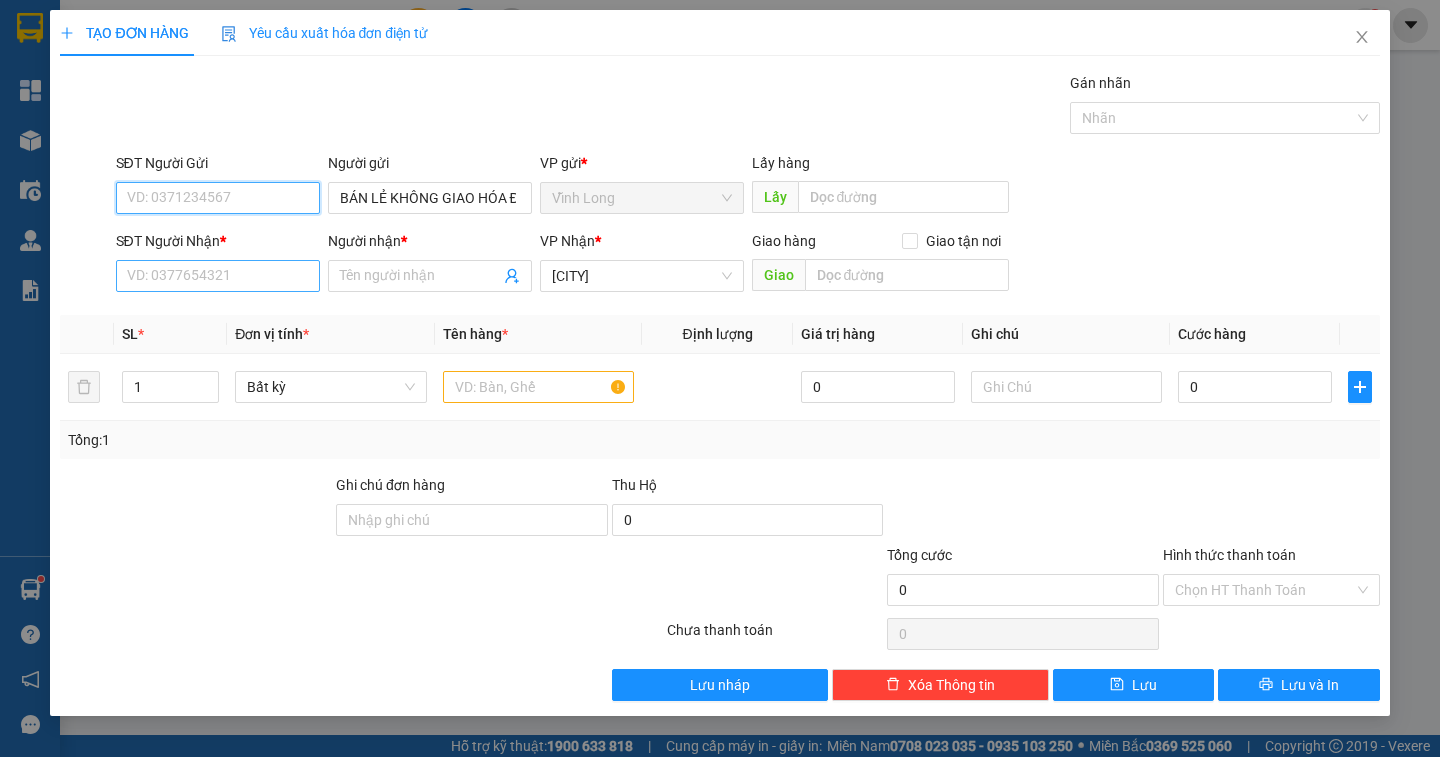 type 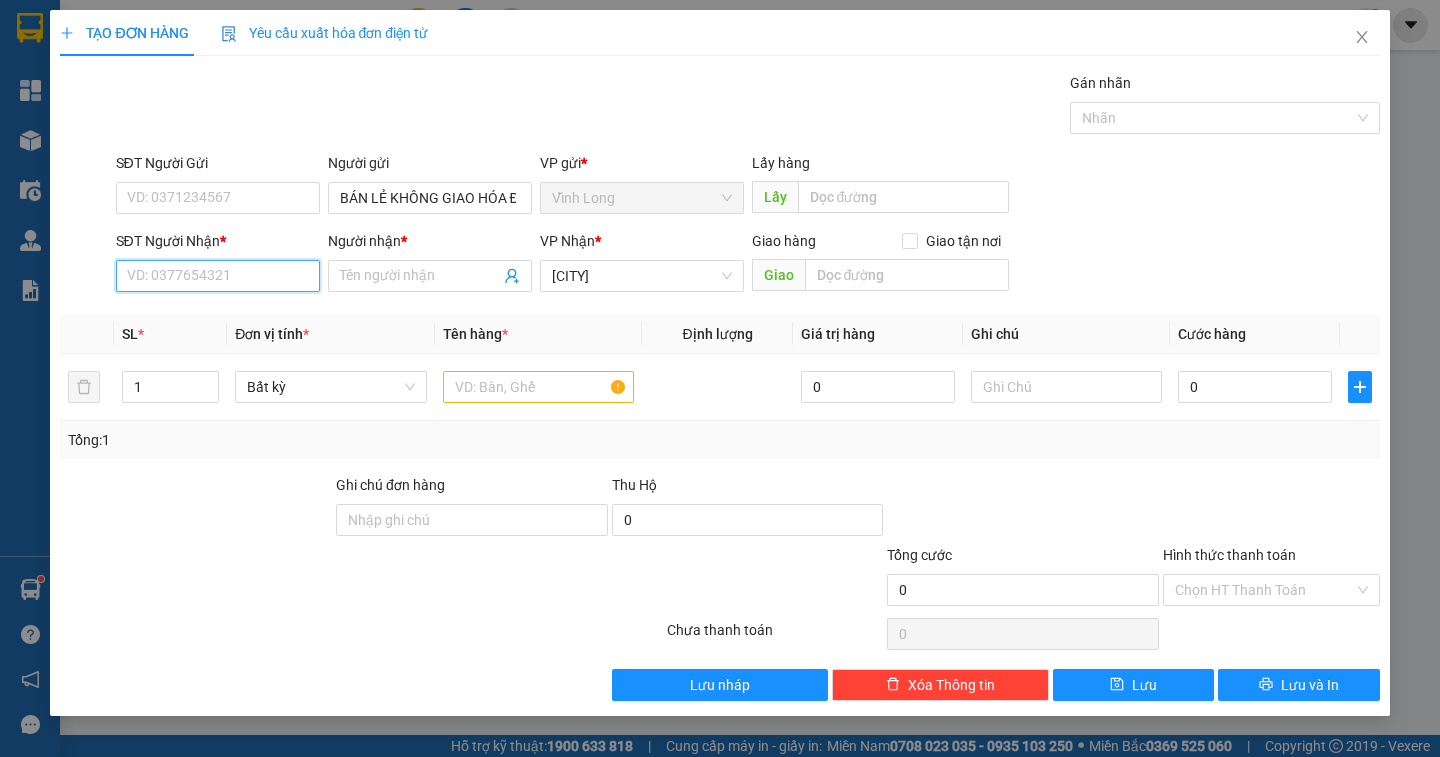 click on "SĐT Người Nhận  *" at bounding box center (218, 276) 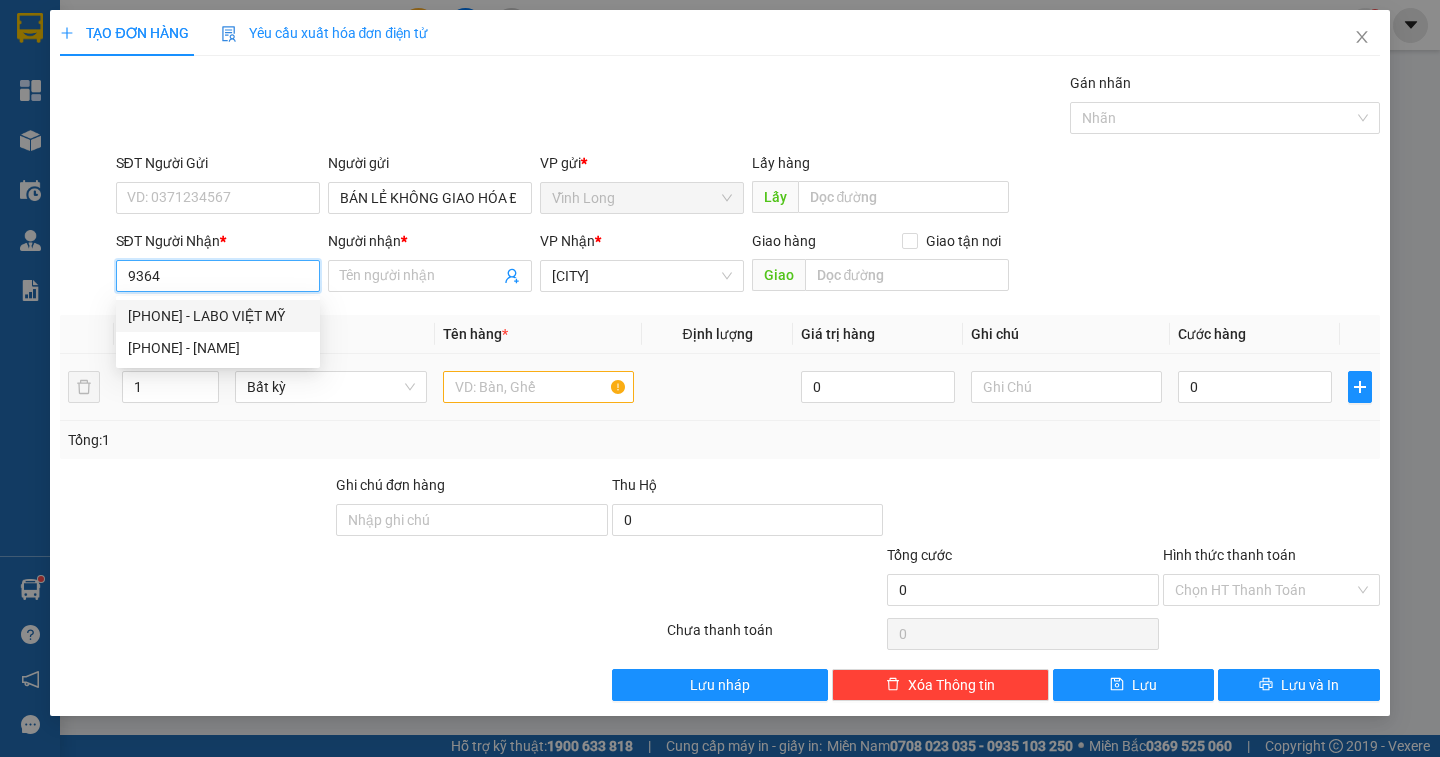 drag, startPoint x: 272, startPoint y: 317, endPoint x: 580, endPoint y: 405, distance: 320.32483 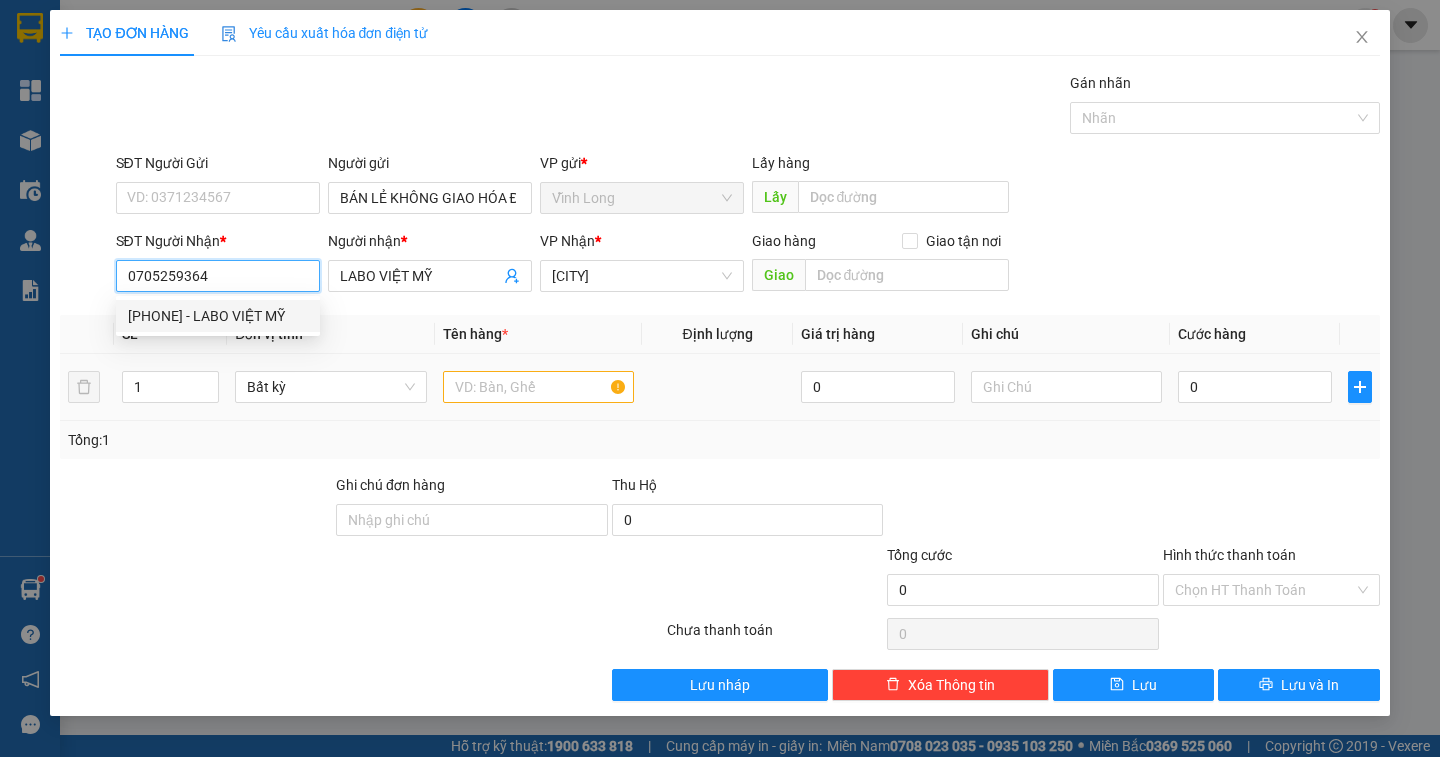 type on "0705259364" 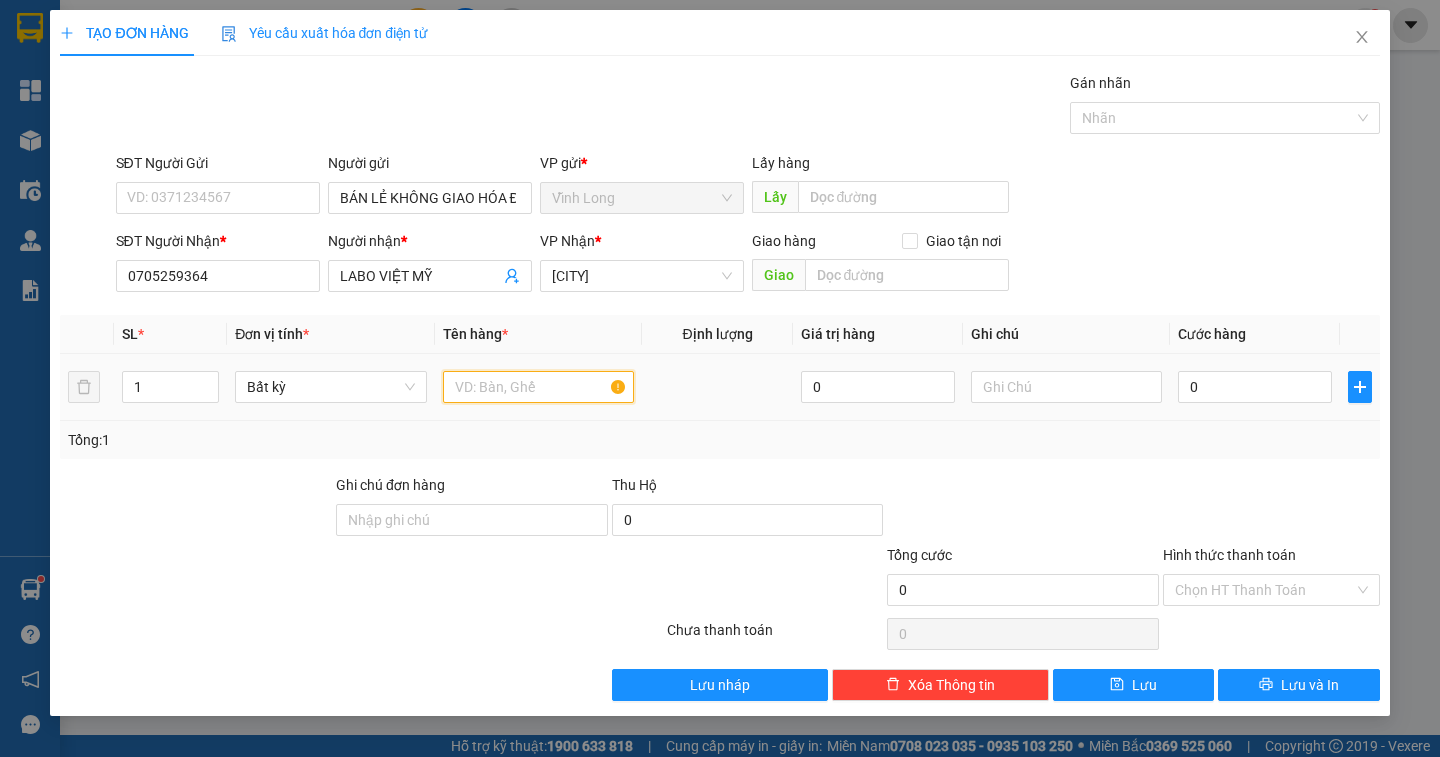 click at bounding box center [538, 387] 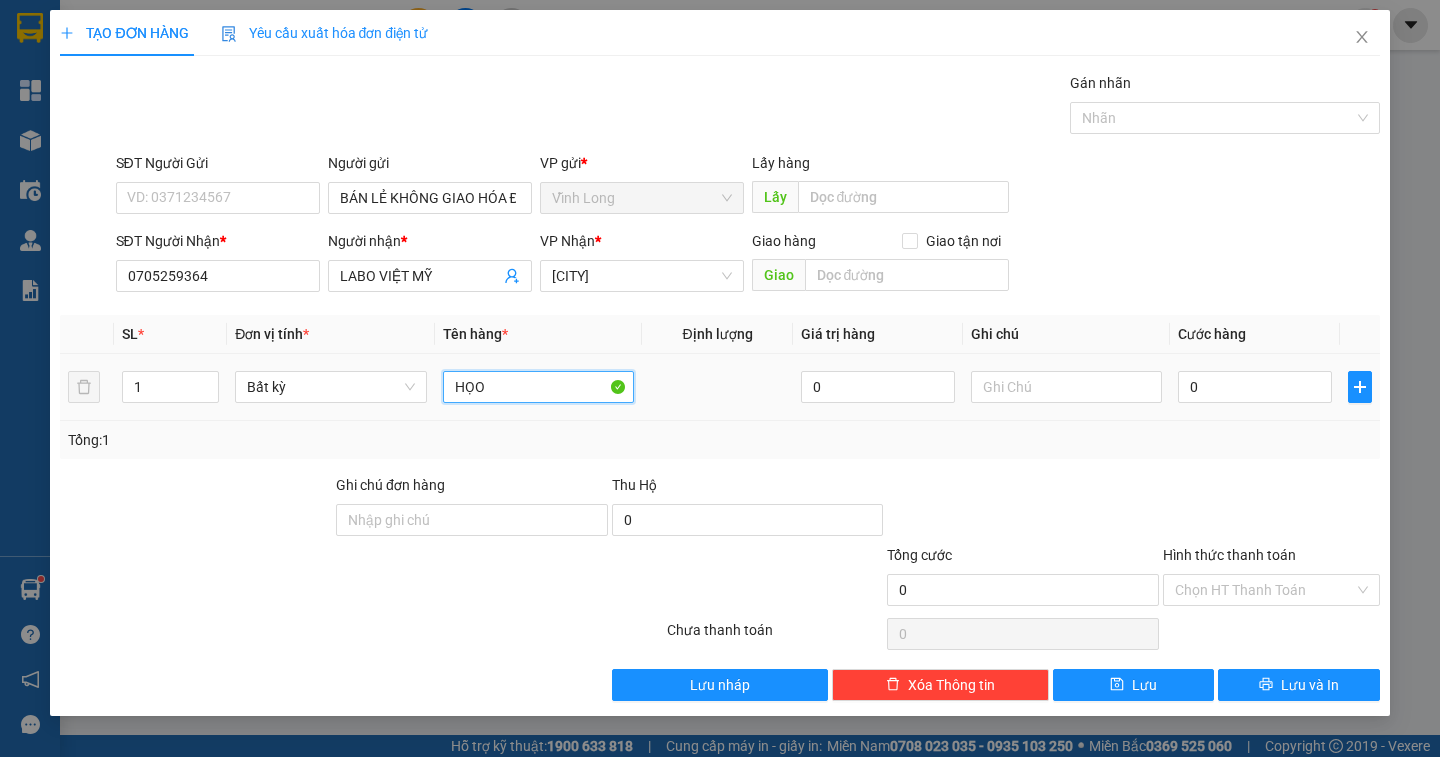 type on "HỌO" 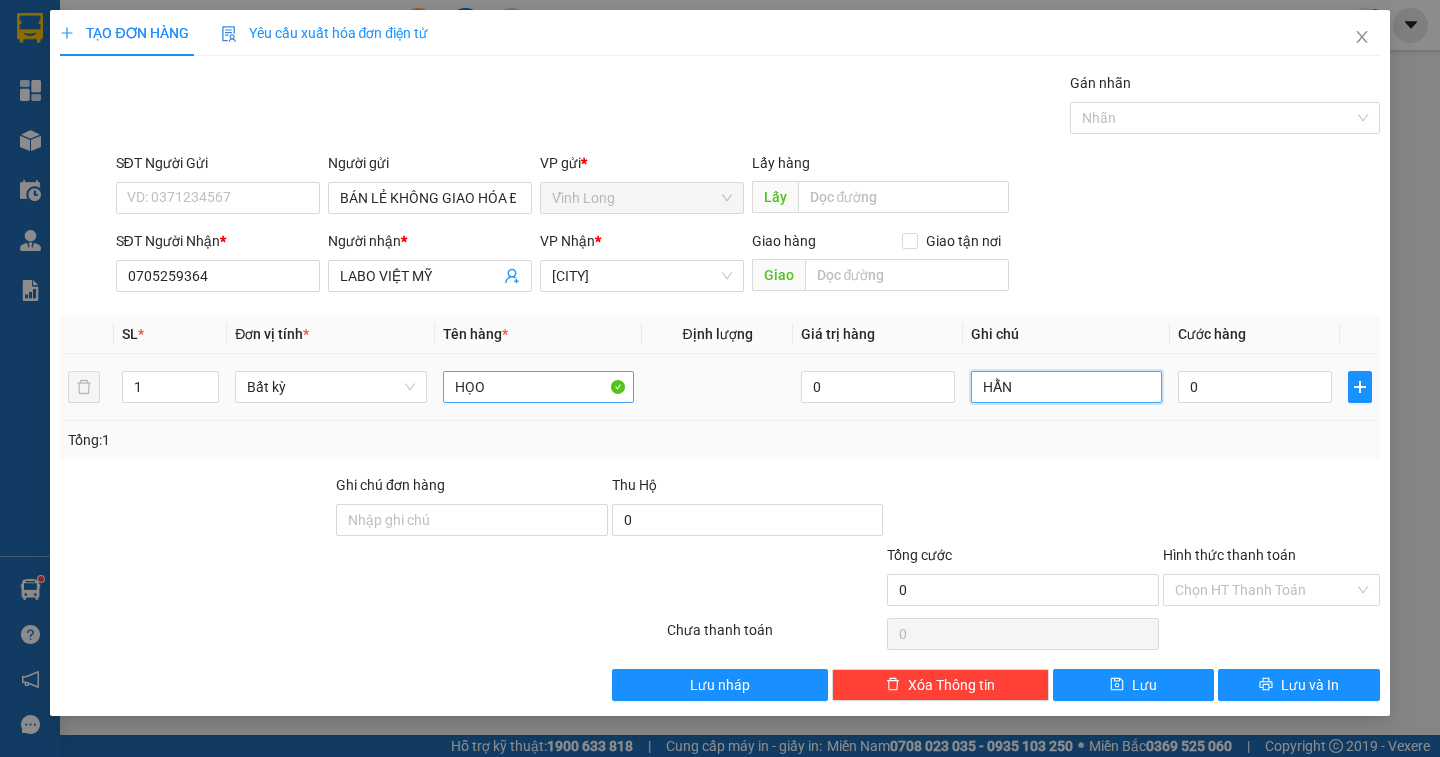 type on "HẰNG" 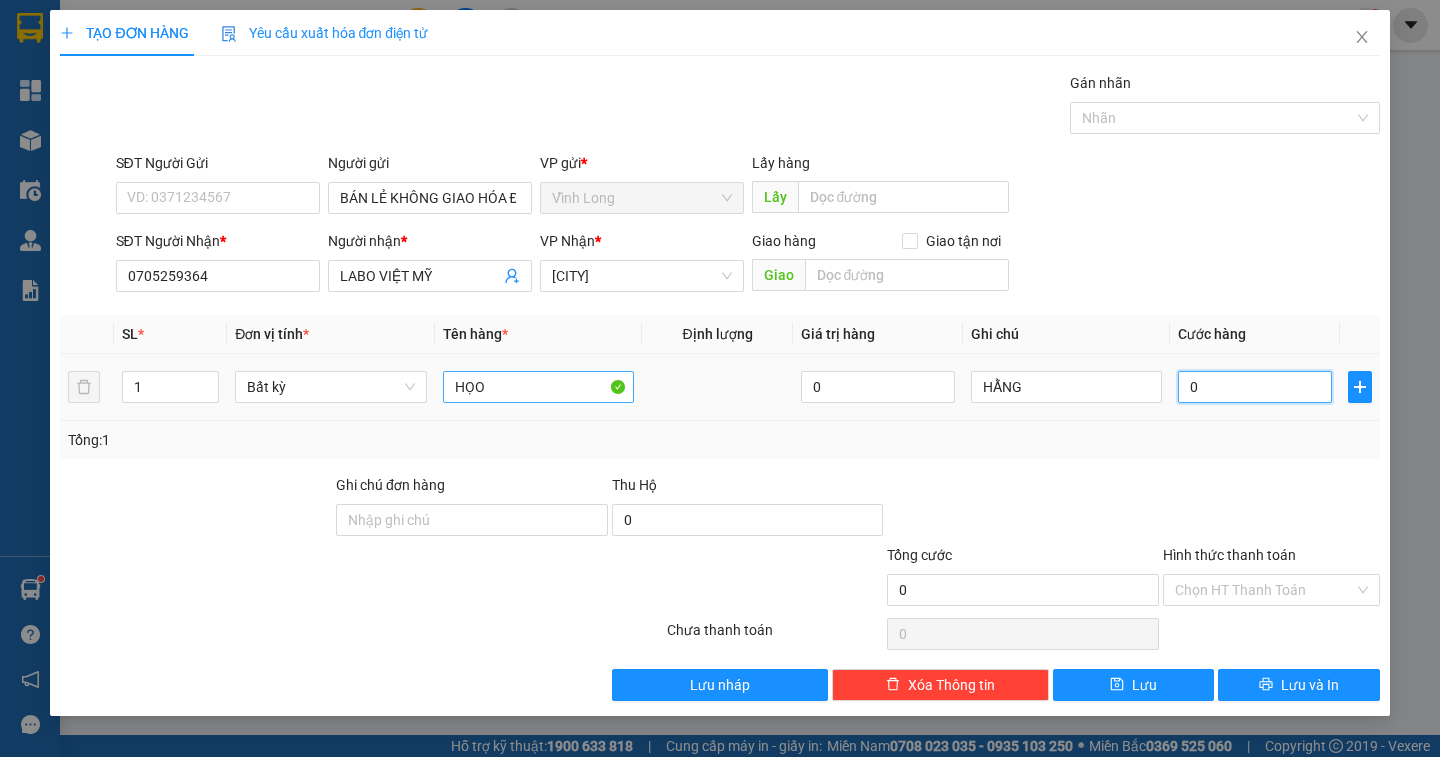 type on "2" 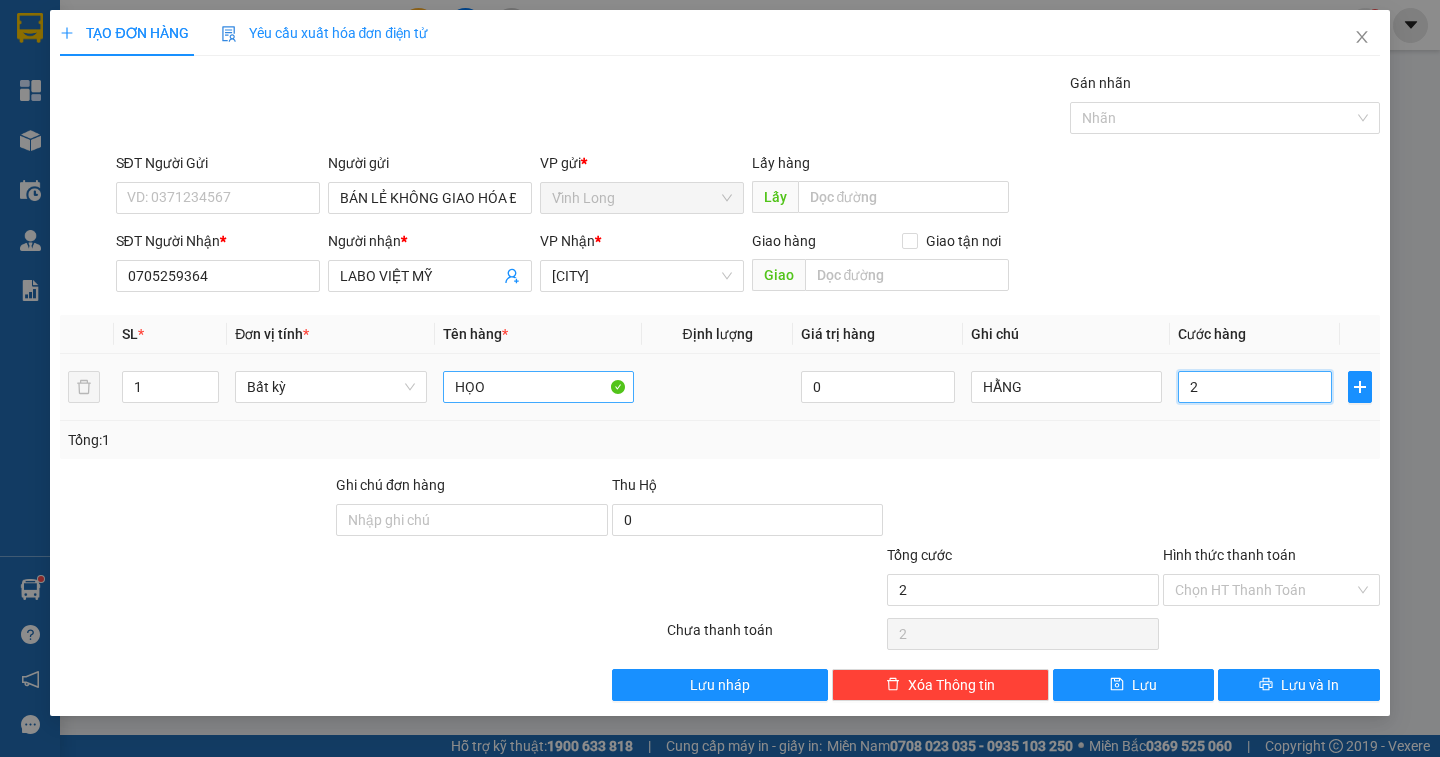 type on "20" 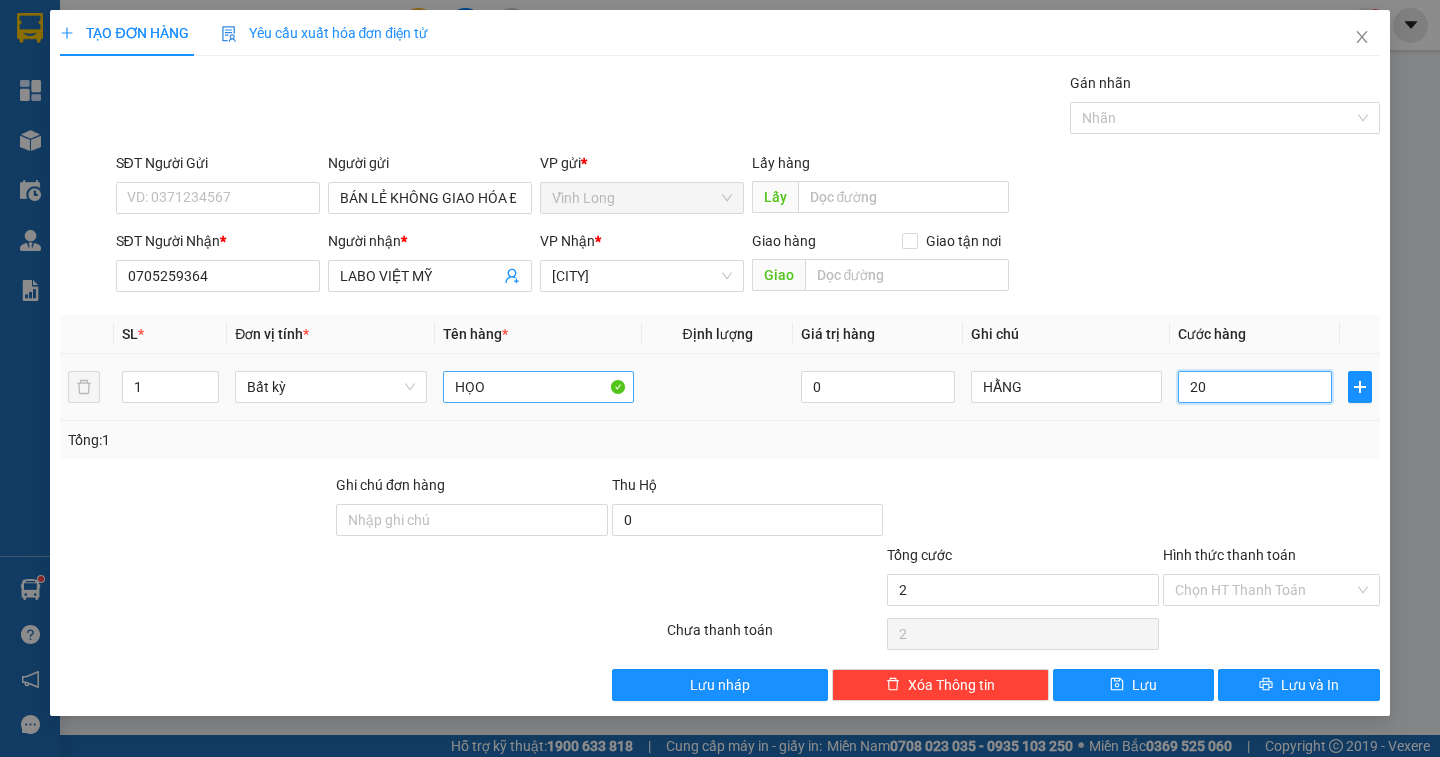 type on "20" 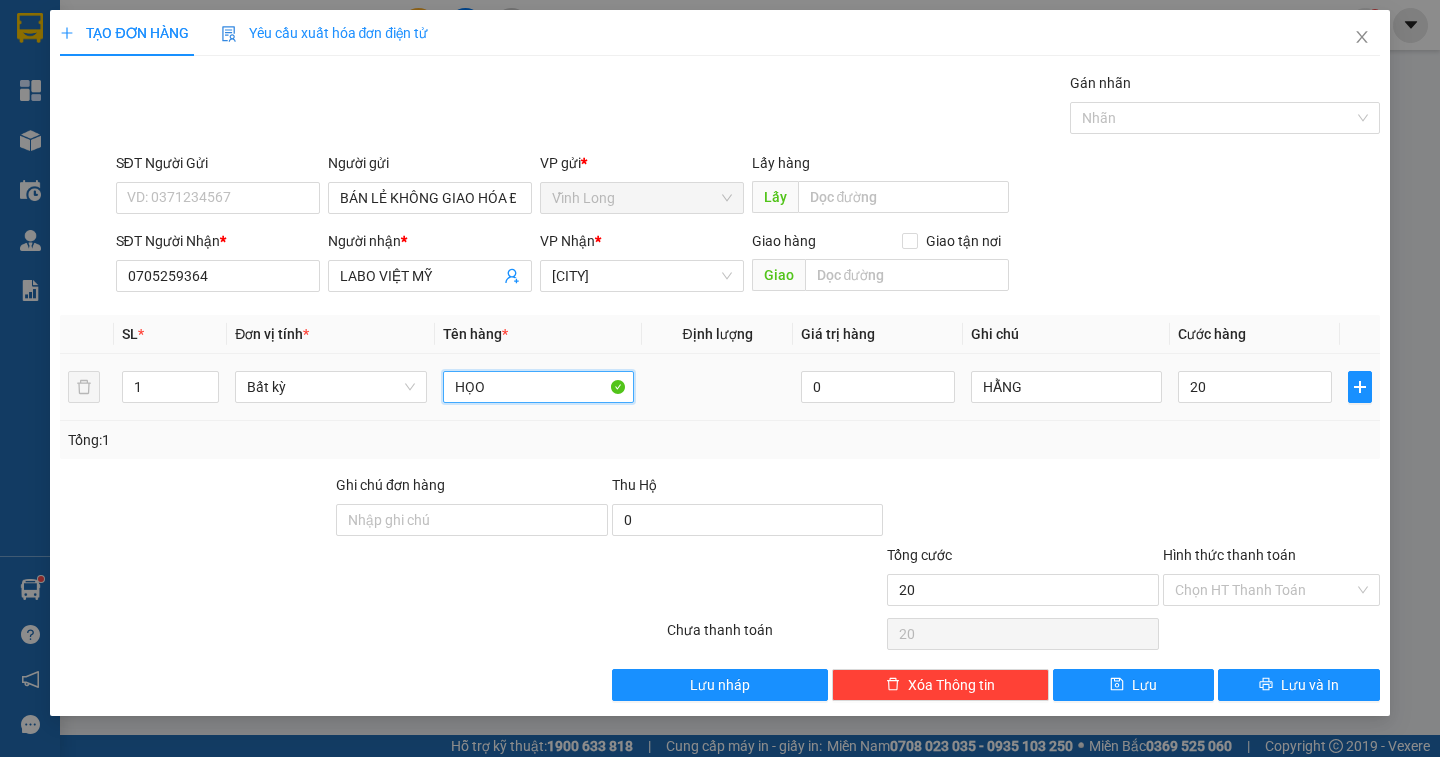 type on "20.000" 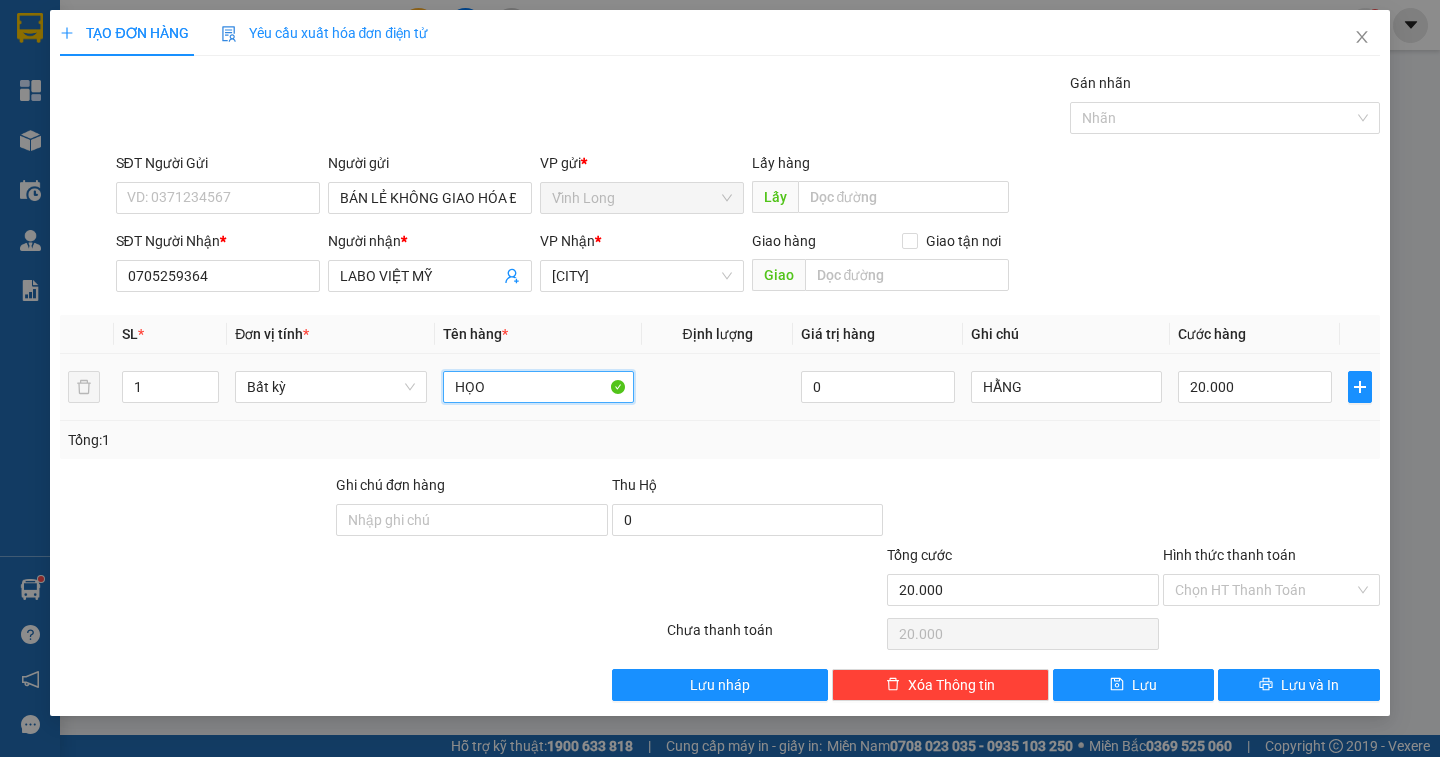 click on "HỌO" at bounding box center [538, 387] 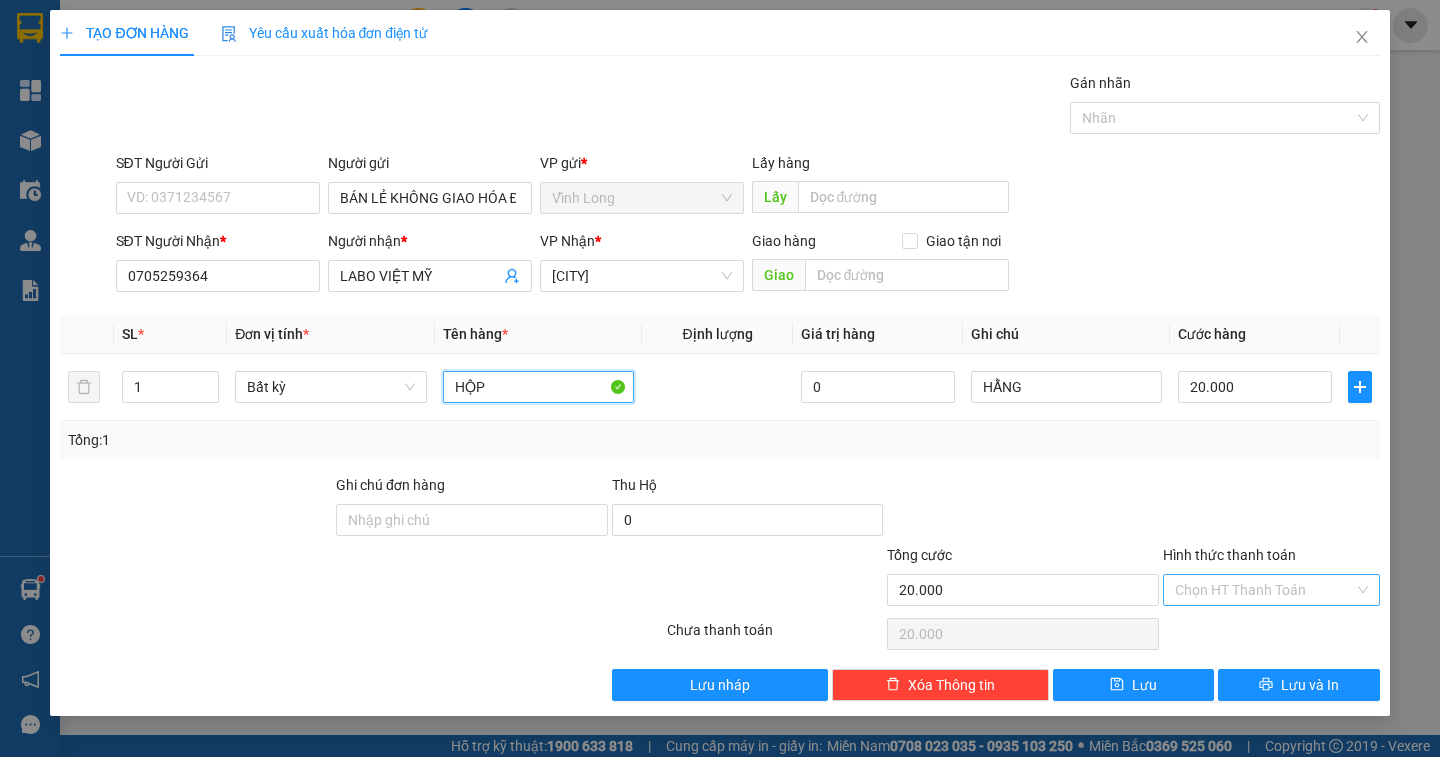 type on "HỘP" 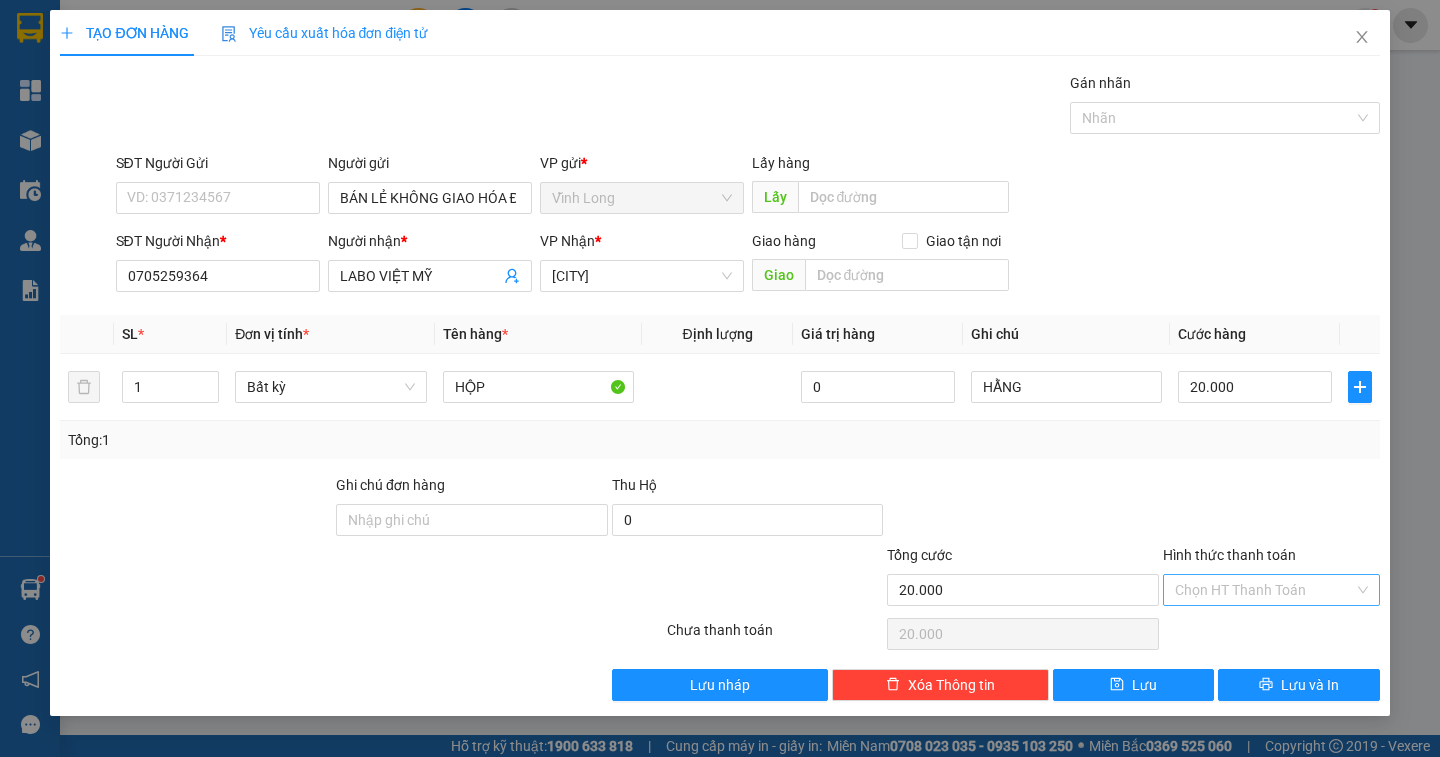 drag, startPoint x: 1255, startPoint y: 577, endPoint x: 1257, endPoint y: 603, distance: 26.076809 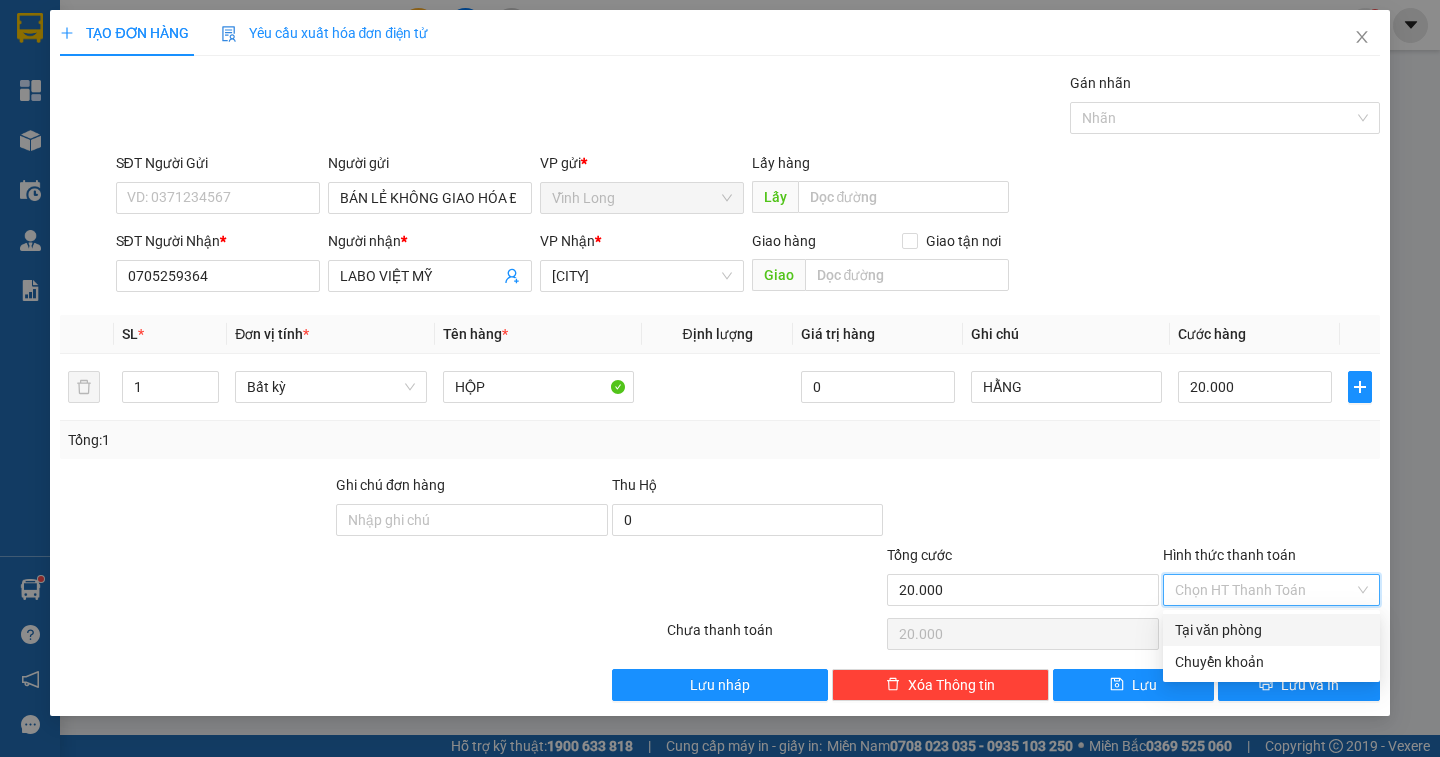 drag, startPoint x: 1258, startPoint y: 628, endPoint x: 1249, endPoint y: 559, distance: 69.58448 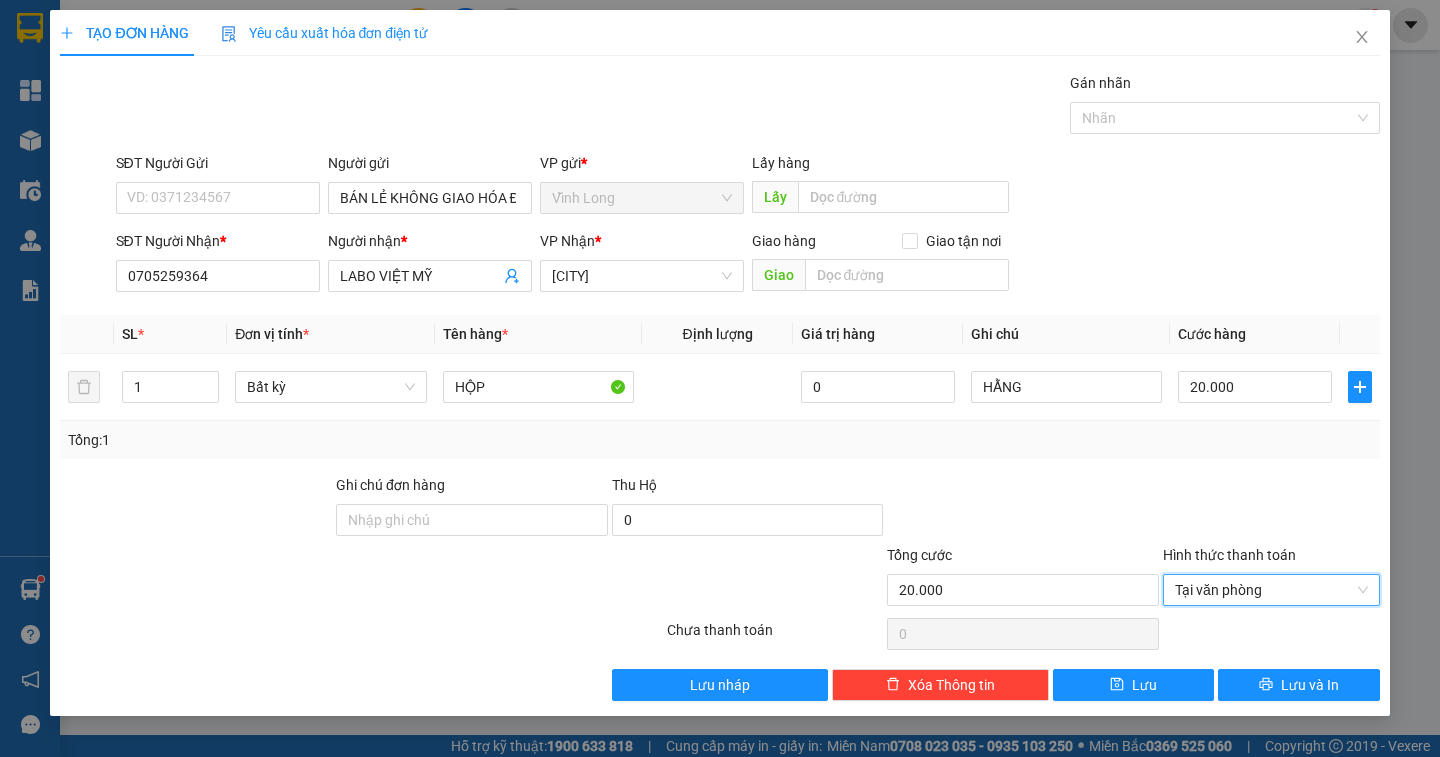 click at bounding box center (1271, 509) 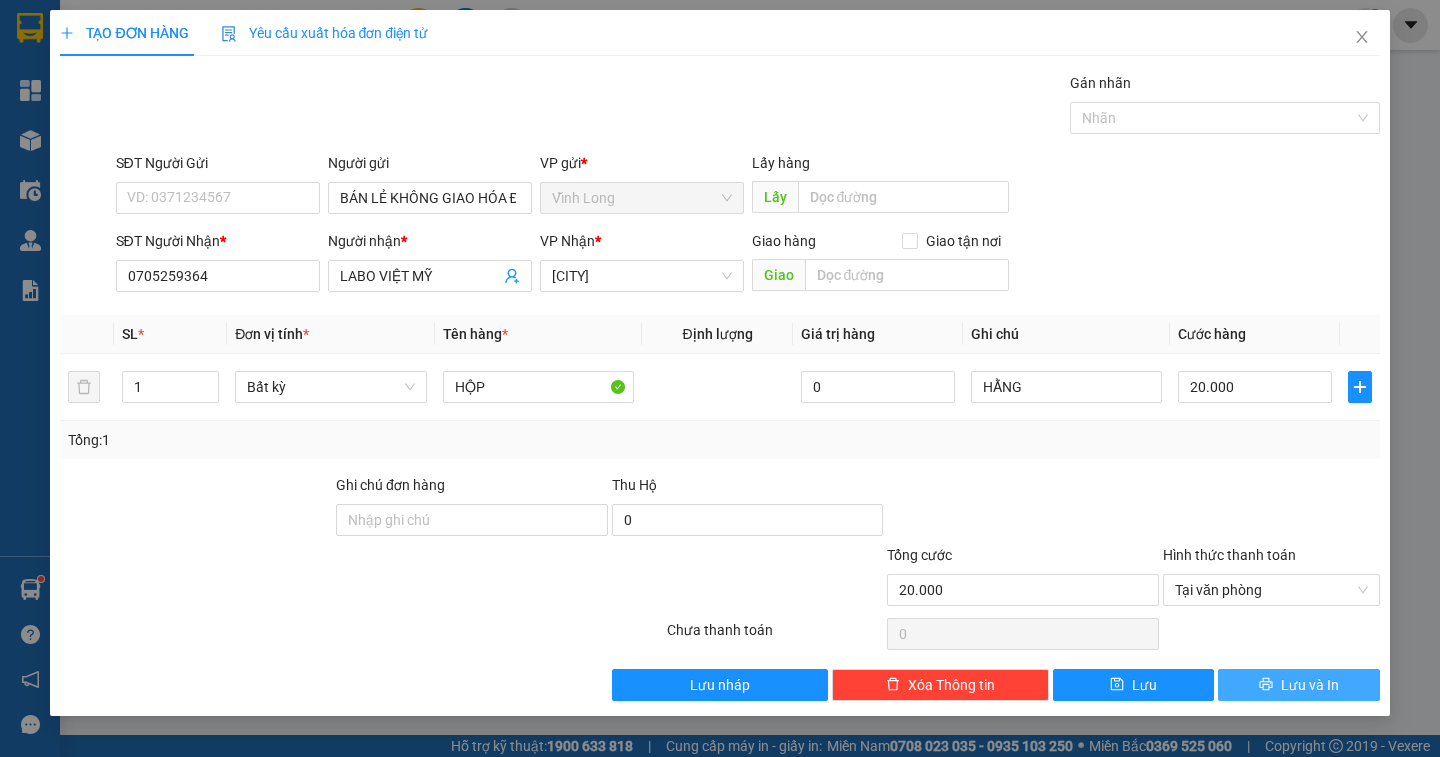 click 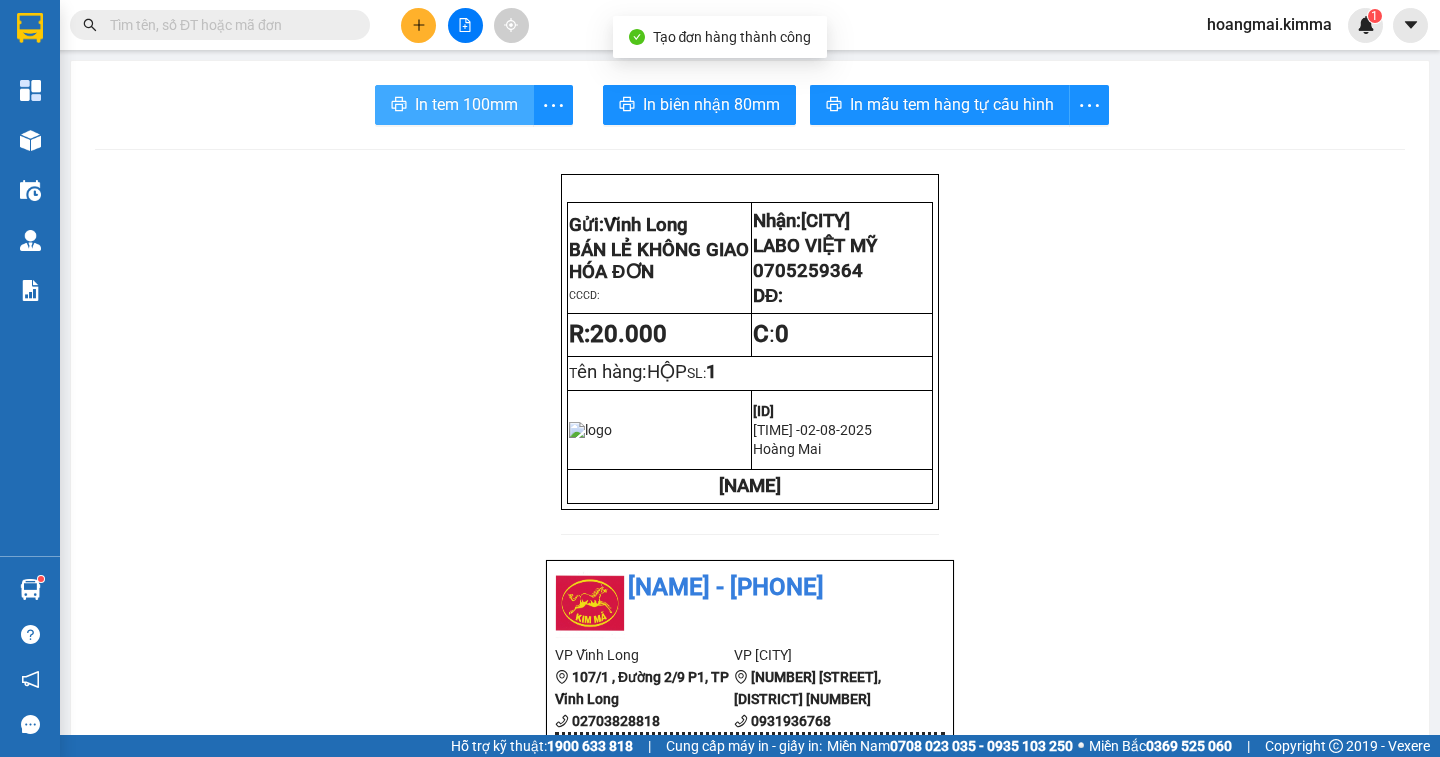 click on "In tem 100mm" at bounding box center [466, 104] 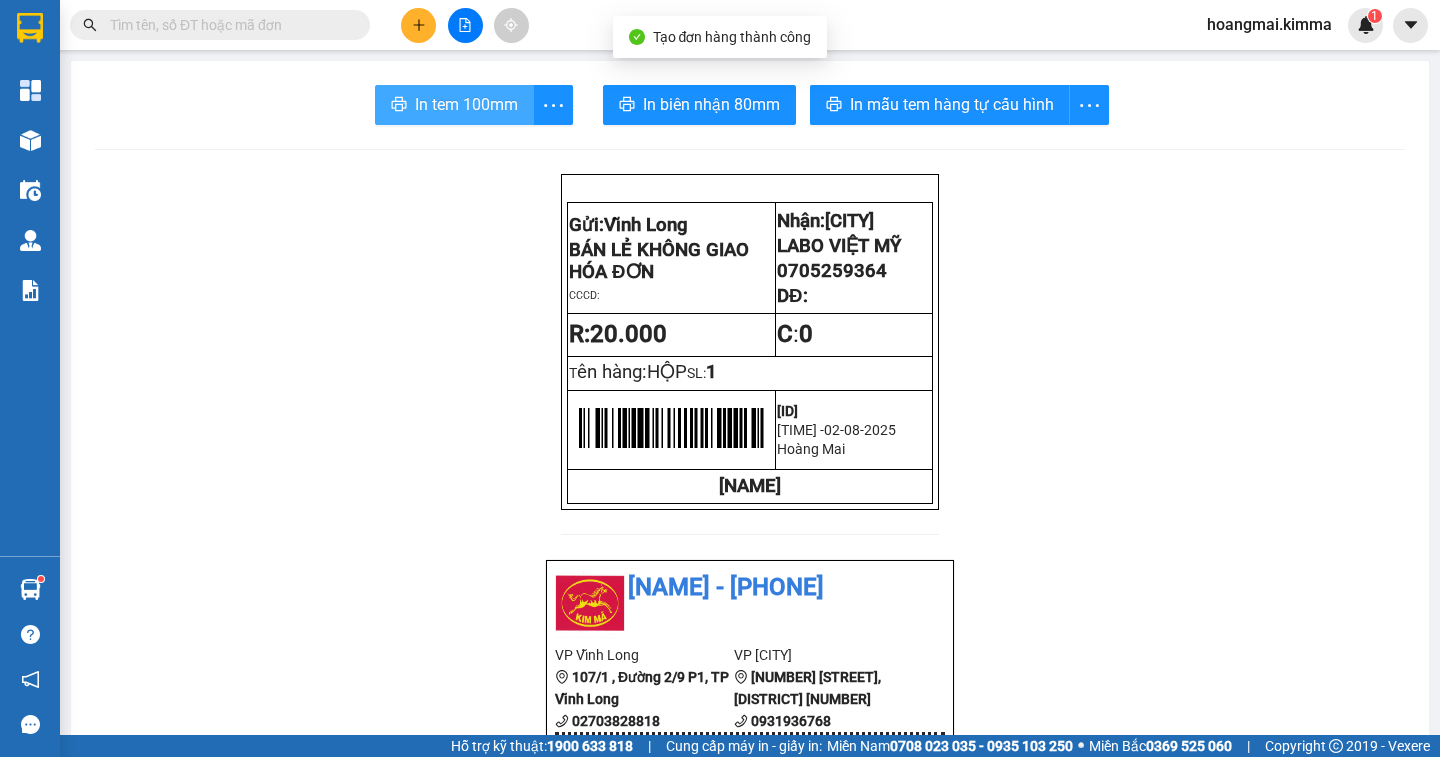 scroll, scrollTop: 0, scrollLeft: 0, axis: both 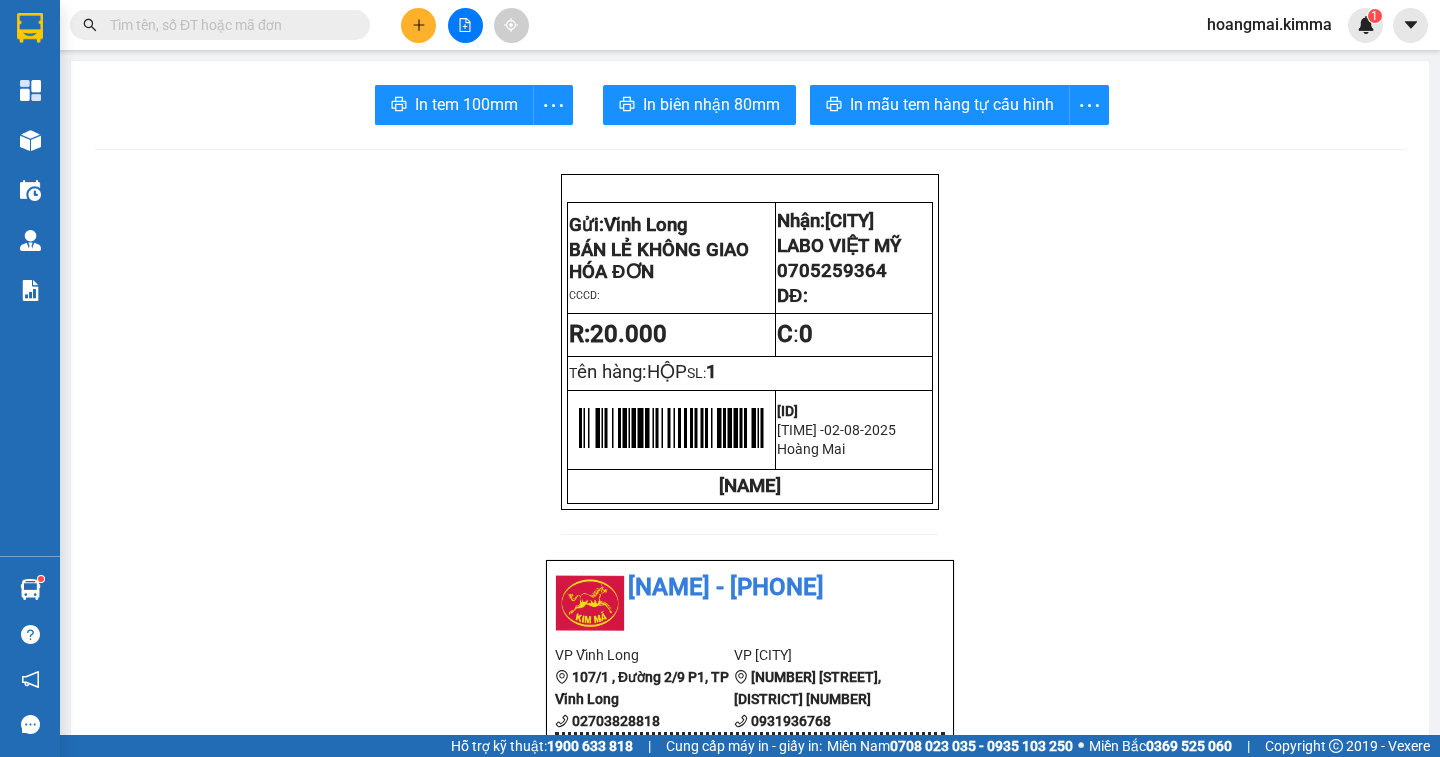 click 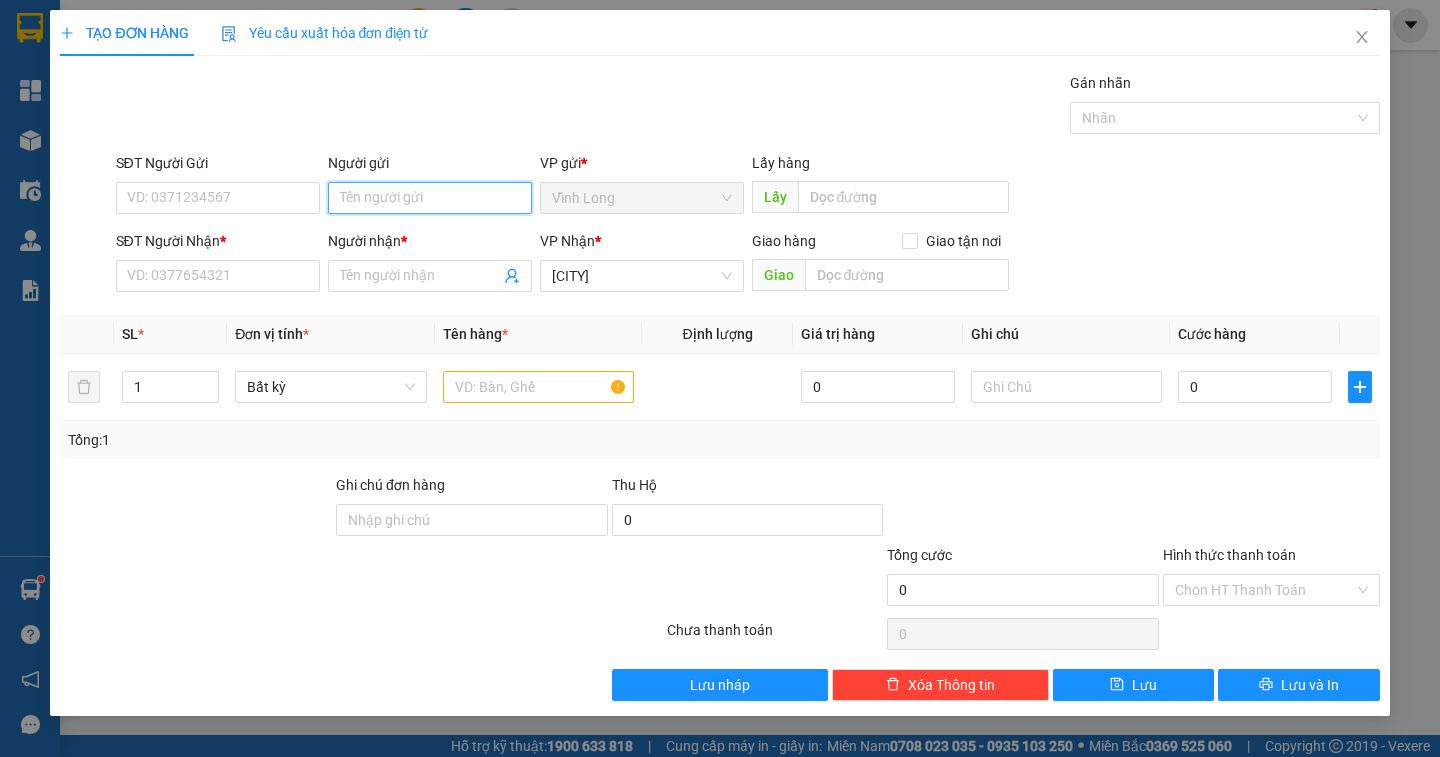 click on "Người gửi" at bounding box center [430, 198] 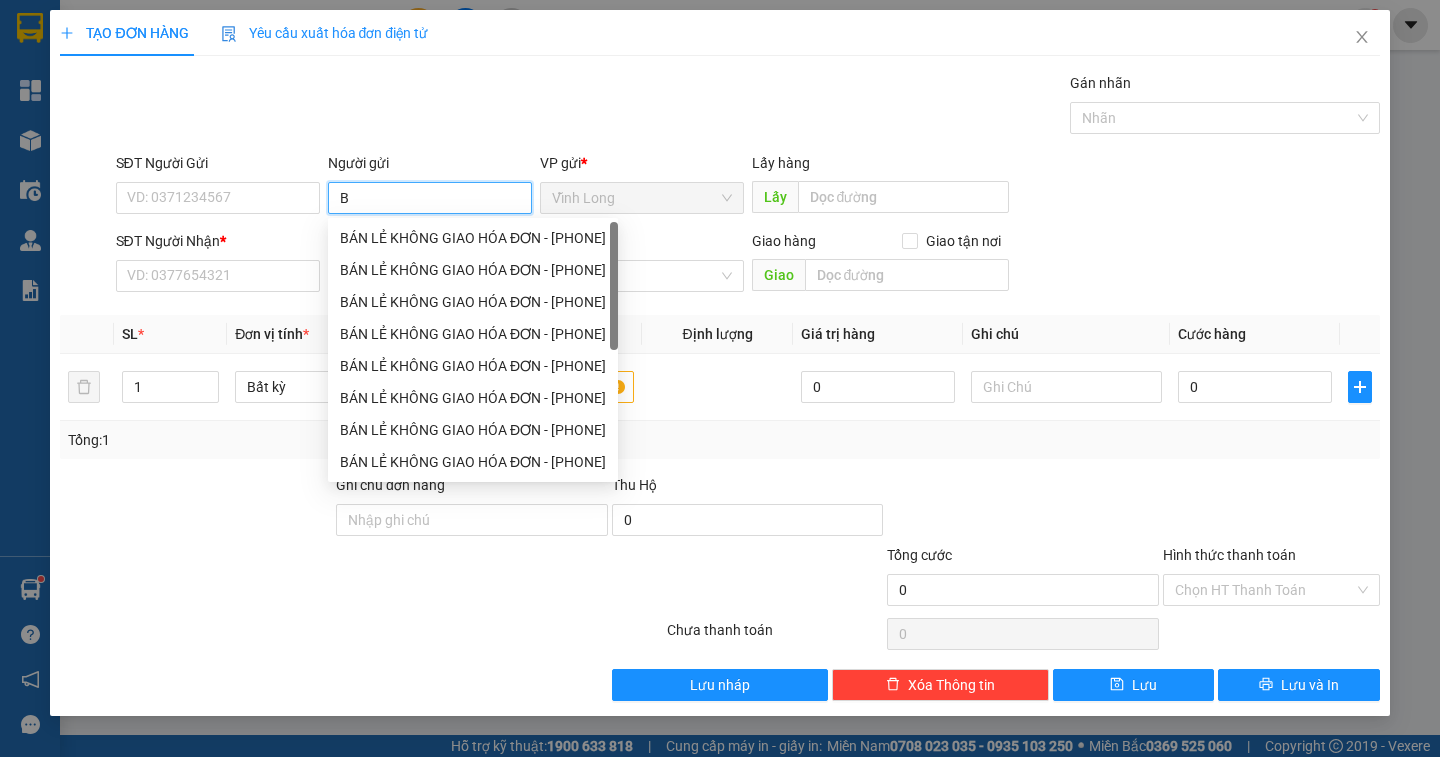 type on "BA" 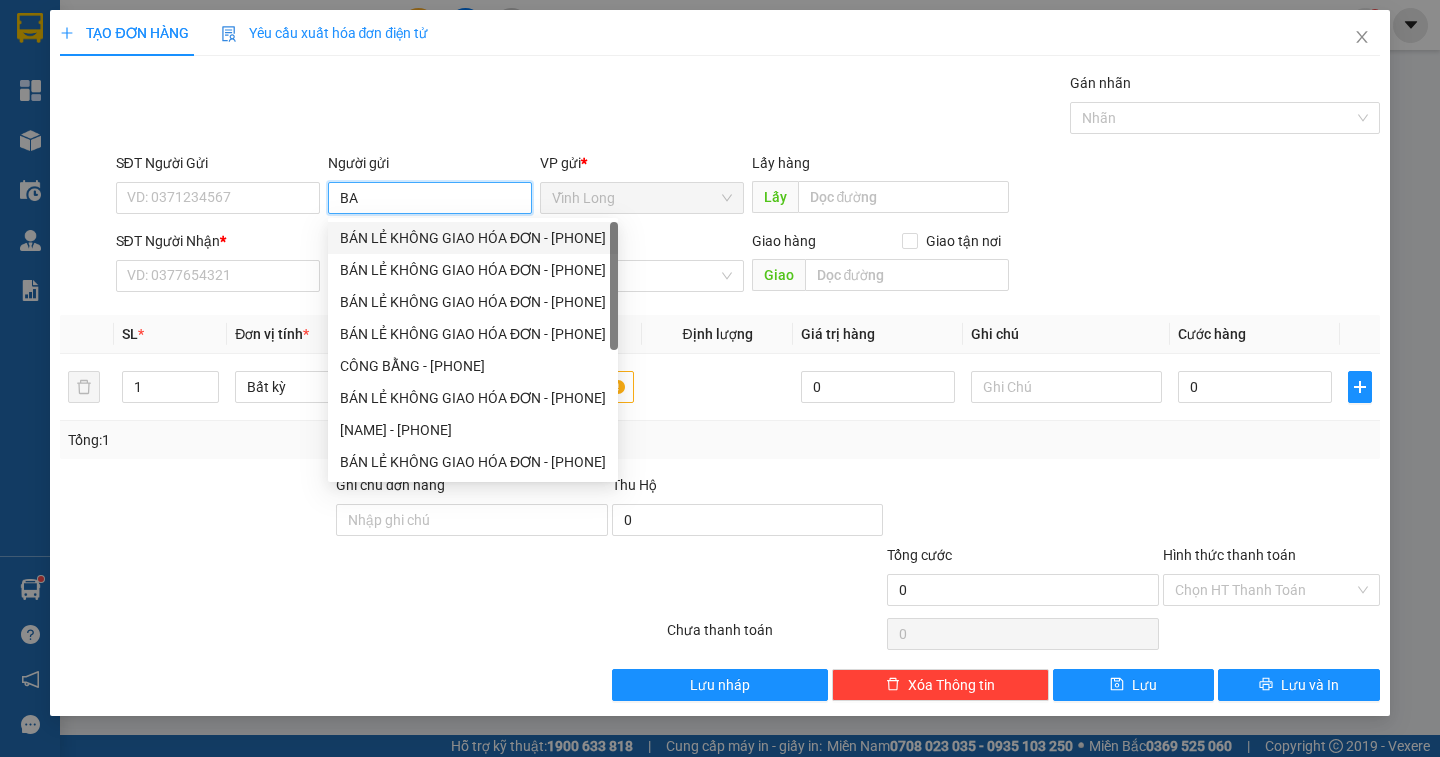 drag, startPoint x: 455, startPoint y: 235, endPoint x: 391, endPoint y: 231, distance: 64.12488 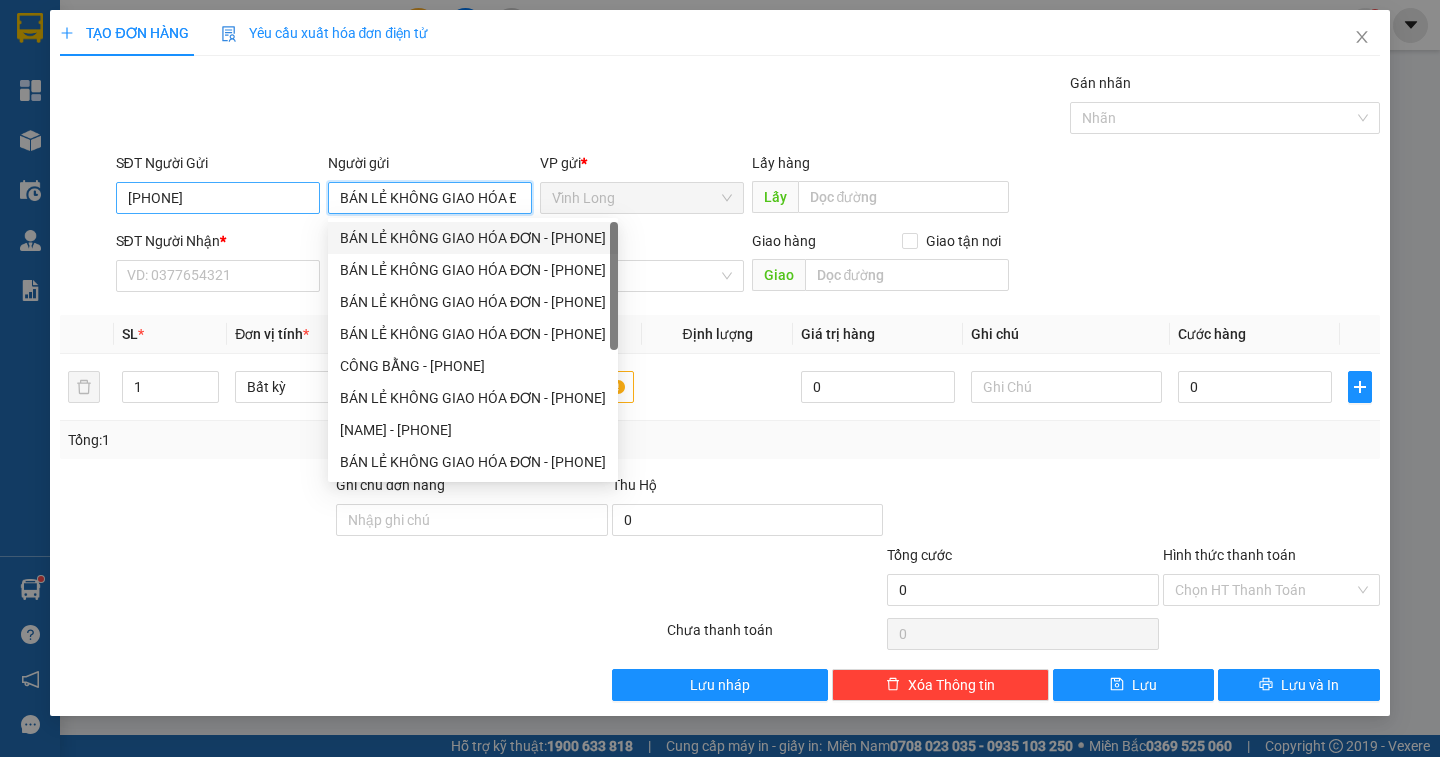 type on "BÁN LẺ KHÔNG GIAO HÓA ĐƠN" 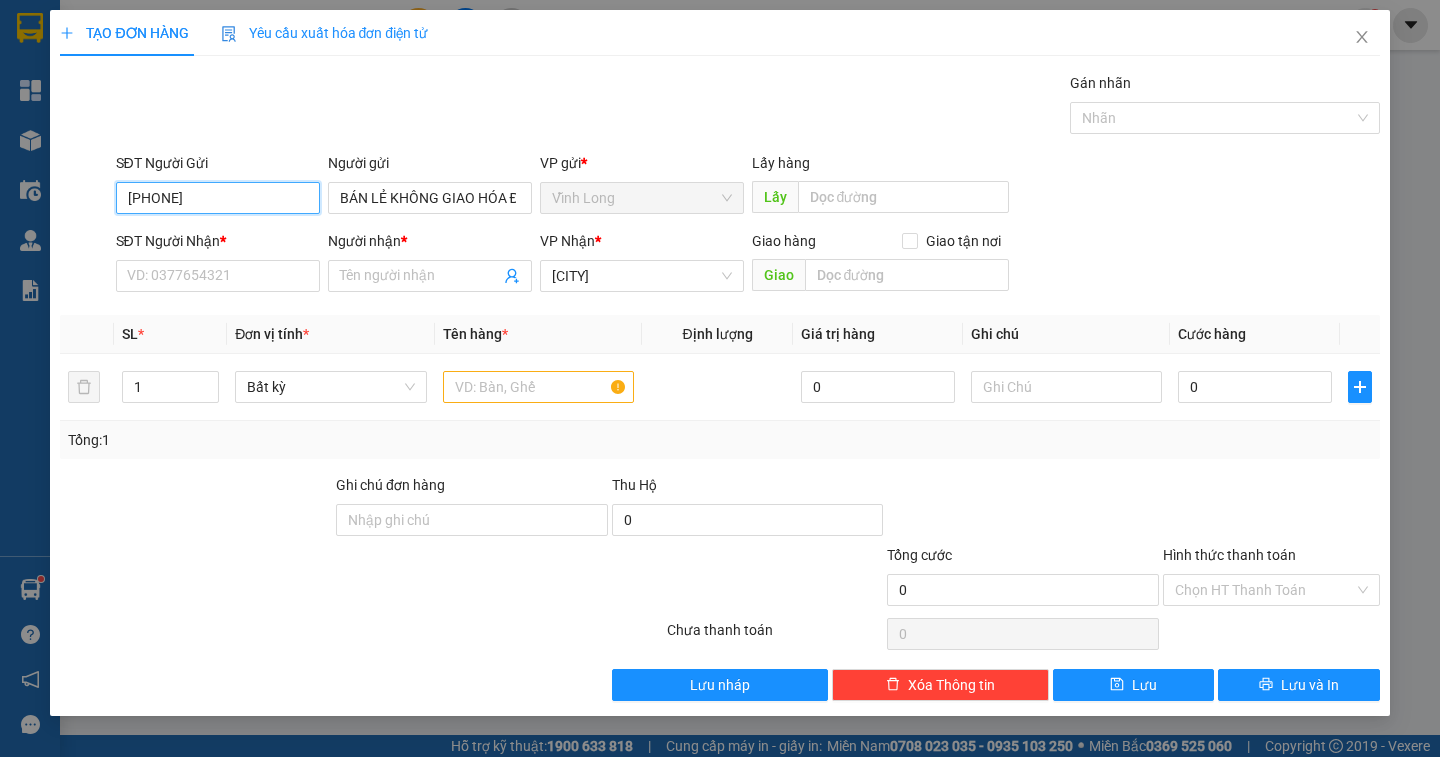 drag, startPoint x: 247, startPoint y: 196, endPoint x: 0, endPoint y: 190, distance: 247.07286 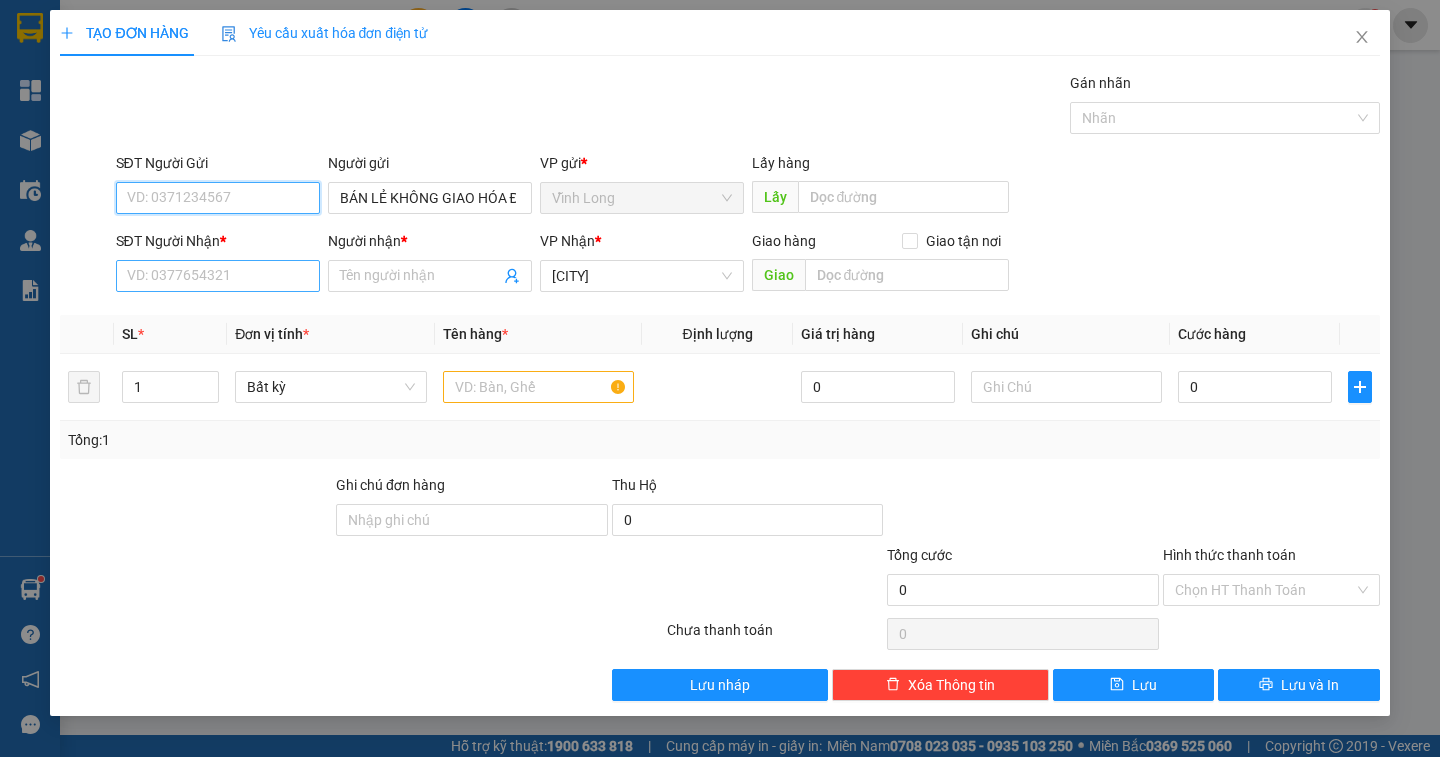 type 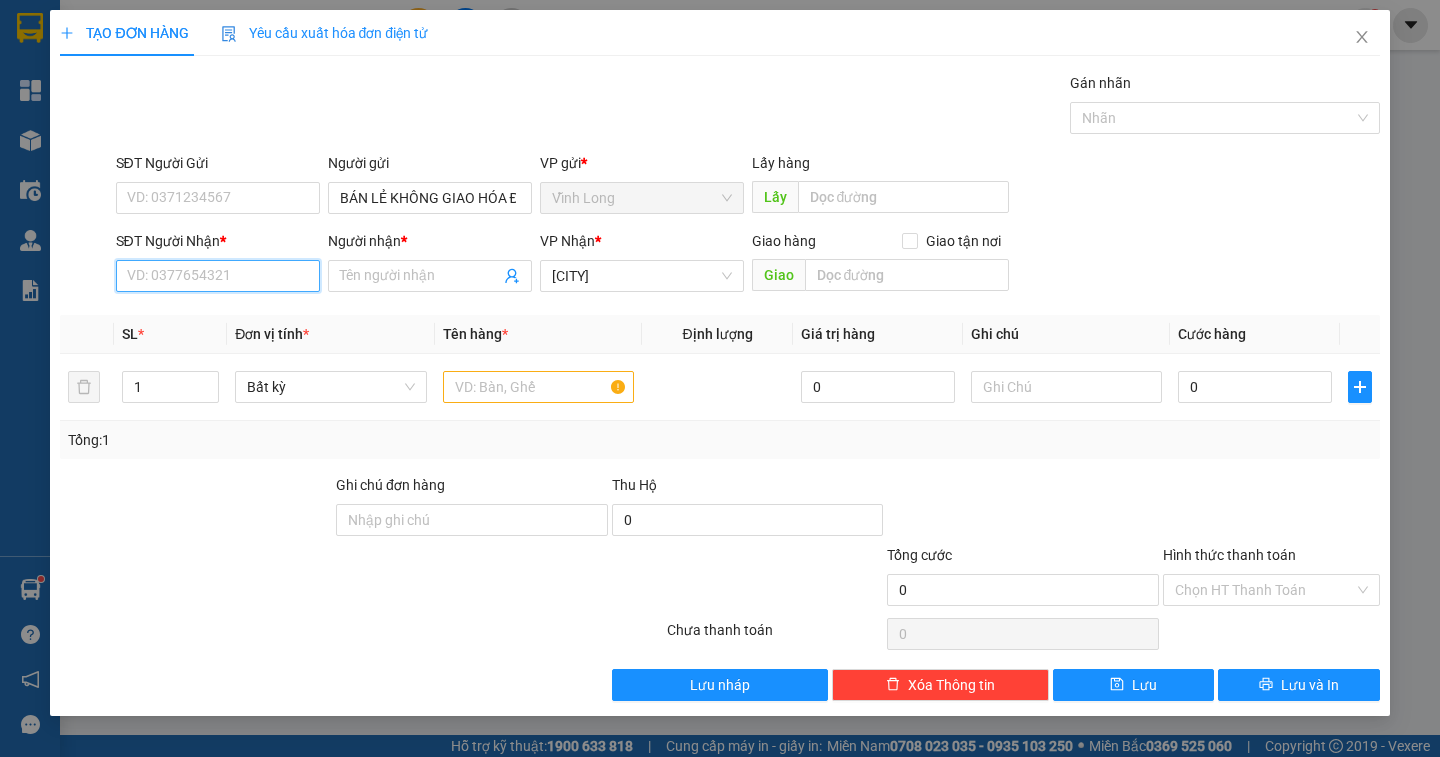 click on "SĐT Người Nhận  *" at bounding box center (218, 276) 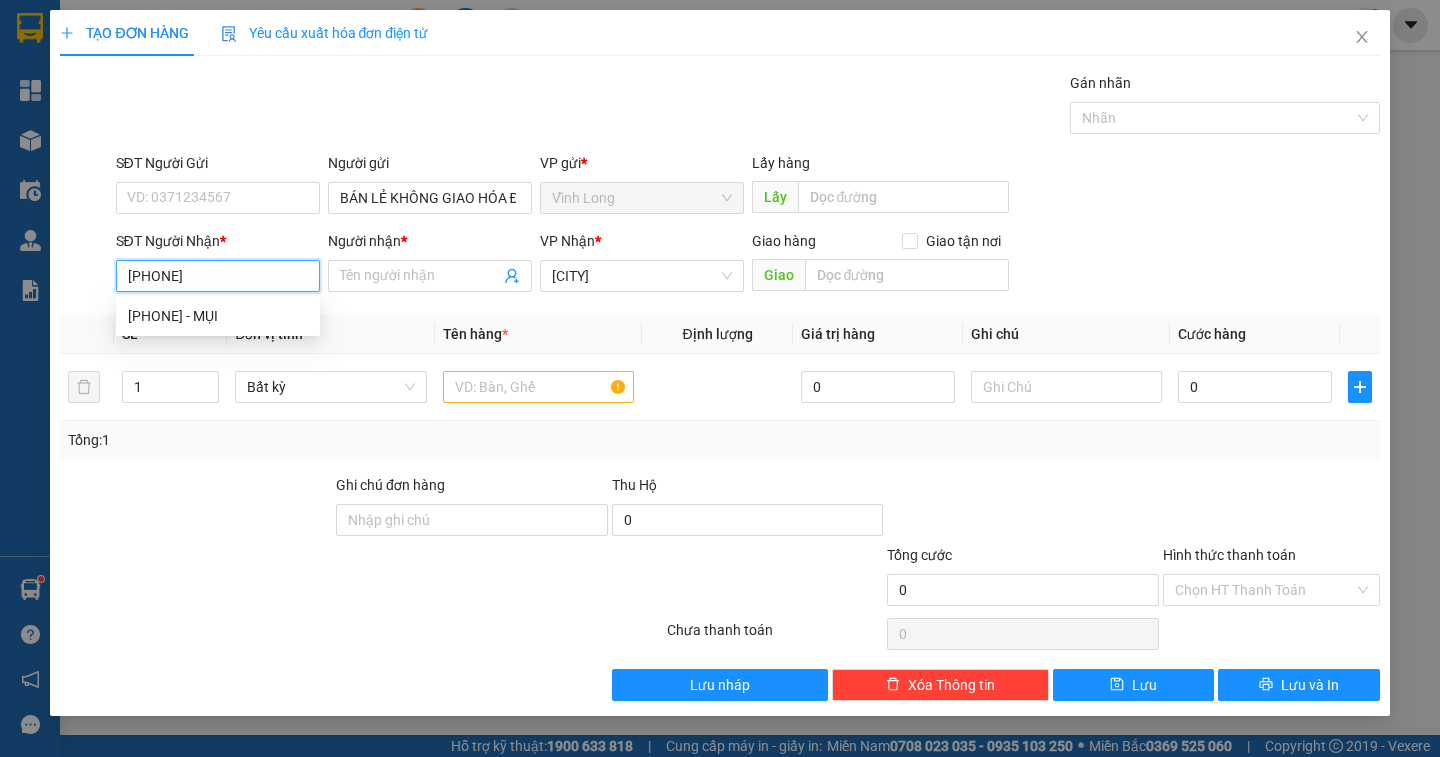 type on "0826989379" 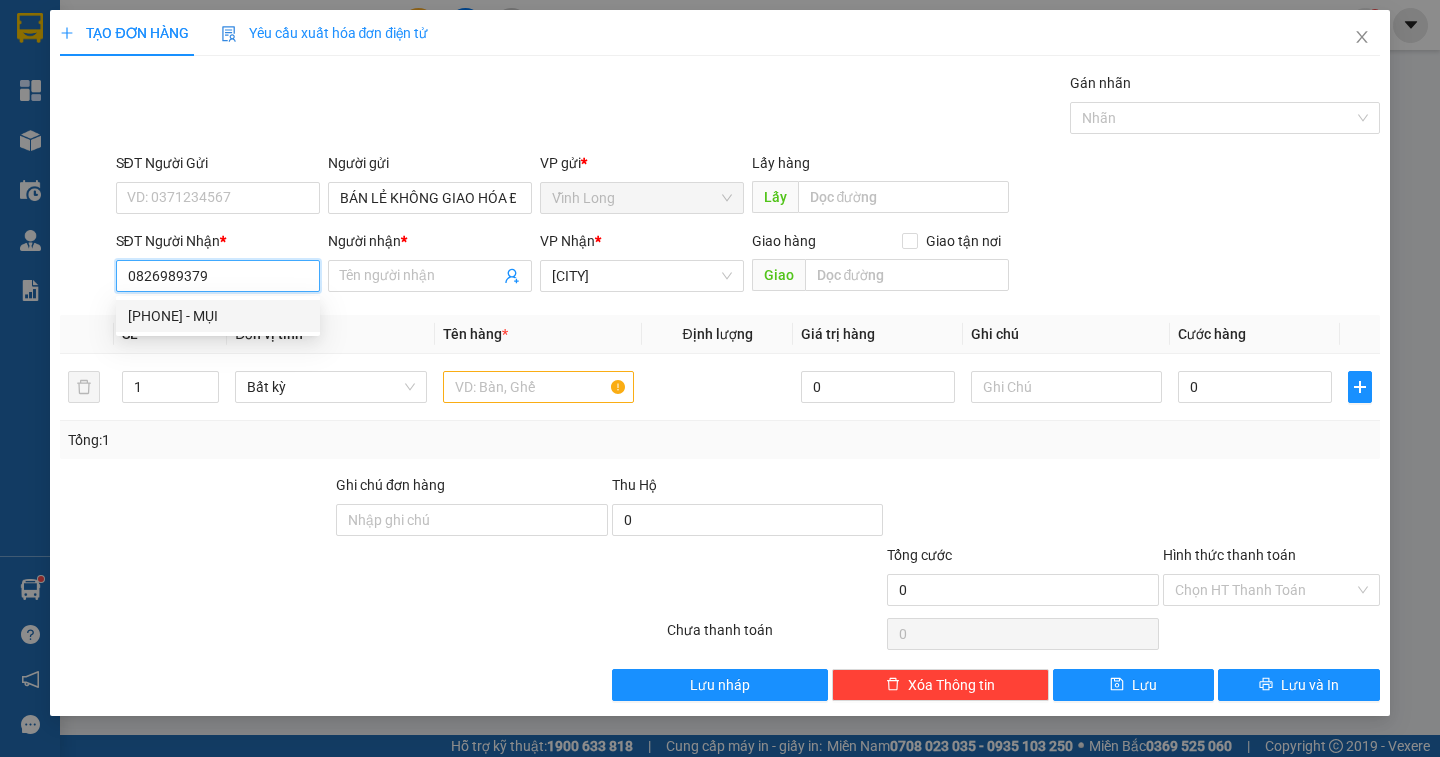 drag, startPoint x: 260, startPoint y: 311, endPoint x: 312, endPoint y: 284, distance: 58.59181 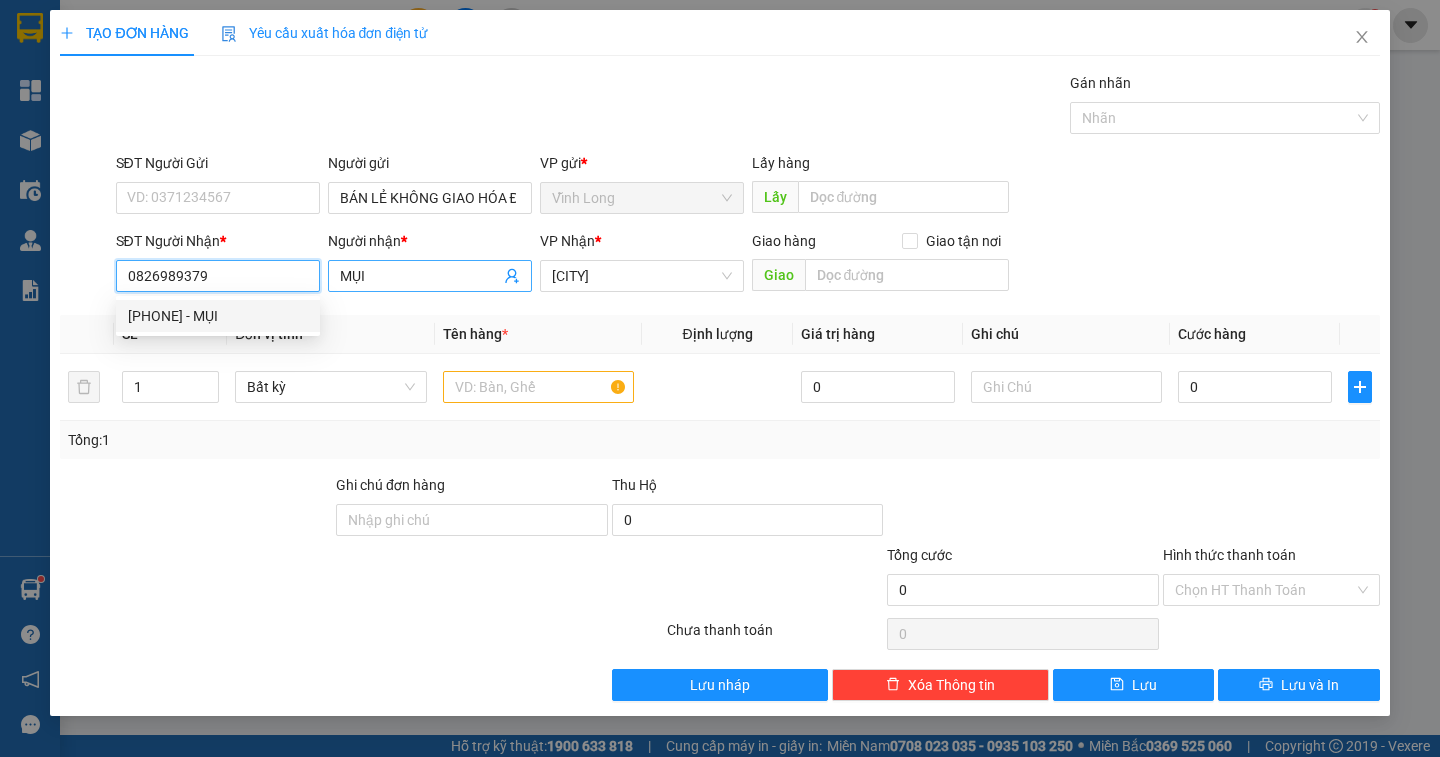 type on "0826989379" 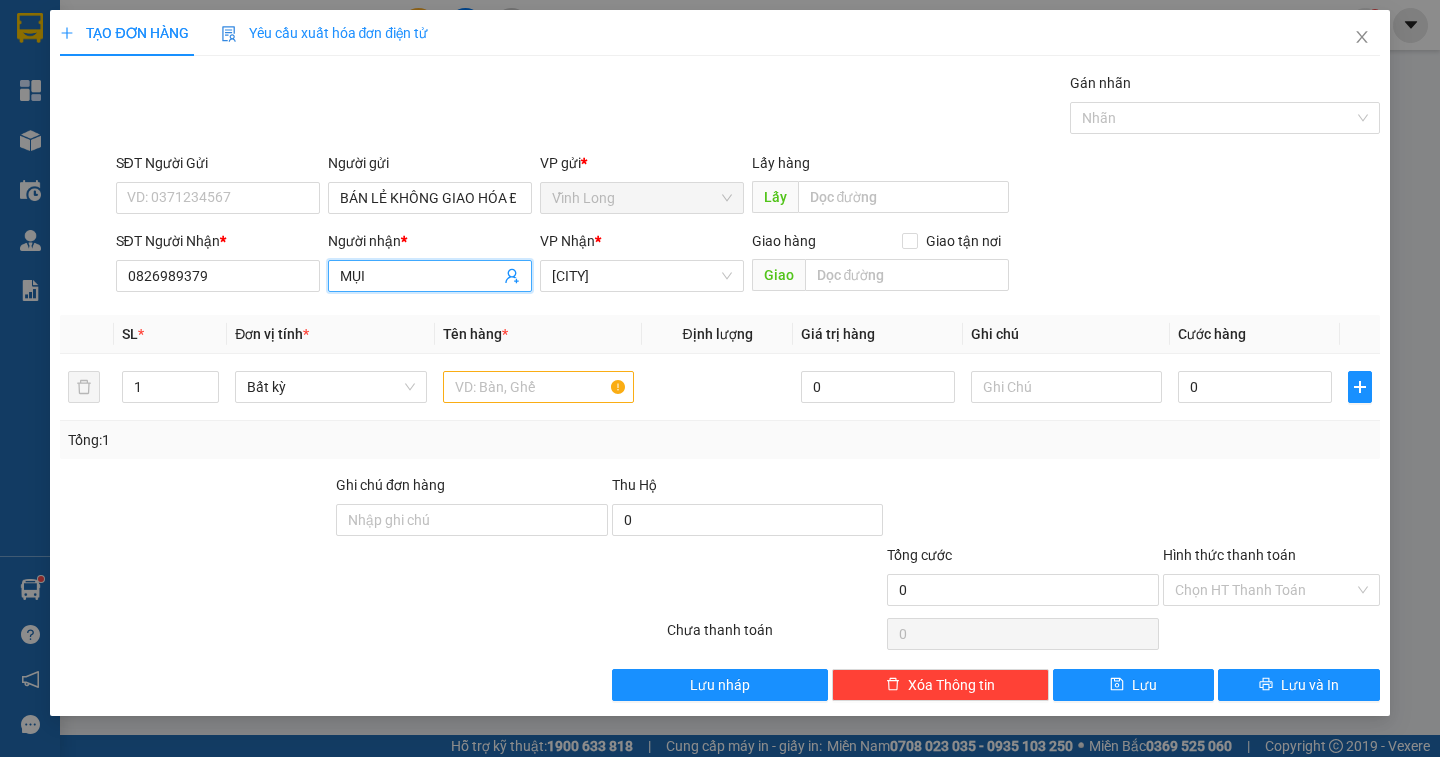 drag, startPoint x: 383, startPoint y: 276, endPoint x: 281, endPoint y: 303, distance: 105.51303 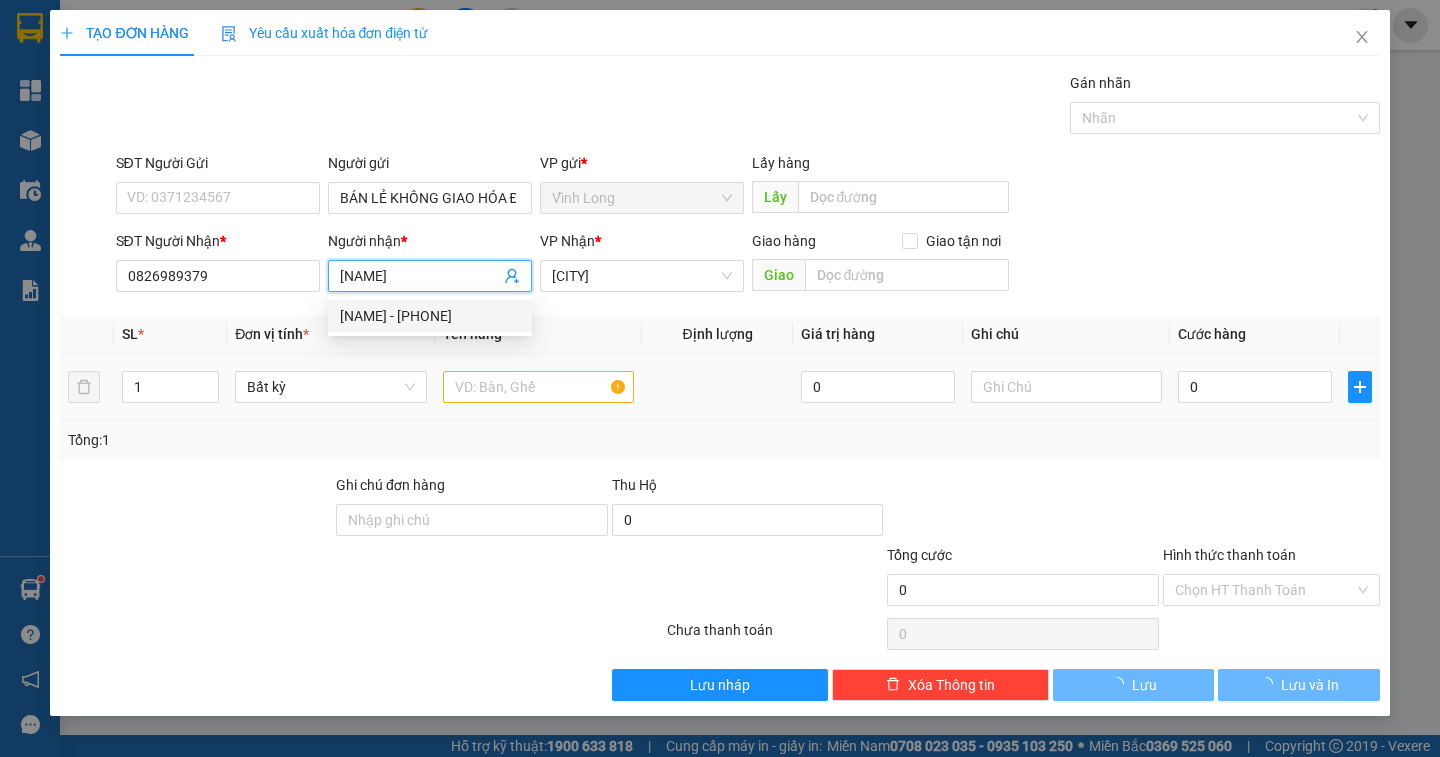 type on "[NAME]" 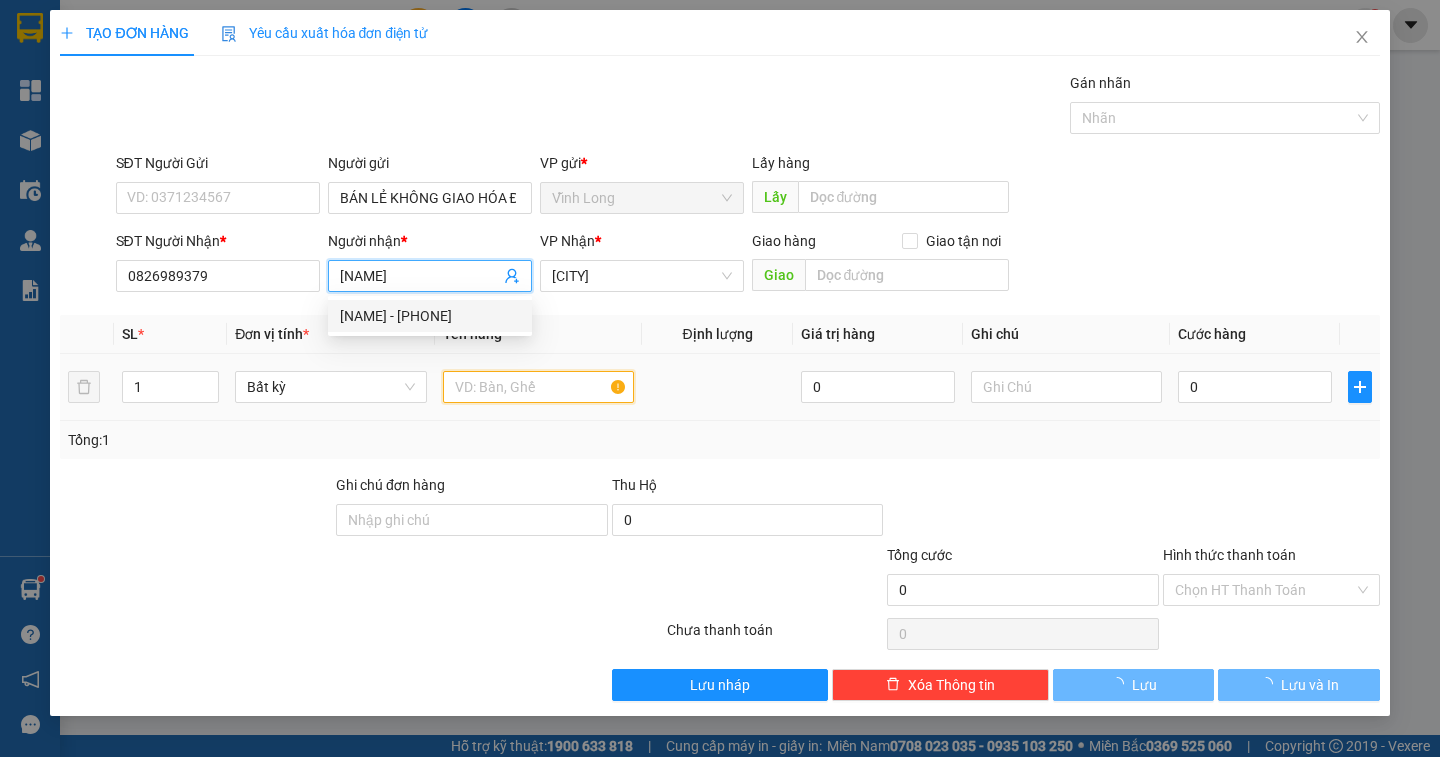 click at bounding box center (538, 387) 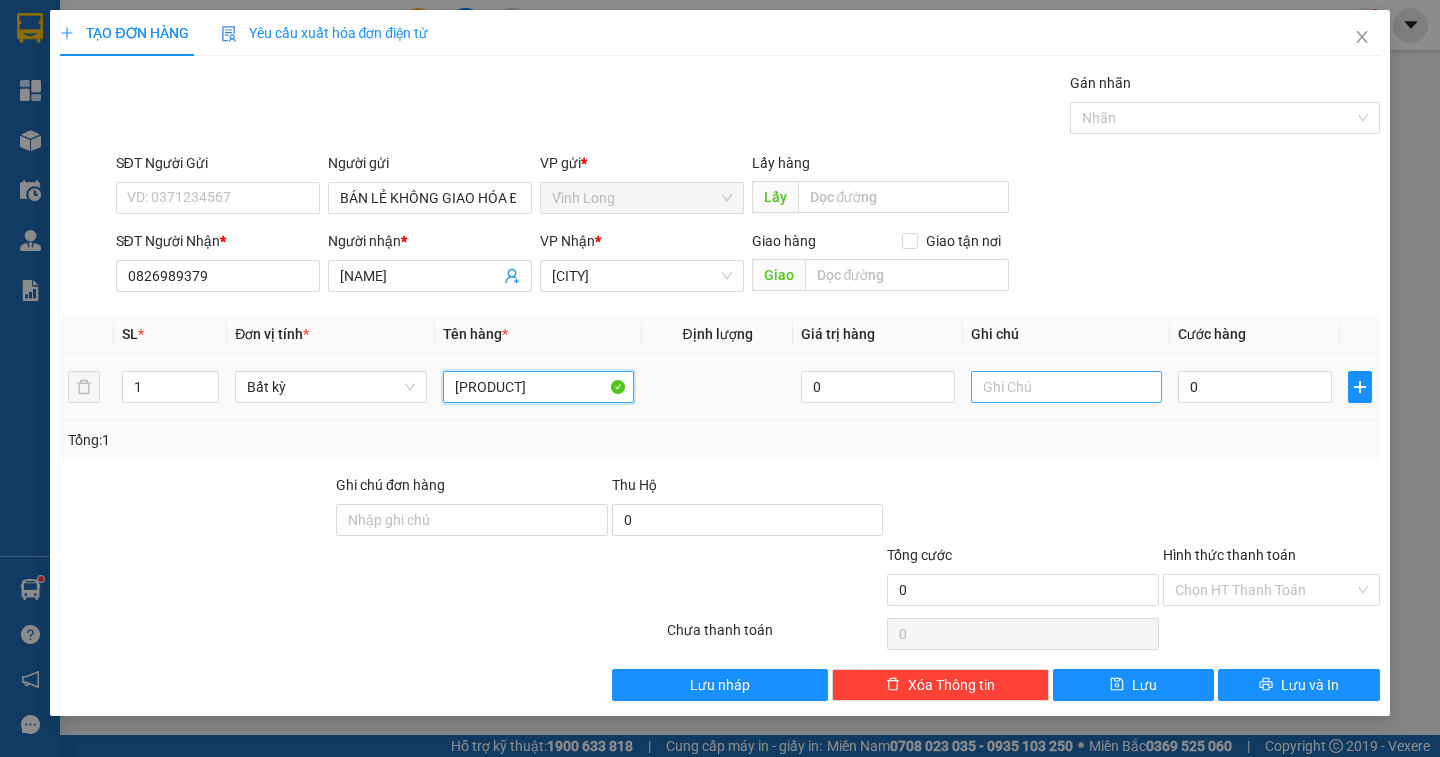 type on "[PRODUCT]" 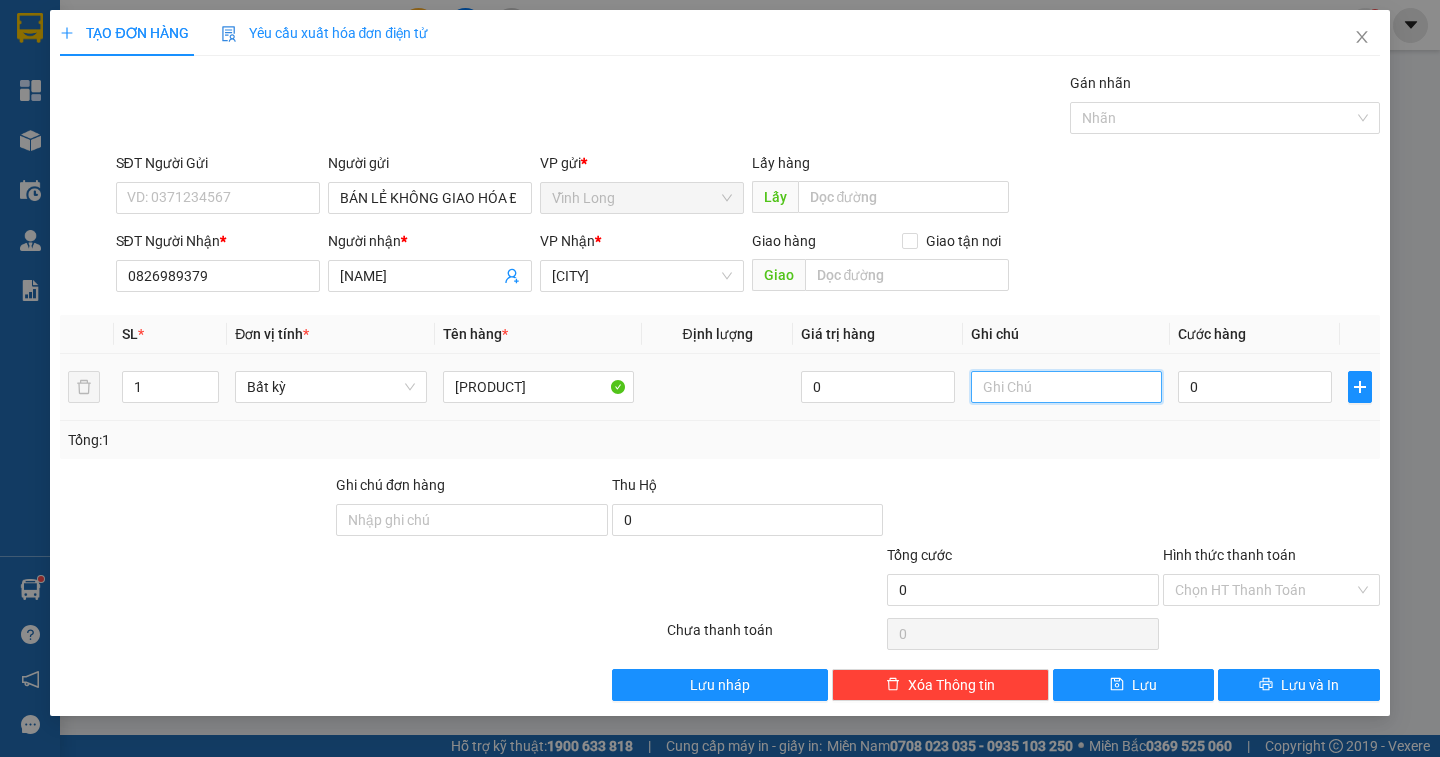 click at bounding box center (1066, 387) 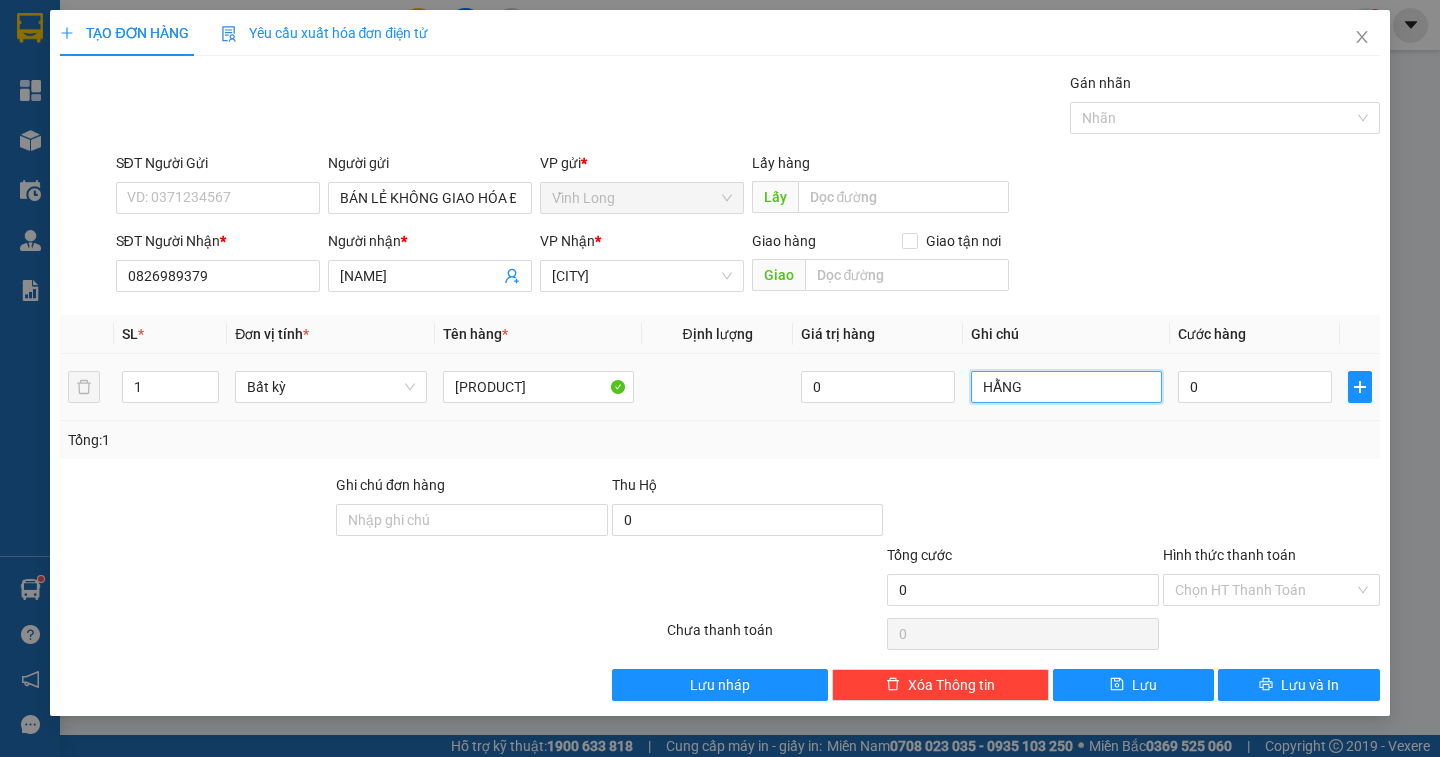 type on "HẰNG" 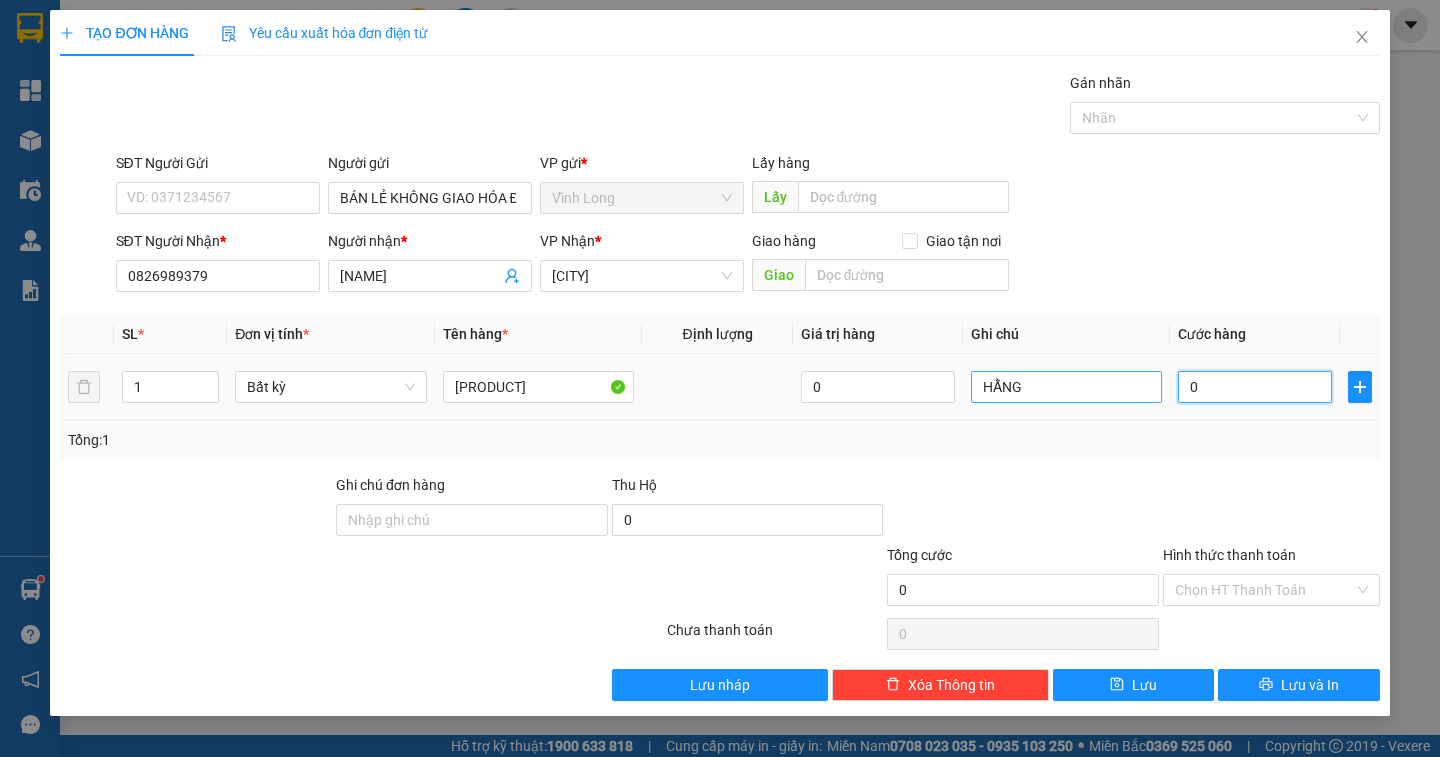 type on "3" 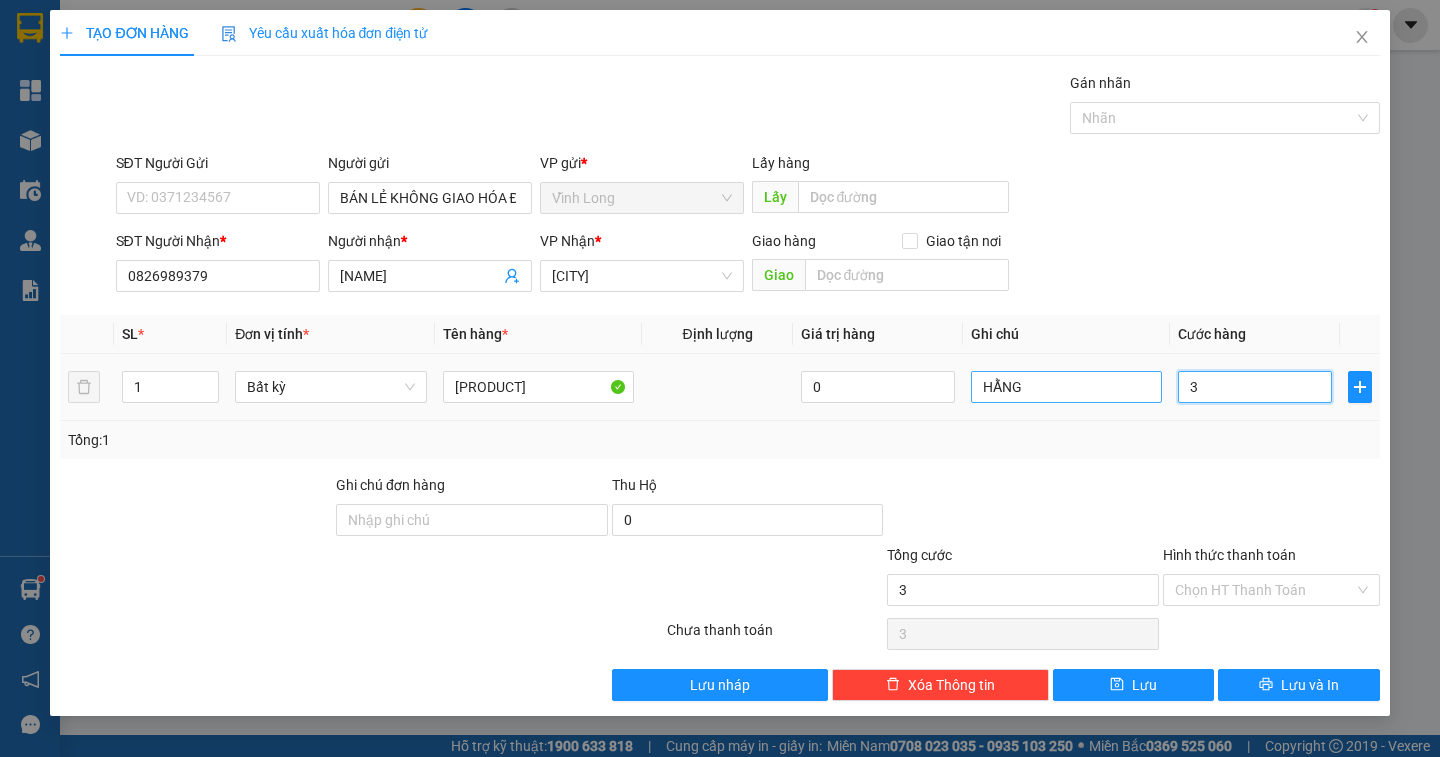 type on "30" 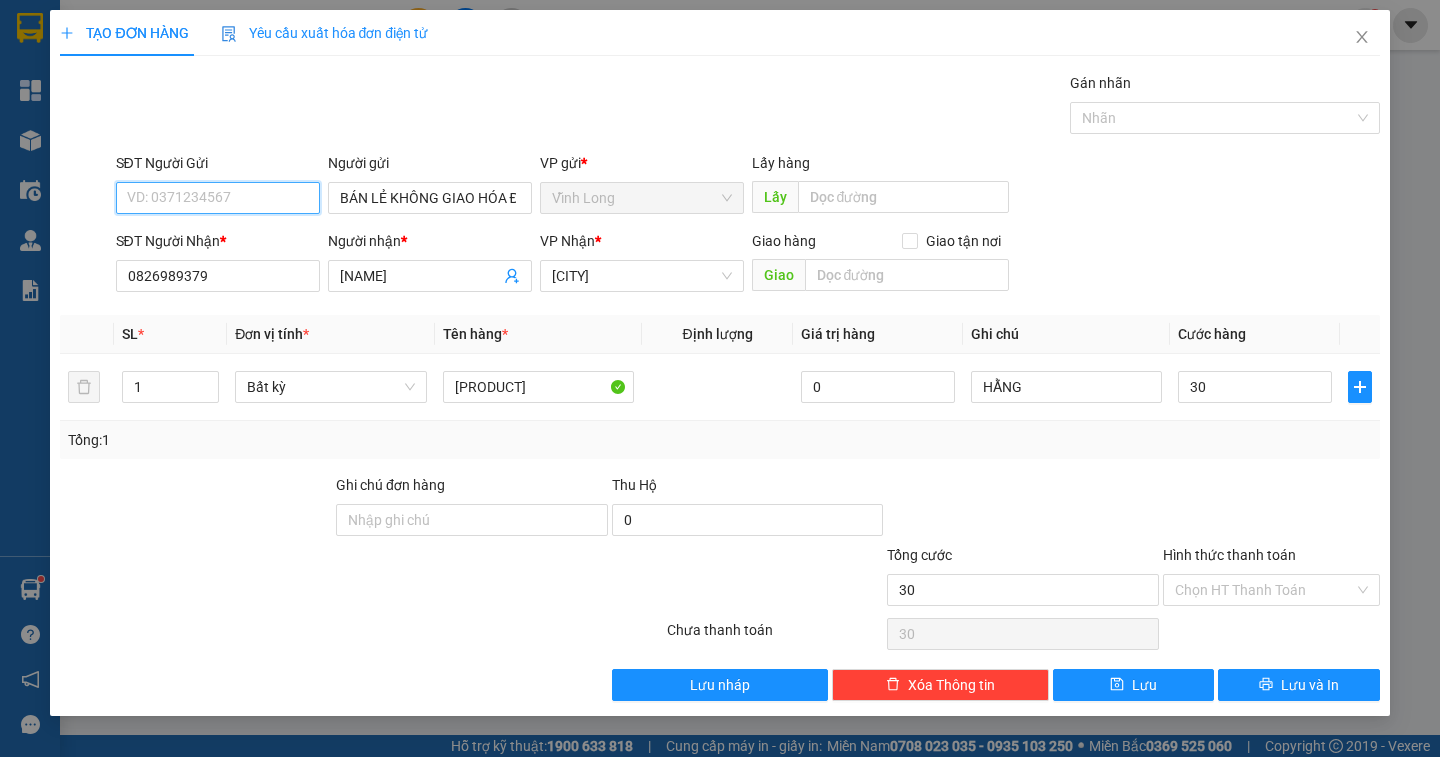 type on "30.000" 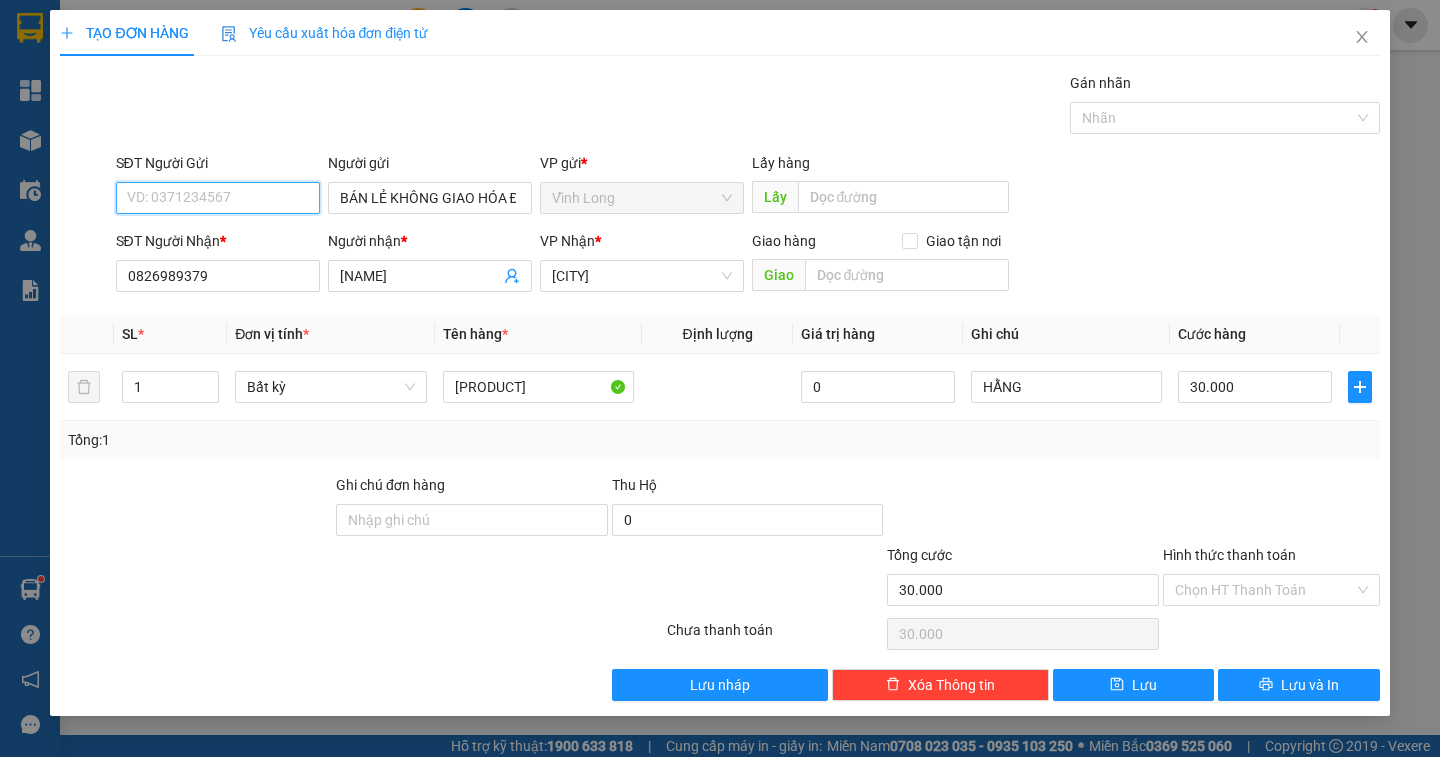 click on "SĐT Người Gửi" at bounding box center (218, 198) 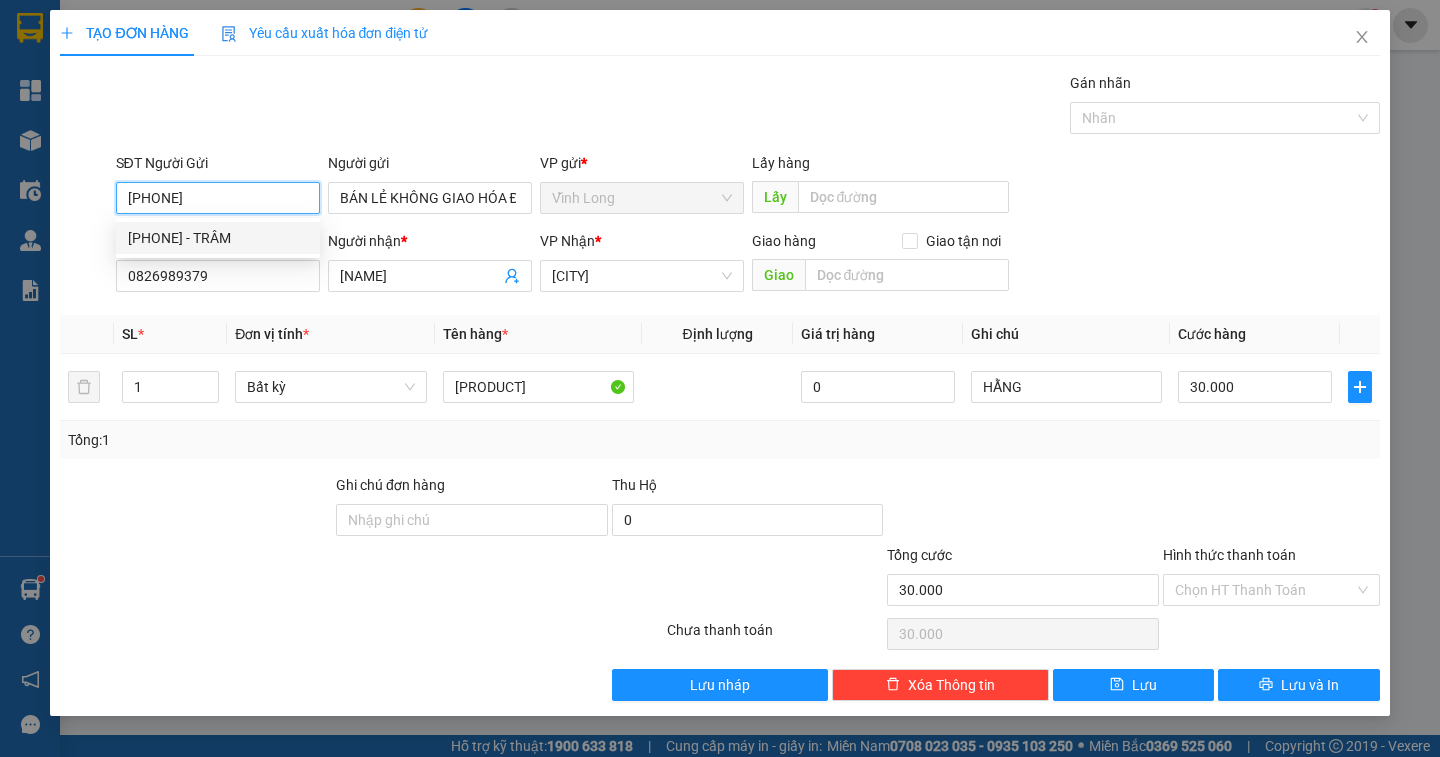 type on "[PHONE]" 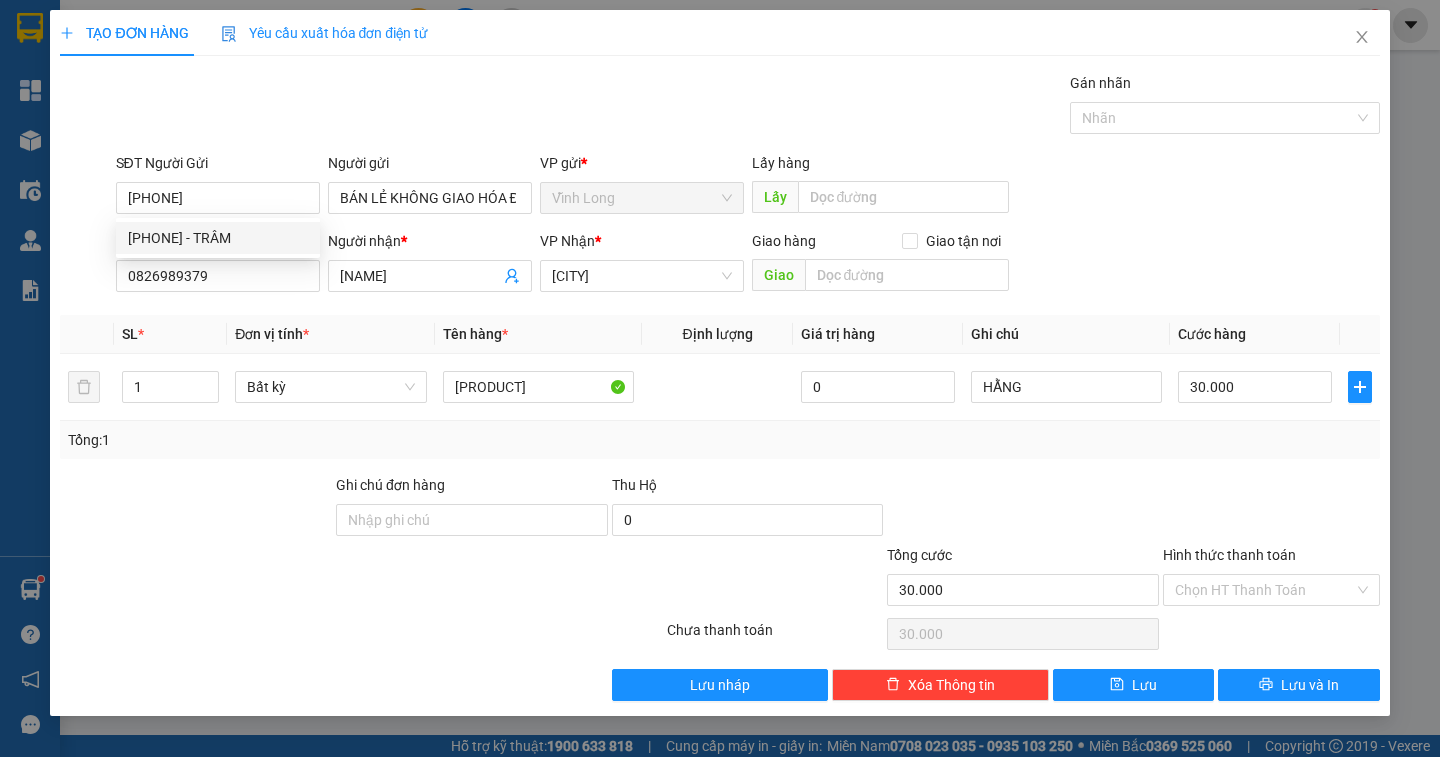 click on "SĐT Người Gửi [PHONE] Người gửi BÁN LẺ KHÔNG GIAO HÓA ĐƠN VP gửi  * Vĩnh Long Lấy hàng Lấy SĐT Người Nhận  * [PHONE] Người nhận  * LAM GIANG VP Nhận  * TP. Hồ Chí Minh Giao hàng Giao tận nơi Giao SL  * Đơn vị tính  * Tên hàng  * Định lượng Giá trị hàng Ghi chú Cước hàng                   1 Bất kỳ THÙNG HẢO HẢO 0 HẰNG 30.000 Tổng:  1 Ghi chú đơn hàng Thu Hộ 0 Tổng cước 30.000 Hình thức thanh toán Chọn HT Thanh Toán Số tiền thu trước 0 Chưa thanh toán 30.000 Chọn HT Thanh Toán Lưu nháp Xóa Thông tin Lưu Lưu và In" at bounding box center [719, 386] 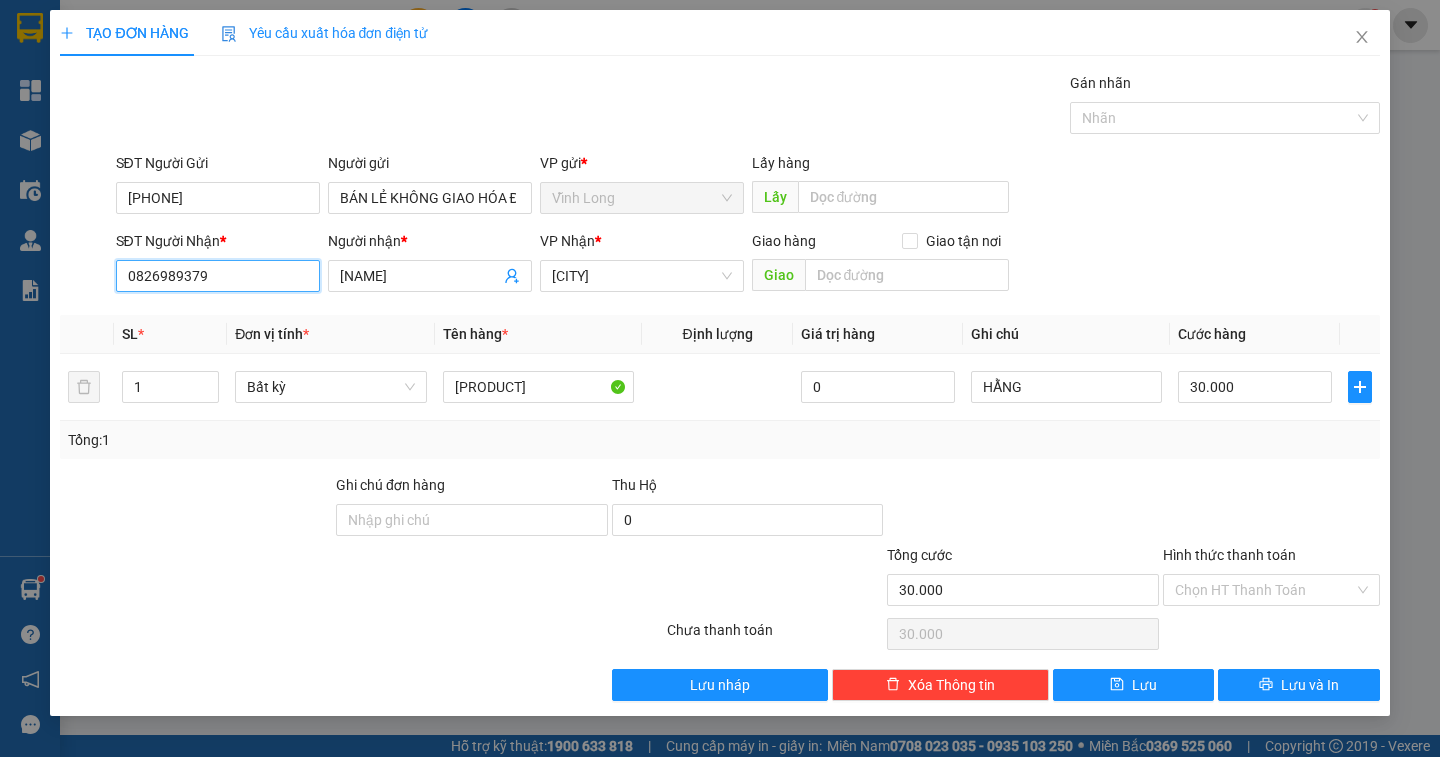 click on "0826989379" at bounding box center (218, 276) 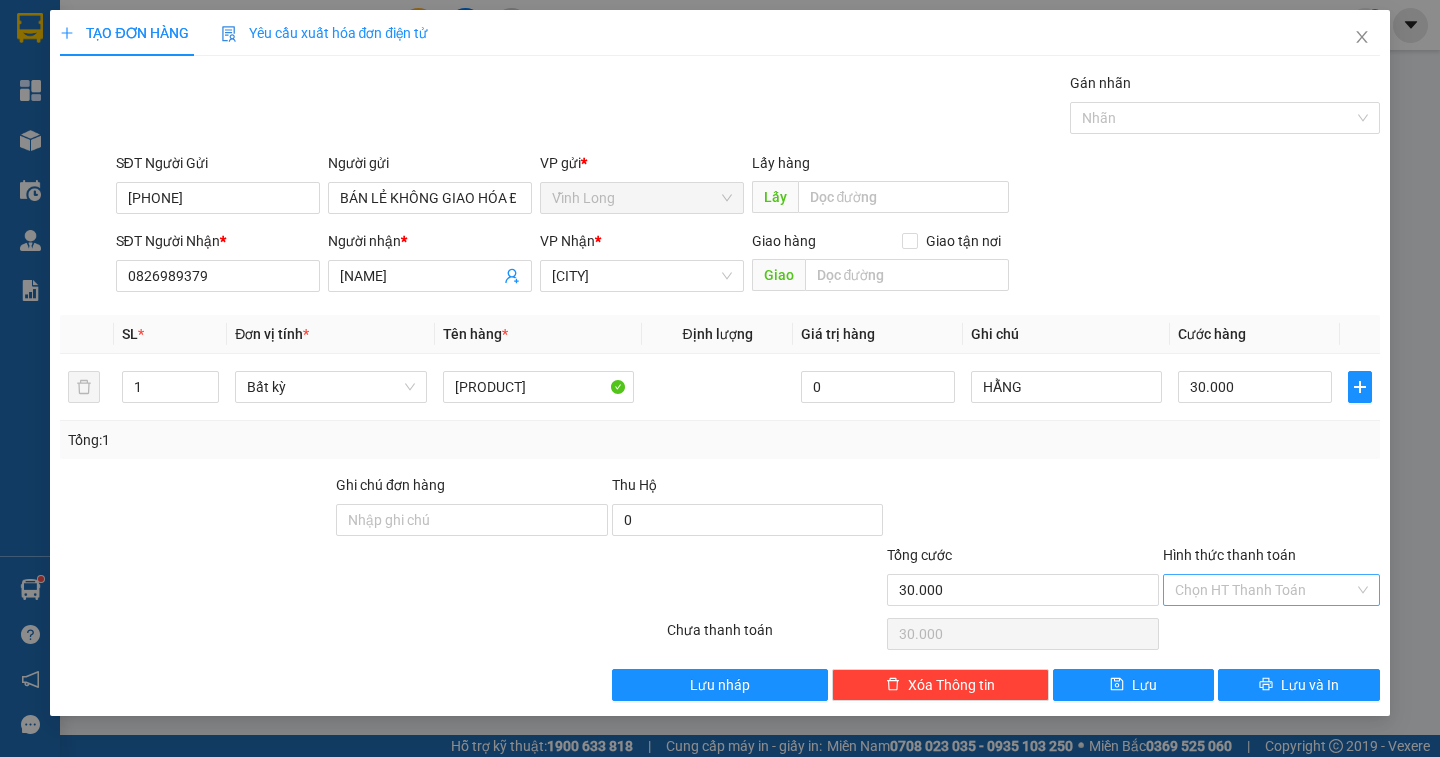 click on "Hình thức thanh toán" at bounding box center (1264, 590) 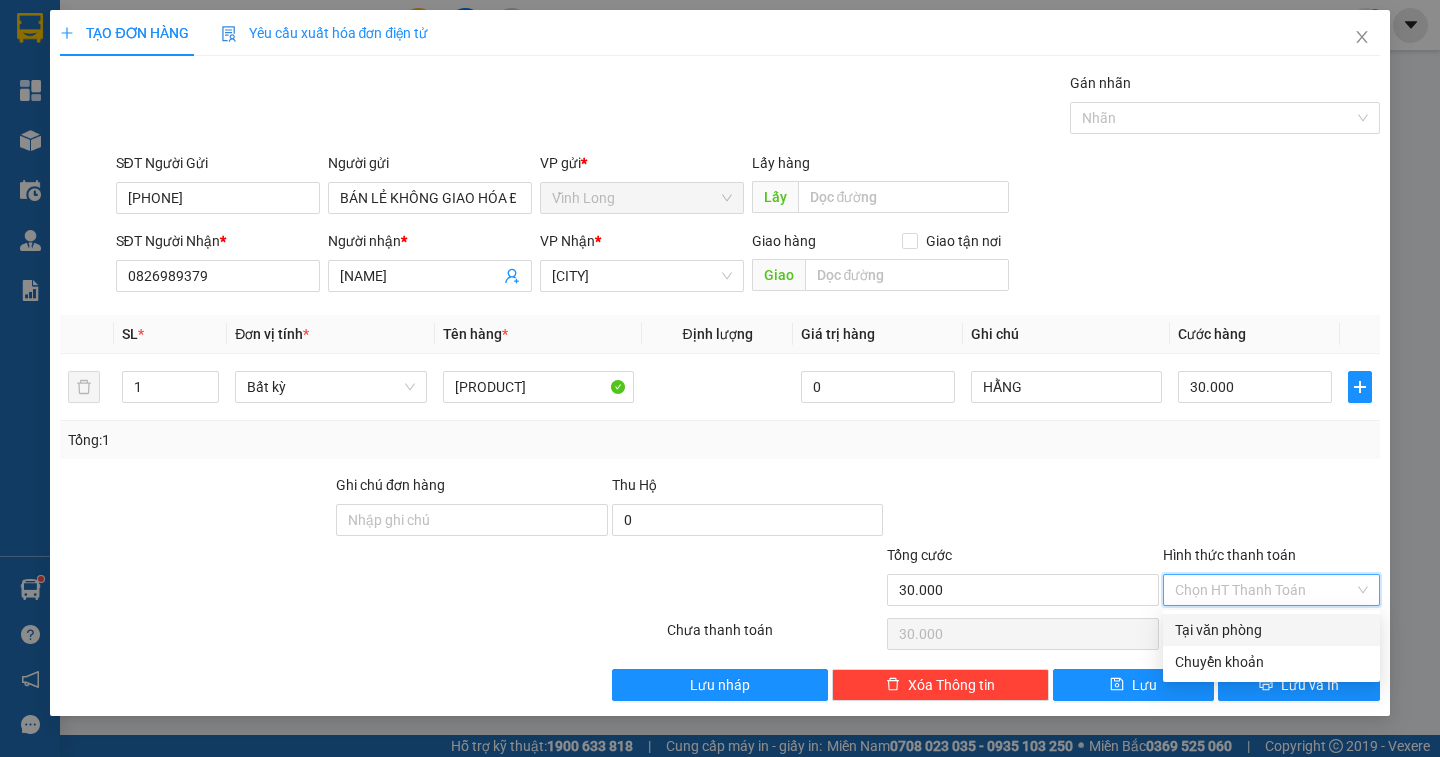 click on "Tại văn phòng" at bounding box center [1271, 630] 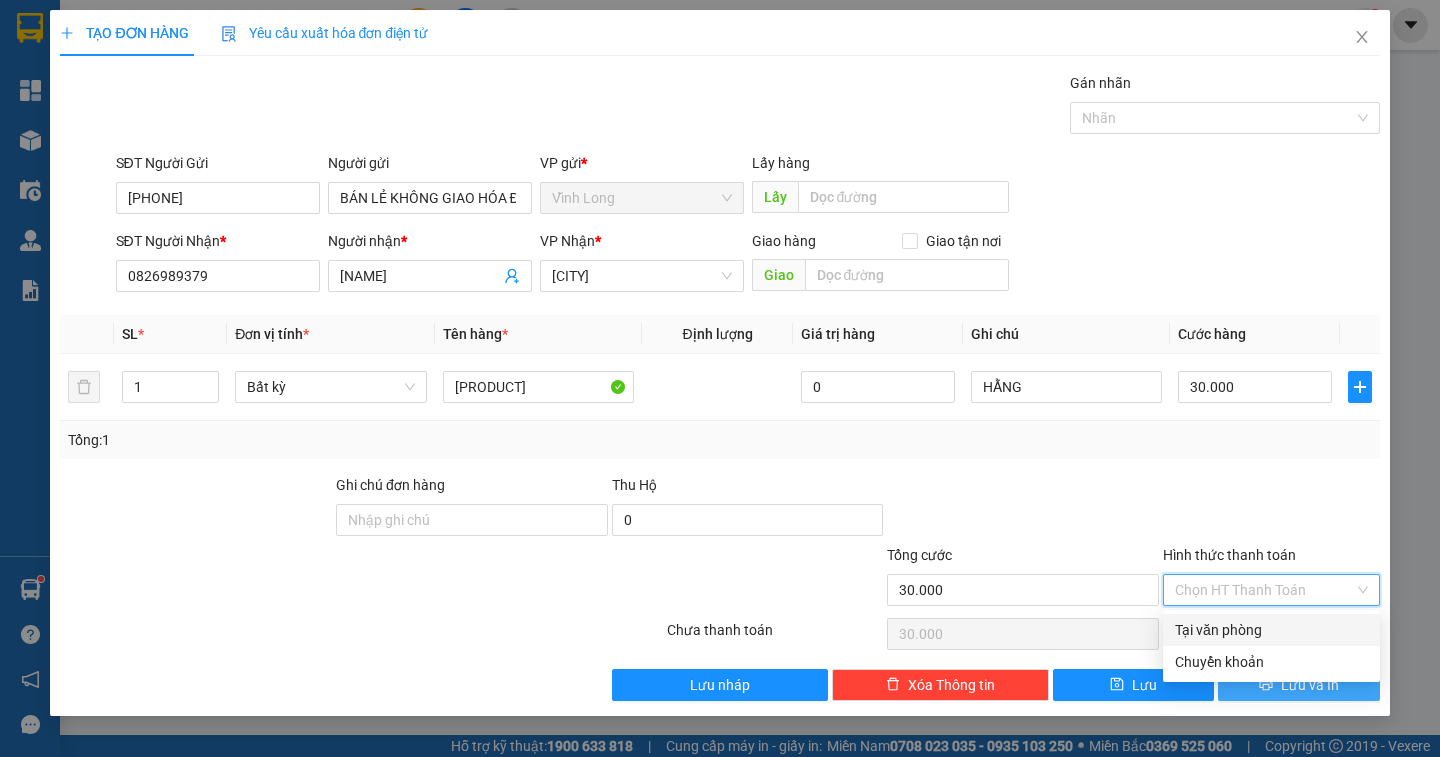 type on "0" 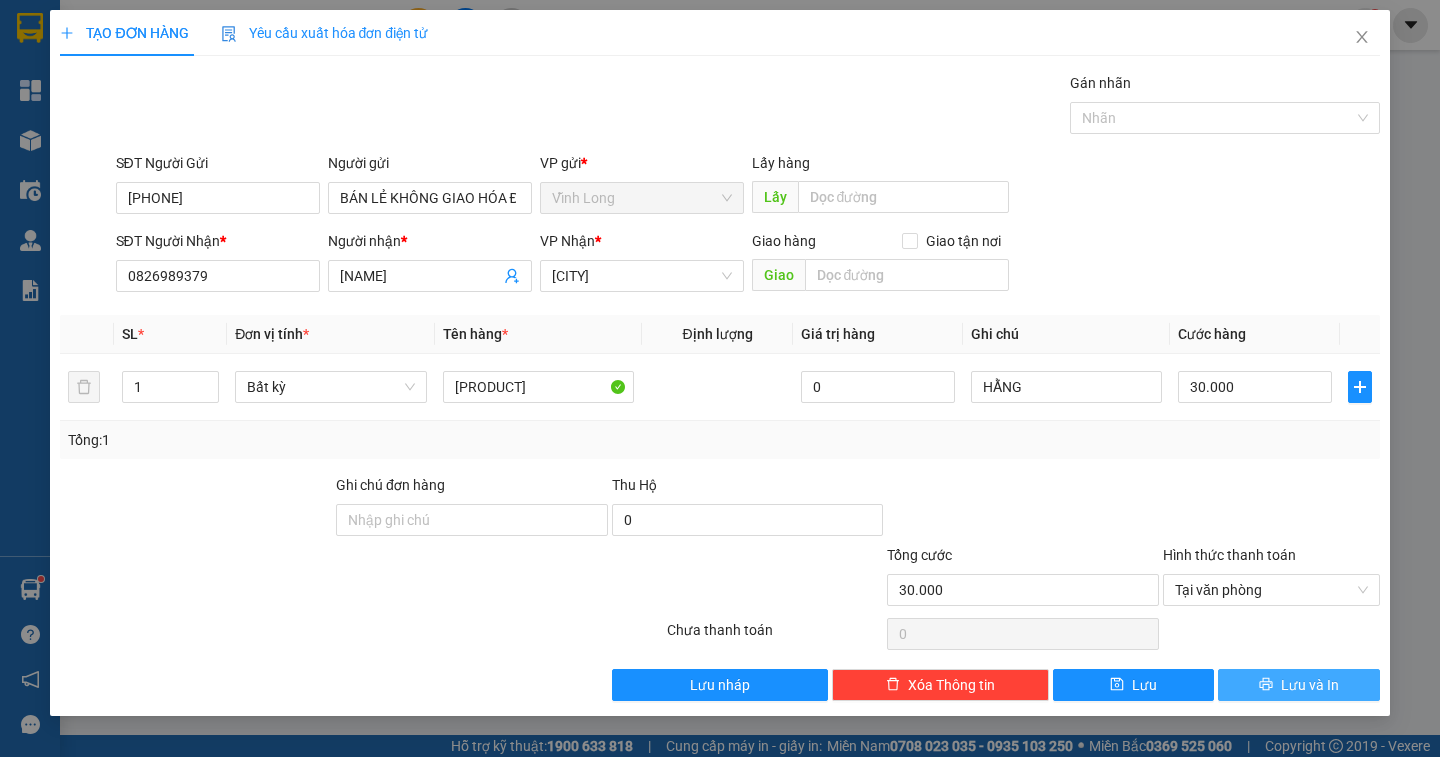 click on "Lưu và In" at bounding box center (1310, 685) 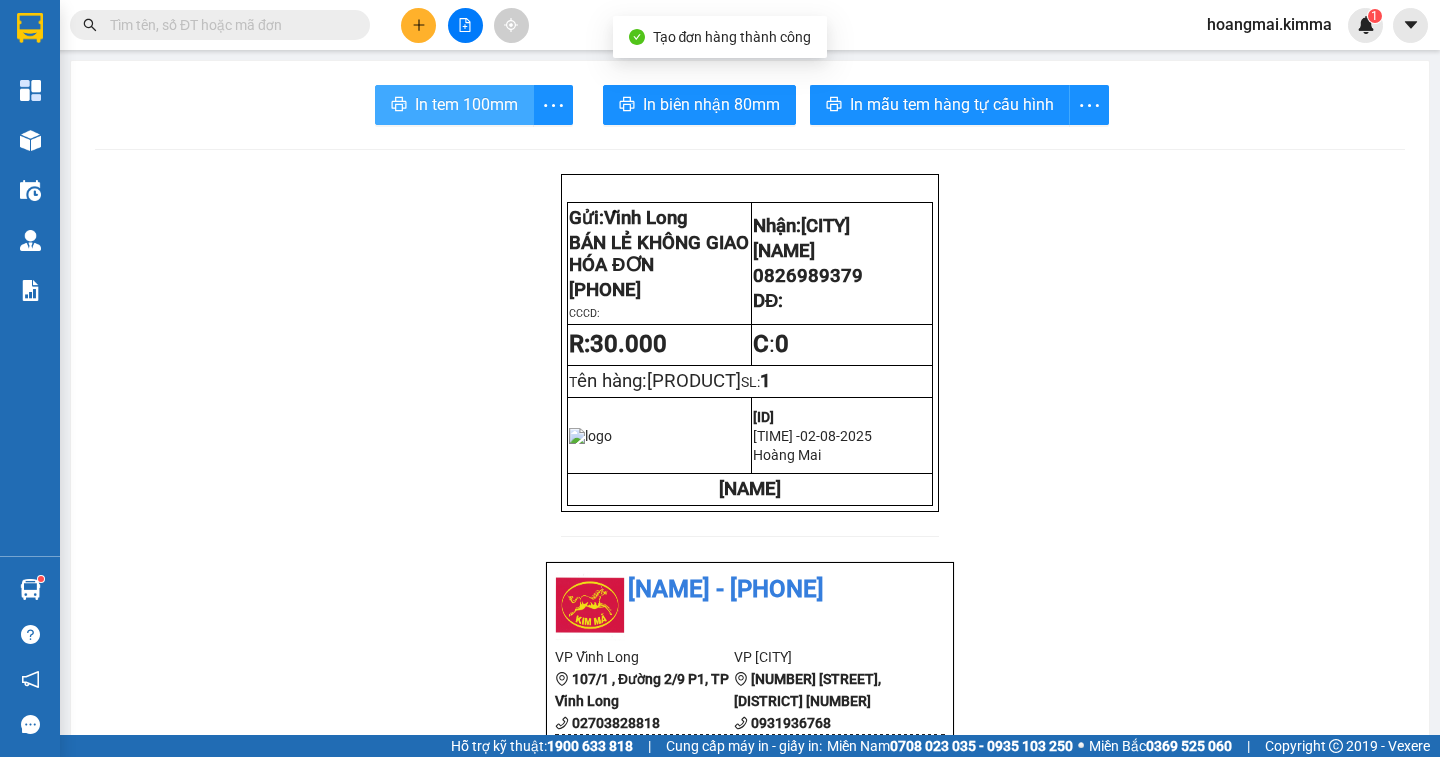 click on "In tem 100mm" at bounding box center [466, 104] 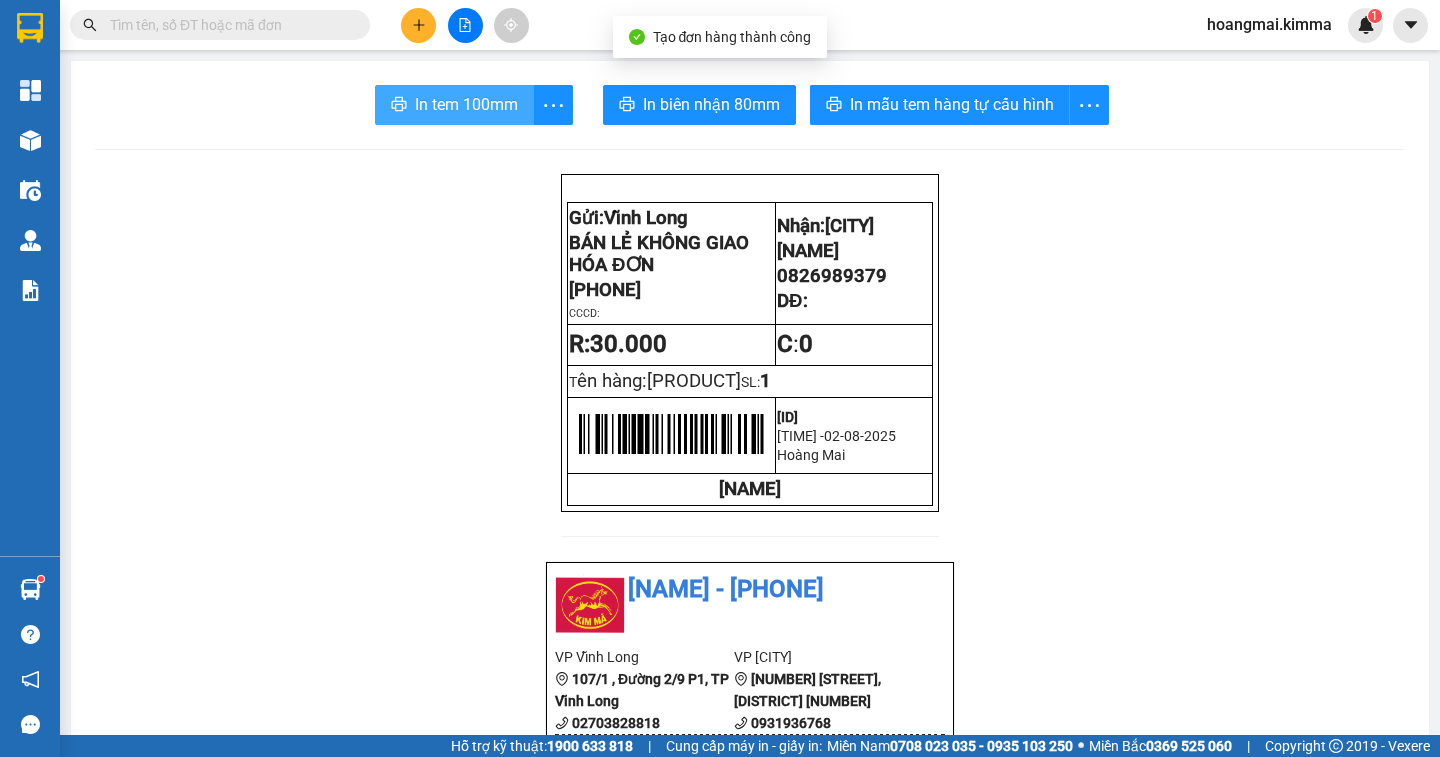 scroll, scrollTop: 0, scrollLeft: 0, axis: both 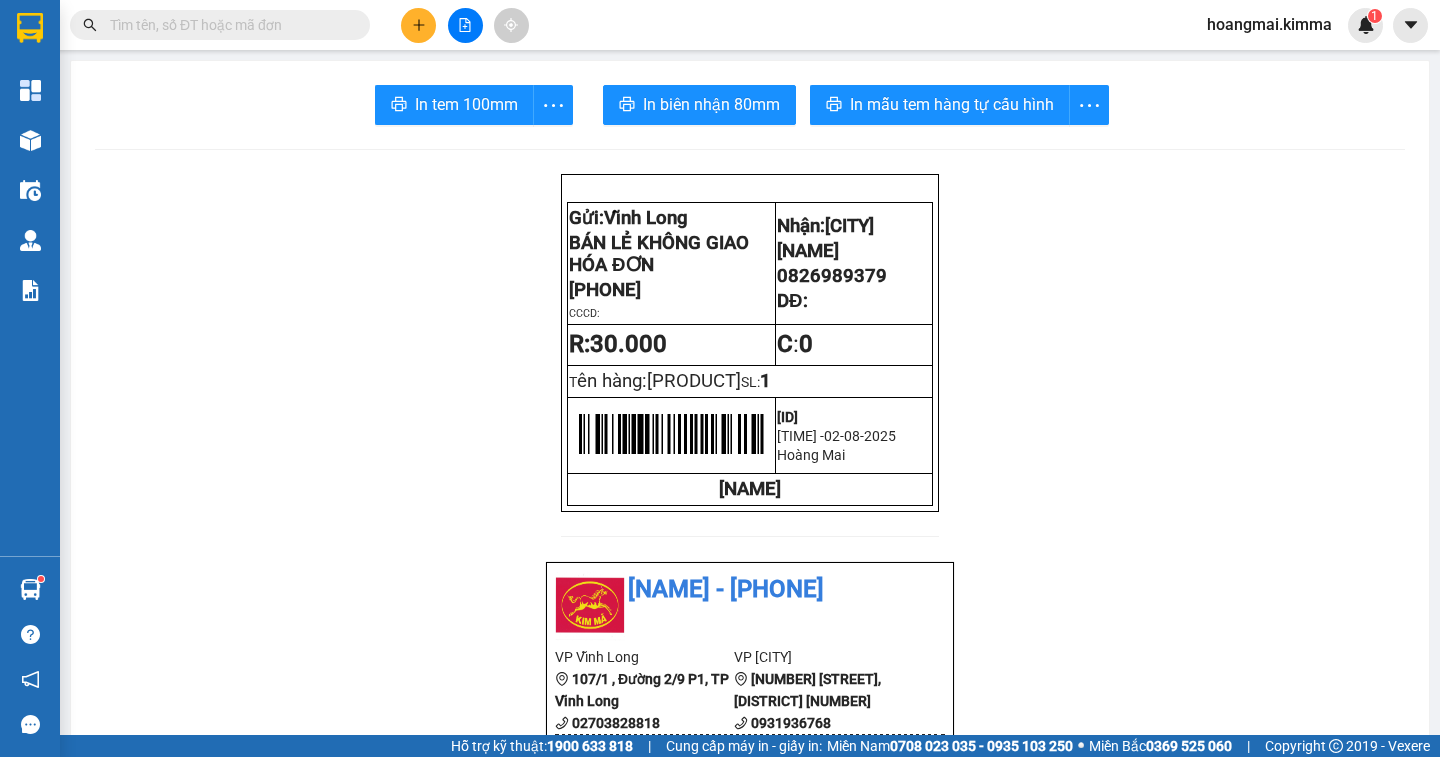 click at bounding box center [418, 25] 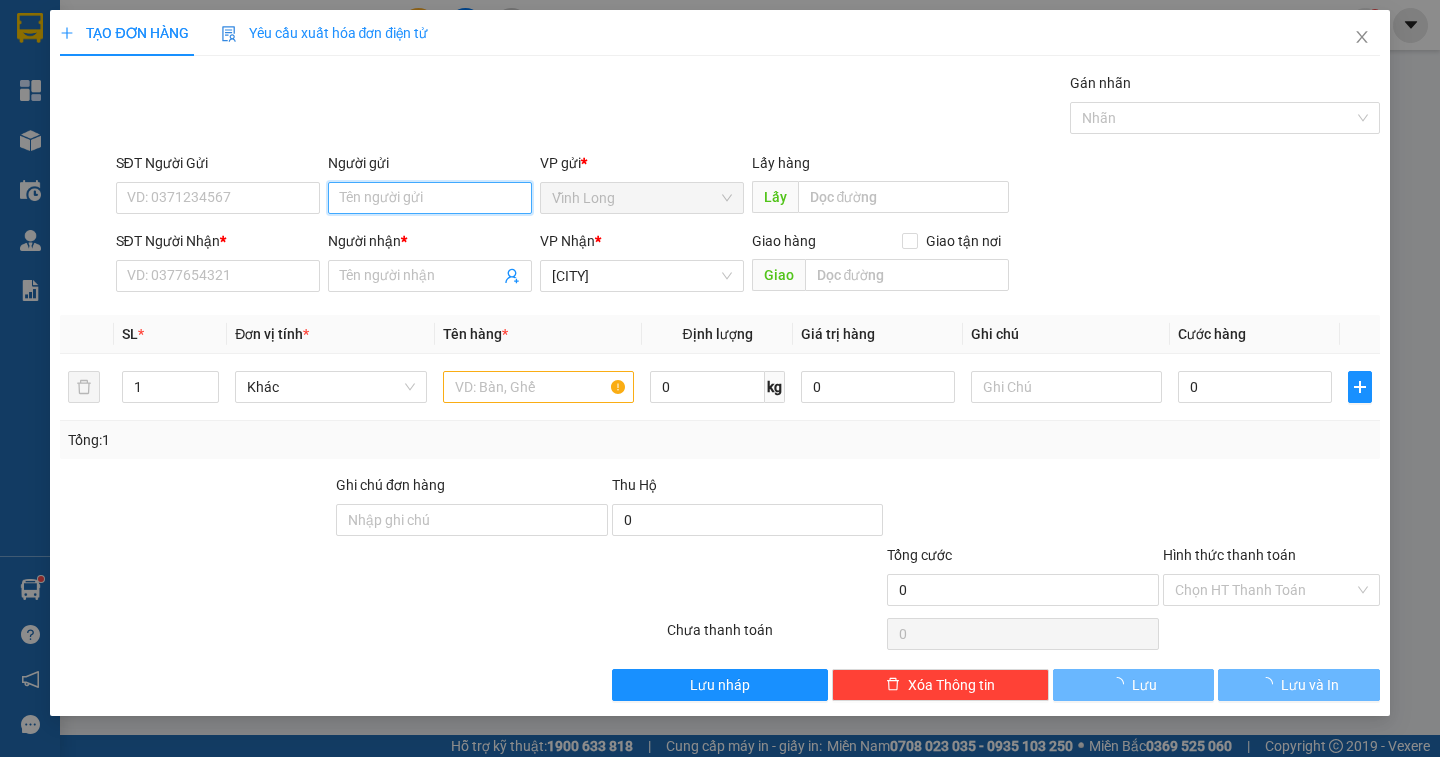 click on "Người gửi" at bounding box center (430, 198) 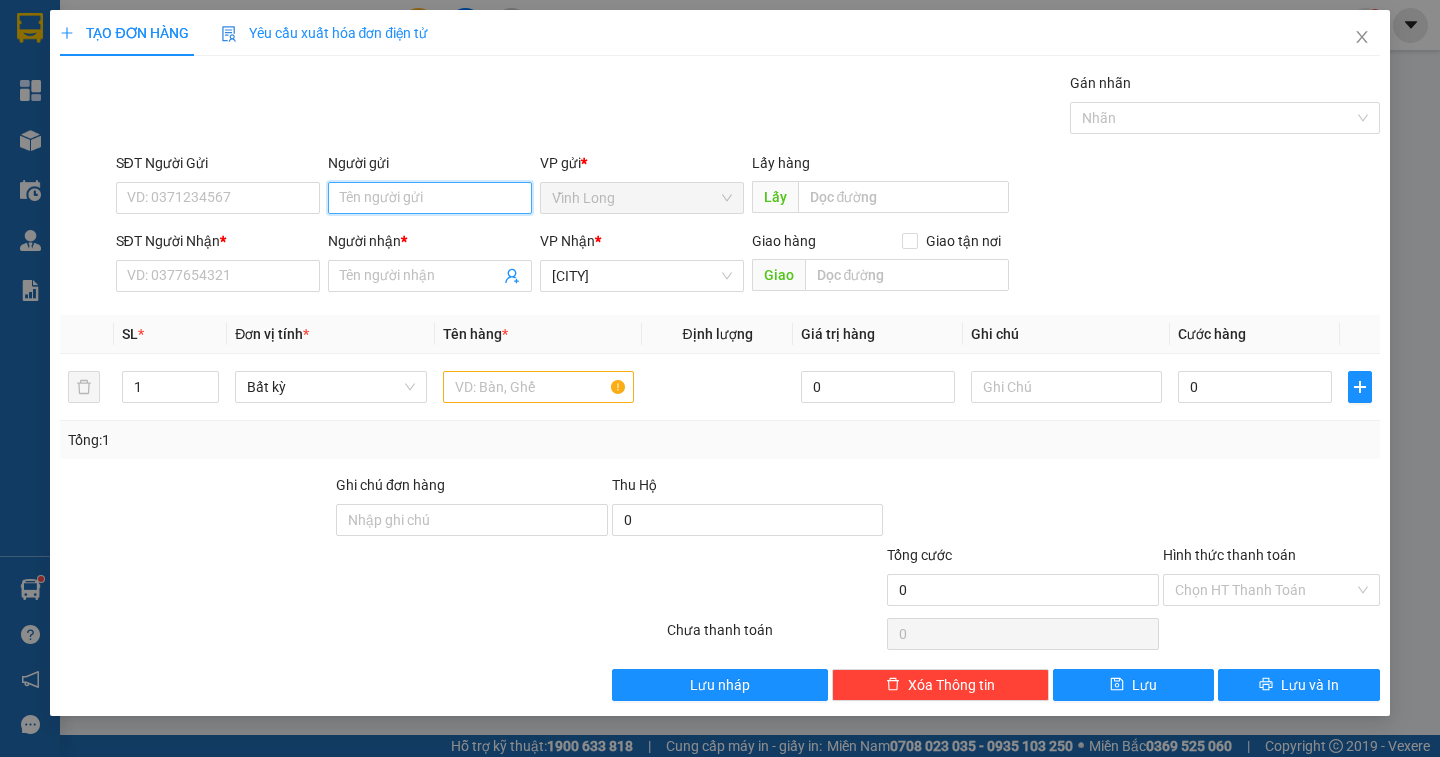 click on "Người gửi" at bounding box center (430, 198) 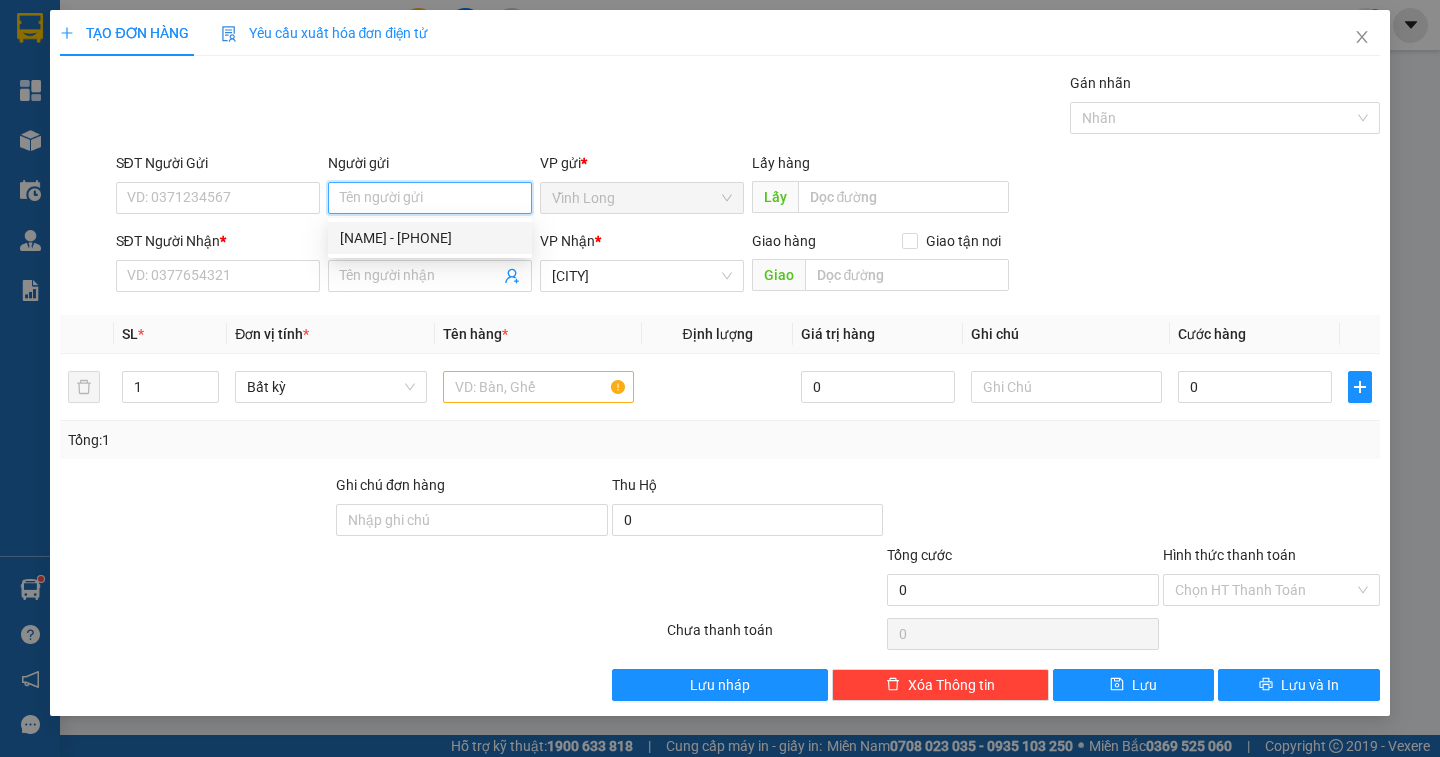 click on "[NAME] - [PHONE]" at bounding box center [430, 238] 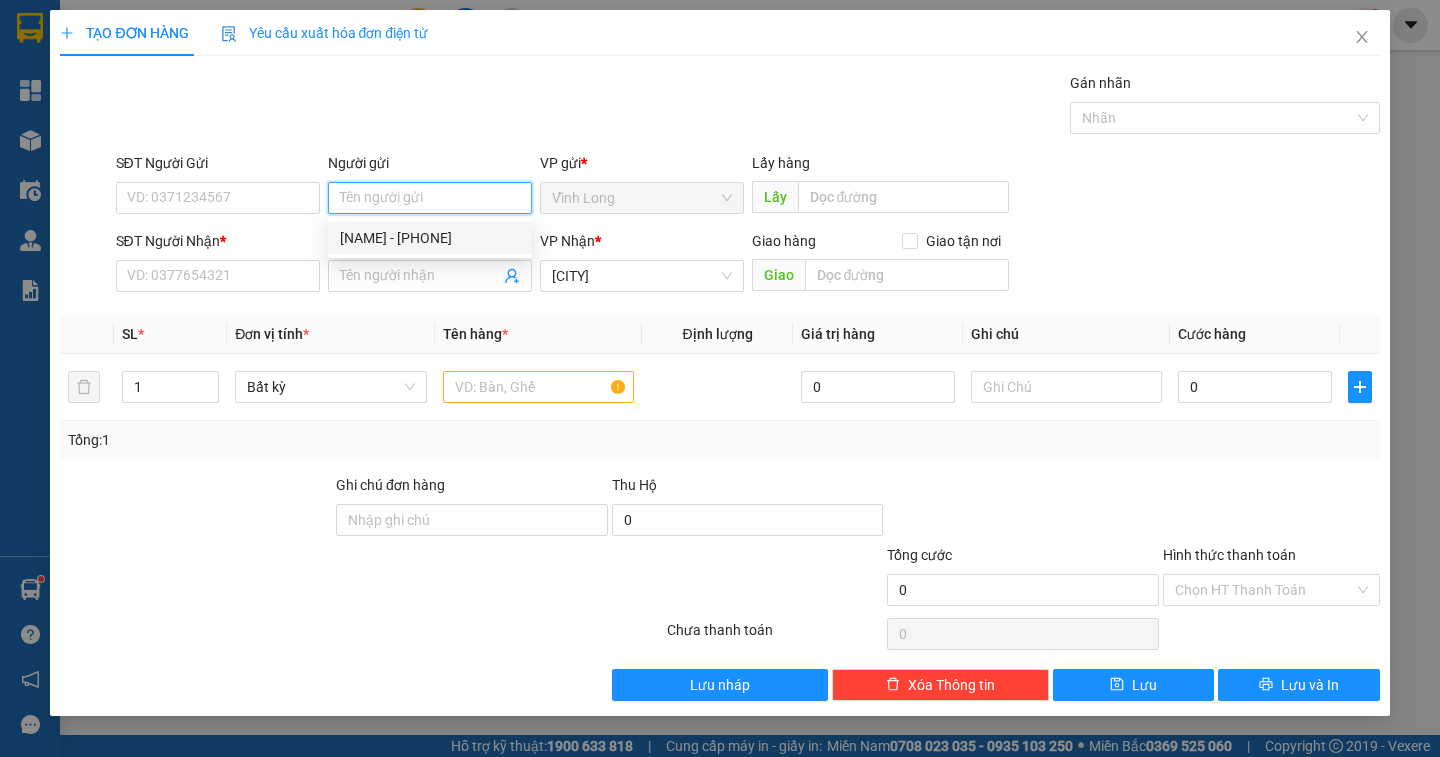 type on "[NAME]" 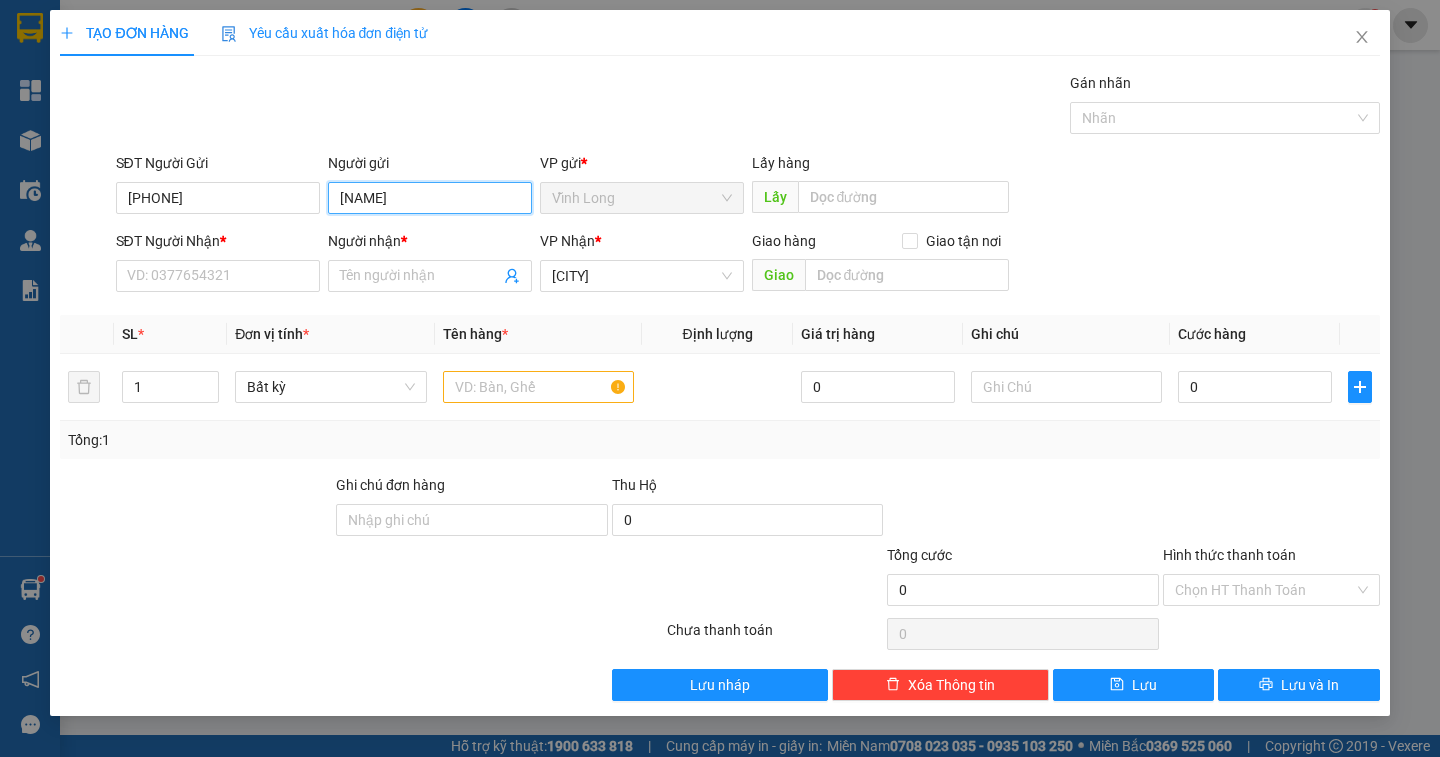 drag, startPoint x: 437, startPoint y: 189, endPoint x: 240, endPoint y: 226, distance: 200.4445 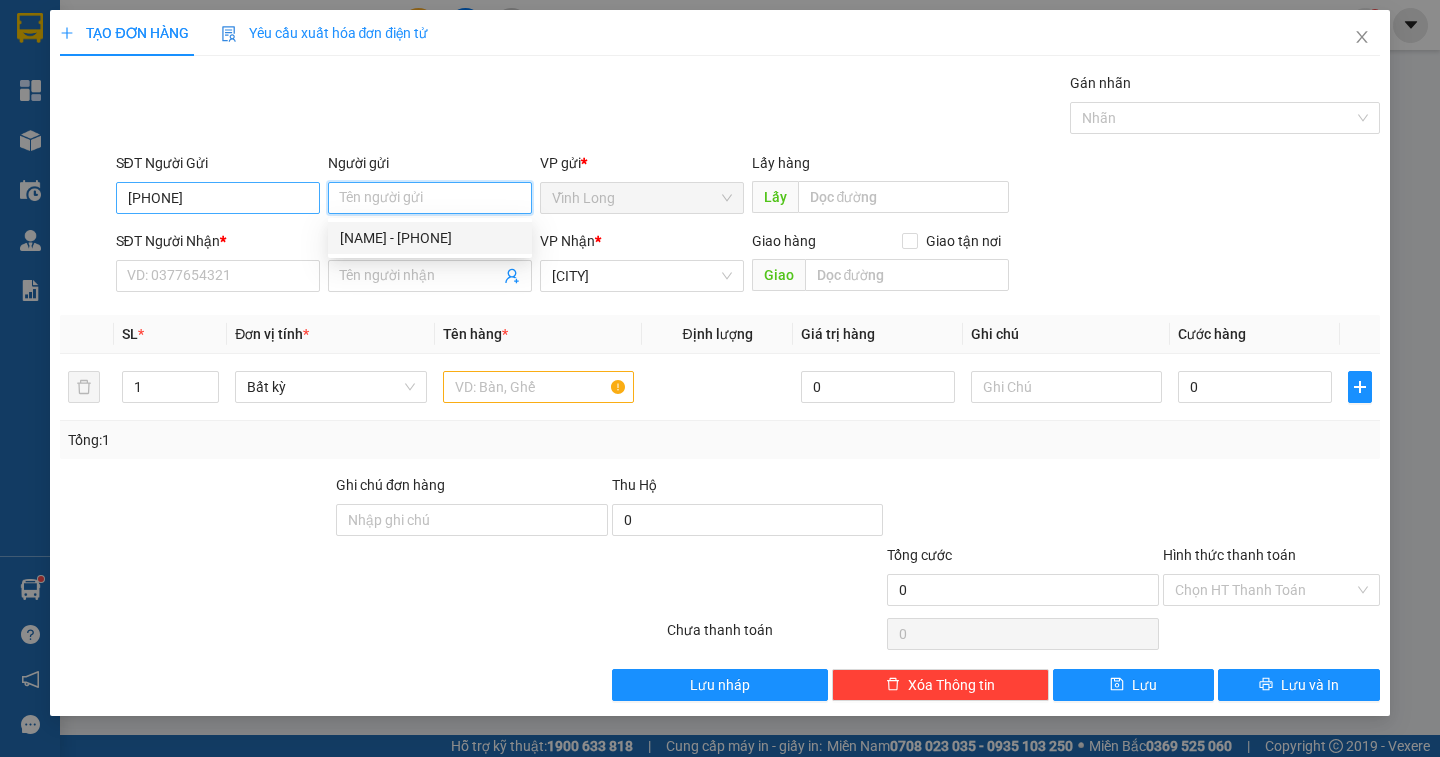 type 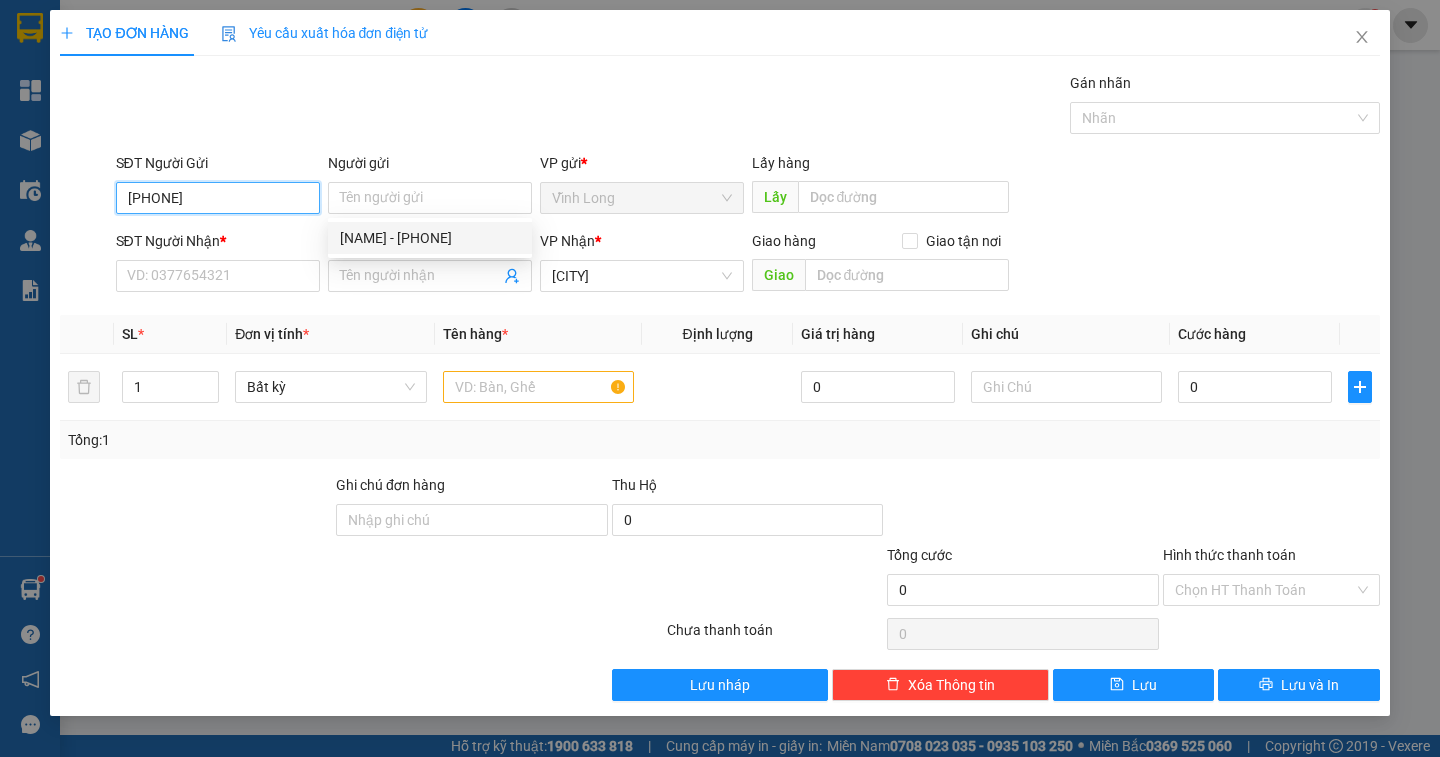 drag, startPoint x: 232, startPoint y: 184, endPoint x: 0, endPoint y: 247, distance: 240.40175 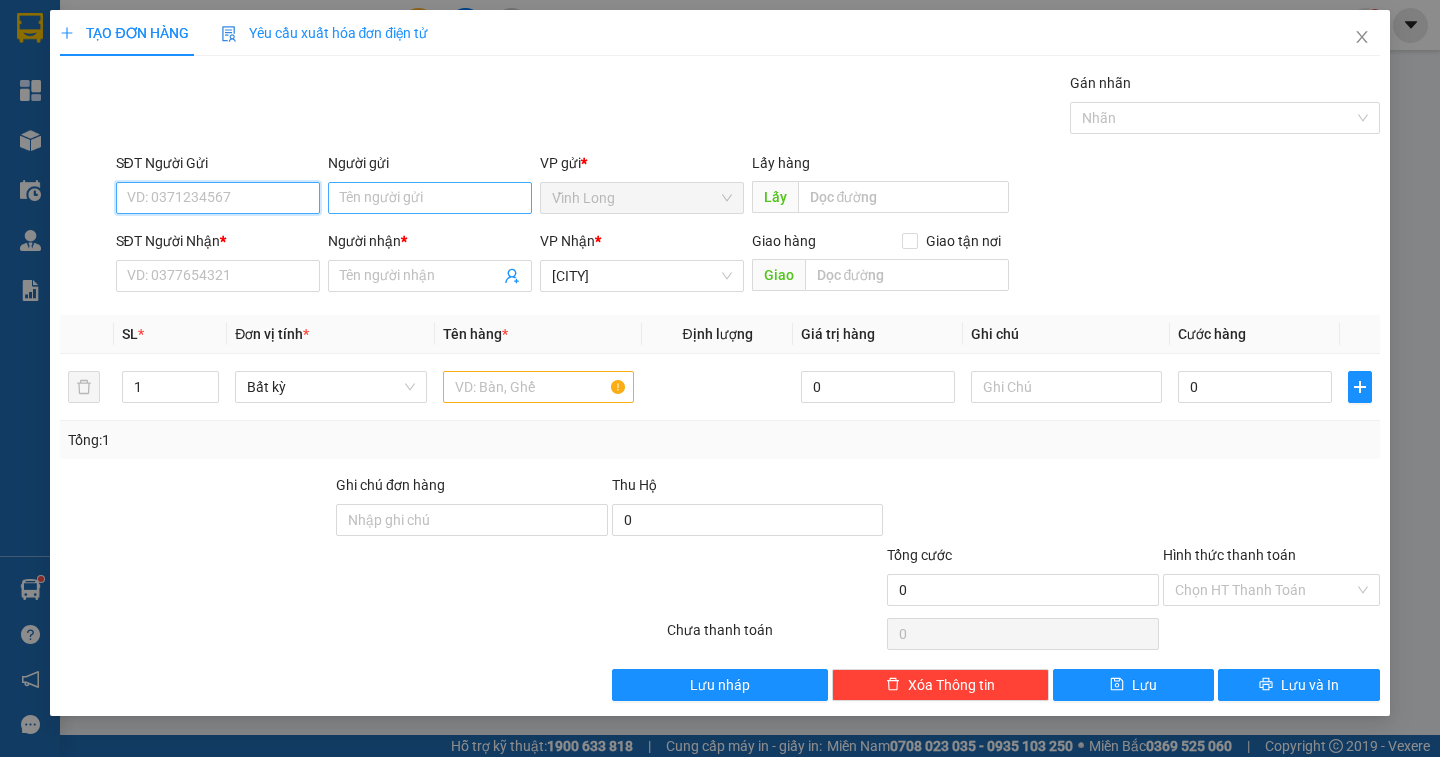 type 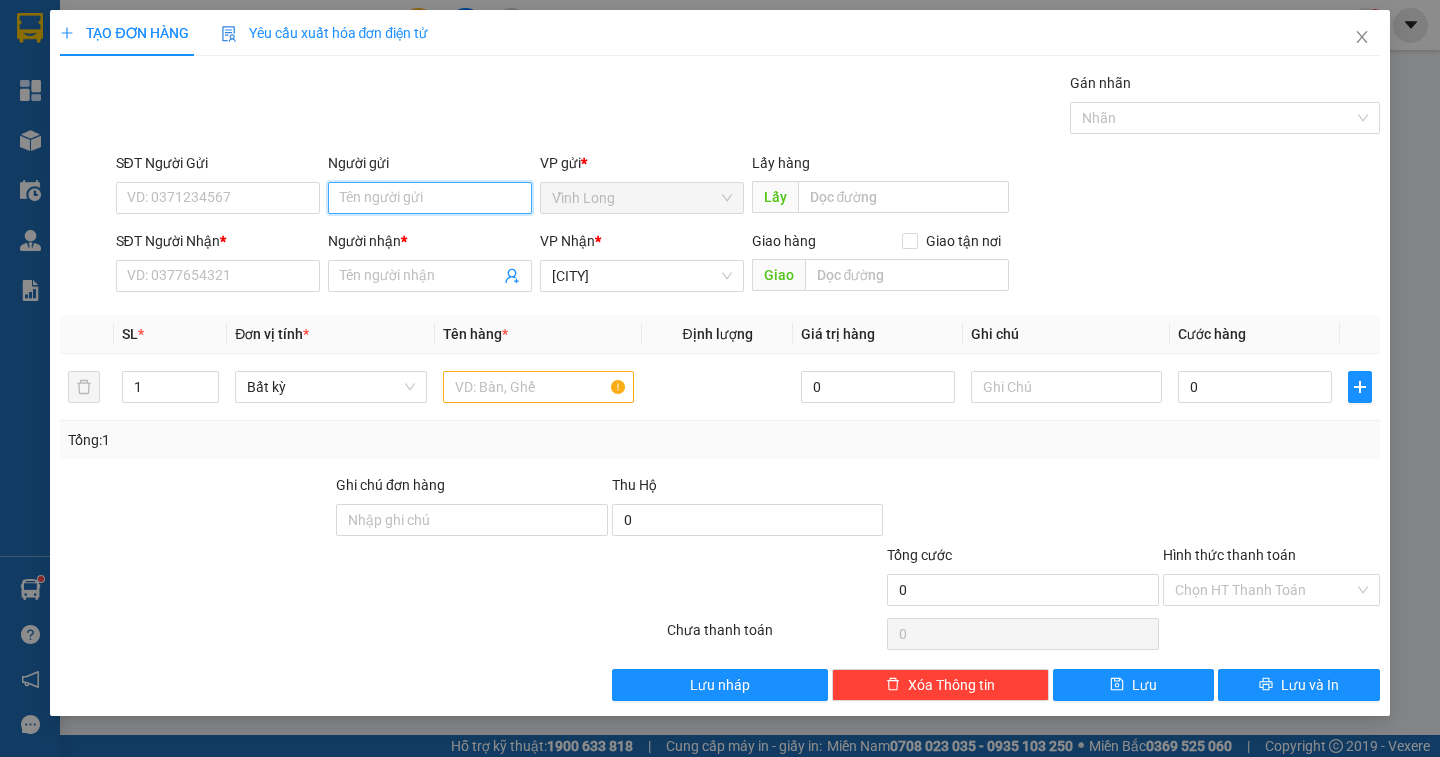 click on "Người gửi" at bounding box center [430, 198] 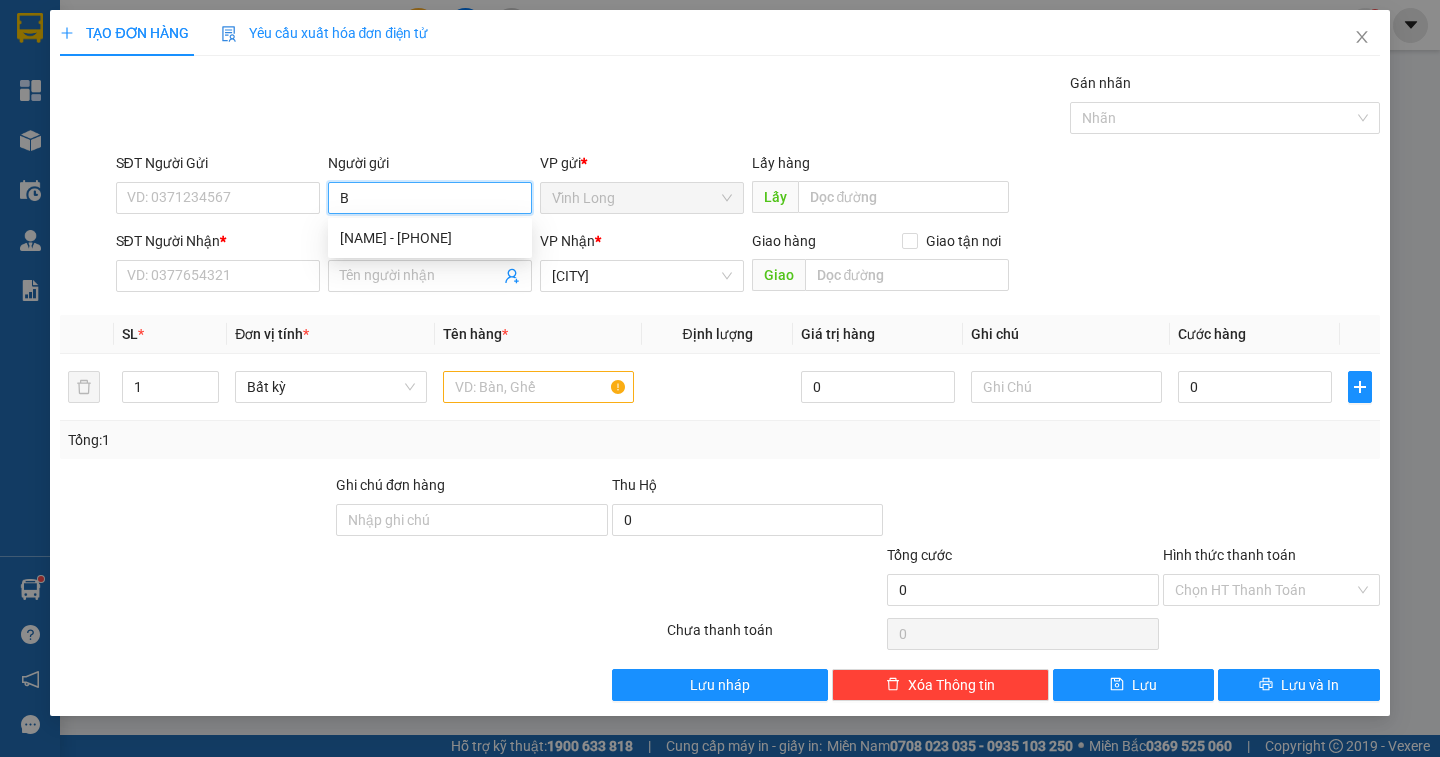 type on "BA" 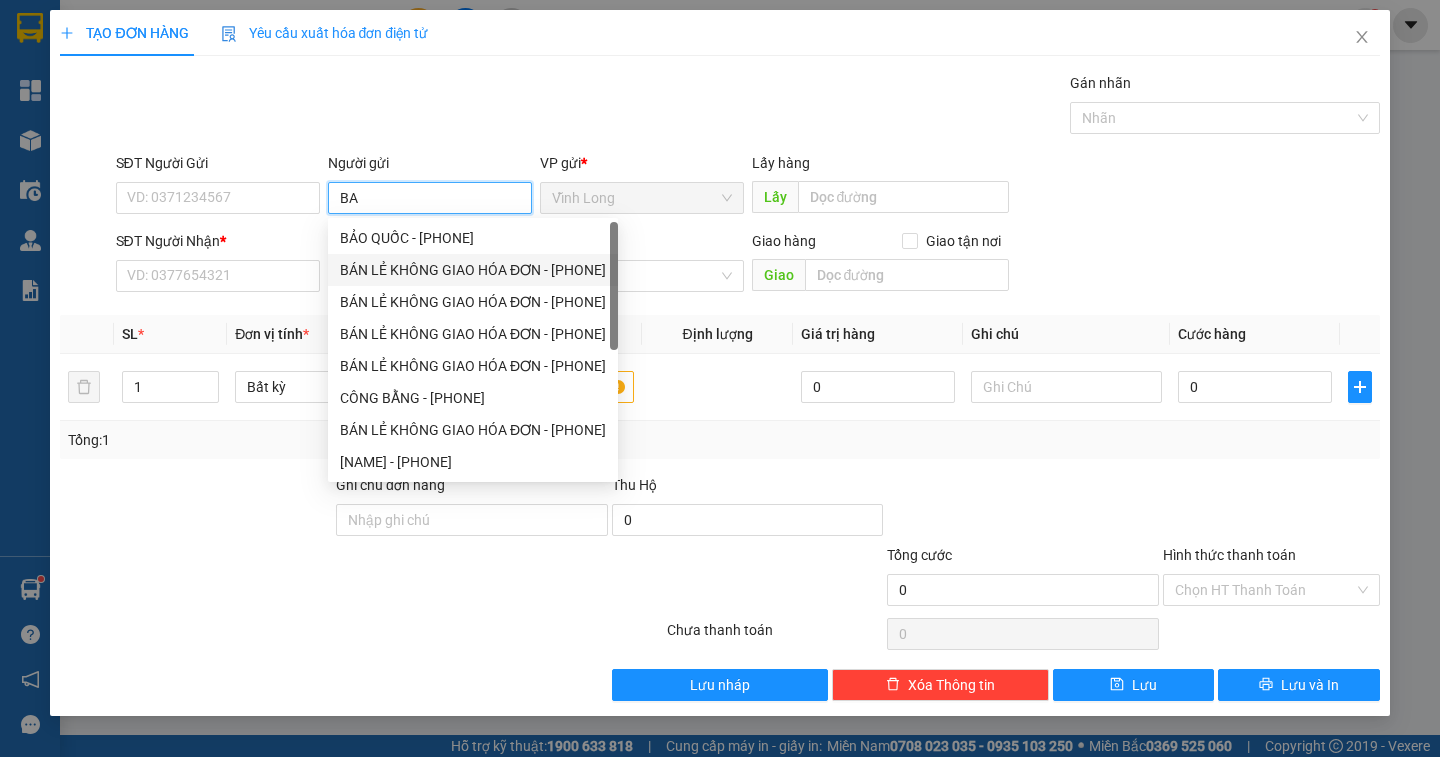 click on "BÁN LẺ KHÔNG GIAO HÓA ĐƠN - [PHONE]" at bounding box center (473, 270) 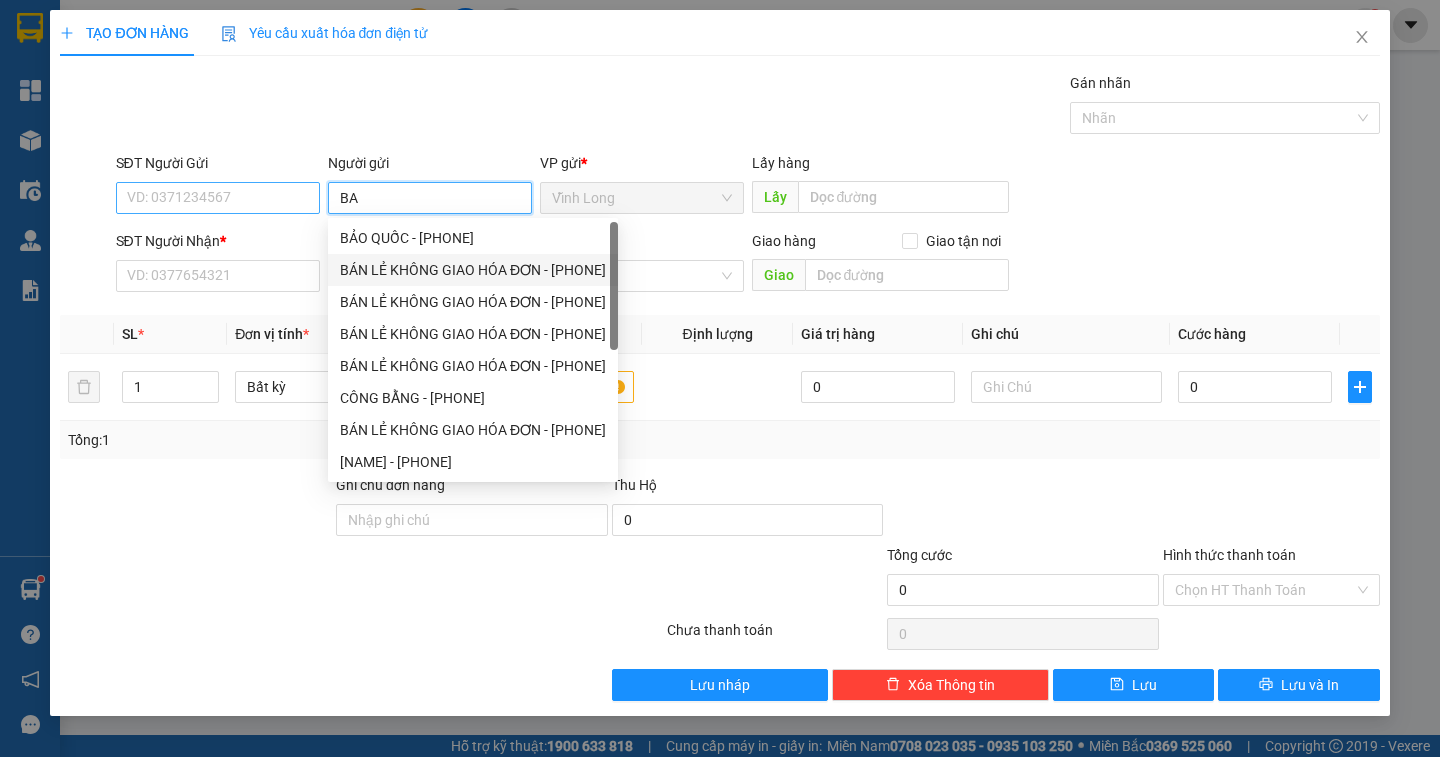 type on "[PHONE]" 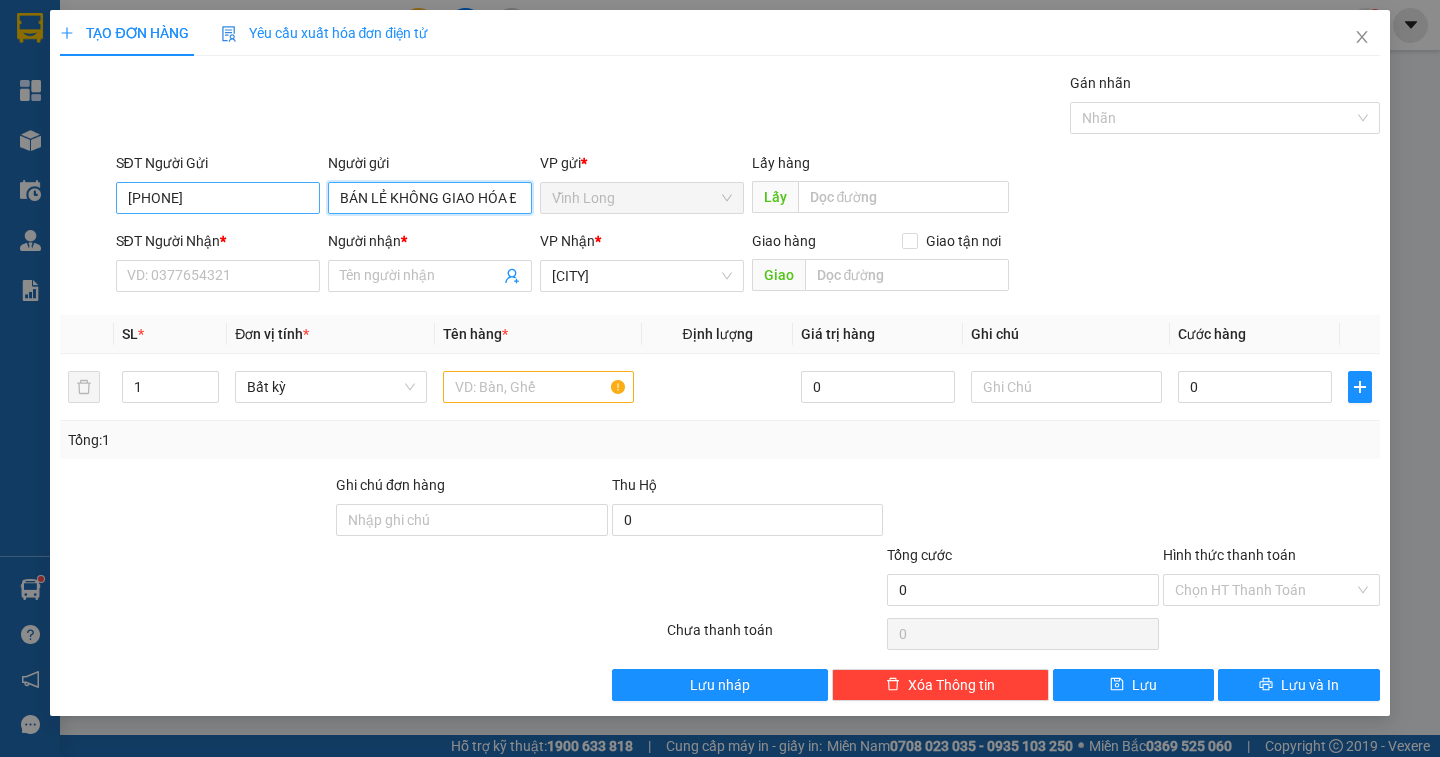 type on "BÁN LẺ KHÔNG GIAO HÓA ĐƠN" 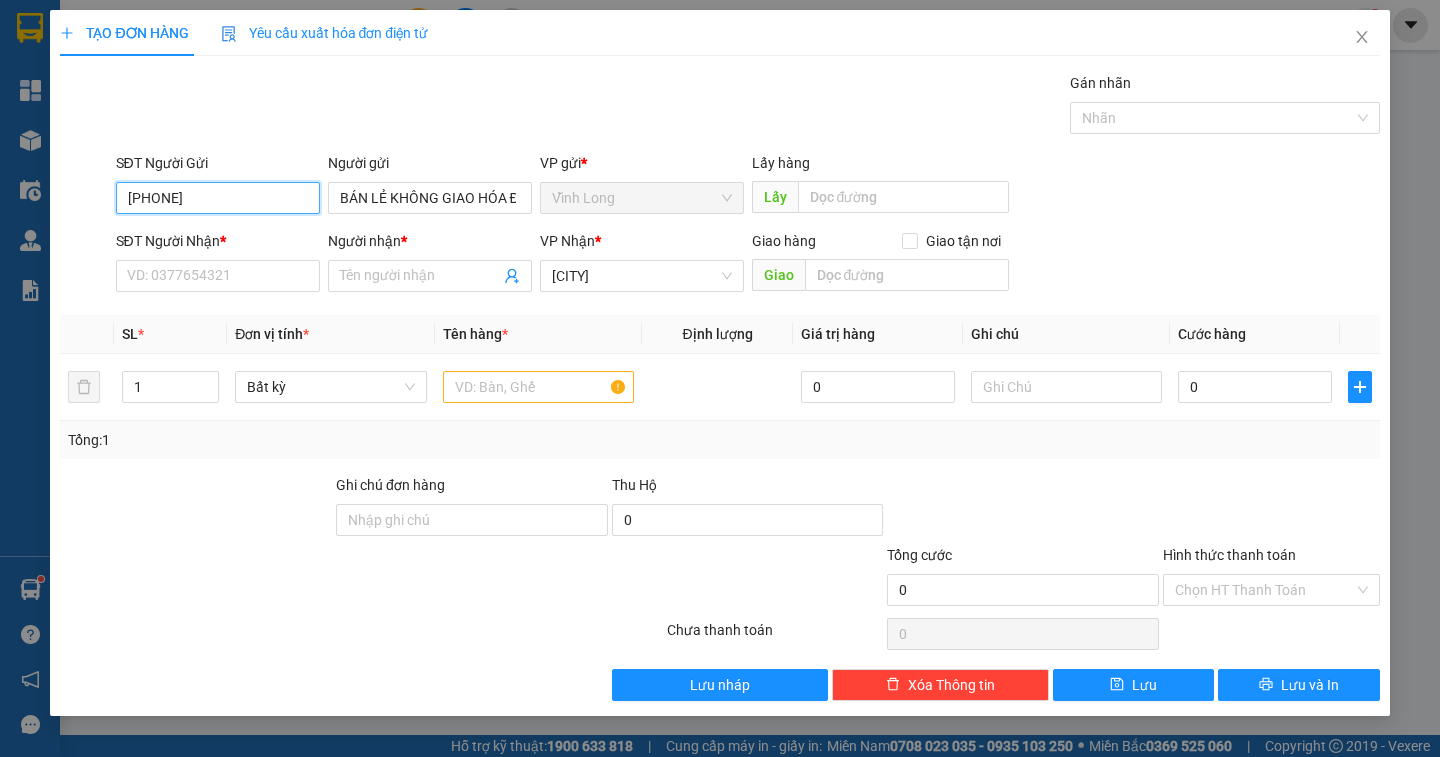 drag, startPoint x: 249, startPoint y: 195, endPoint x: 0, endPoint y: 263, distance: 258.1182 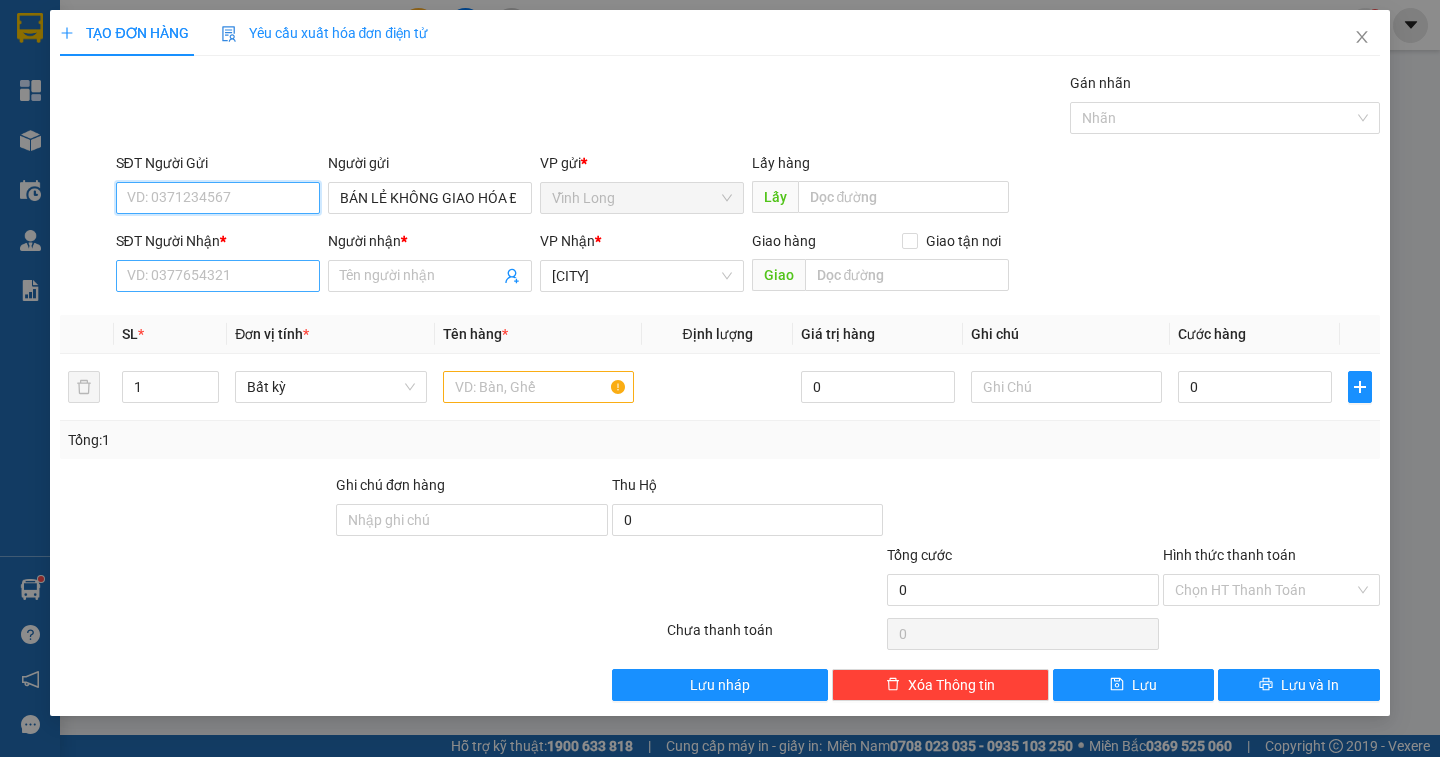 type 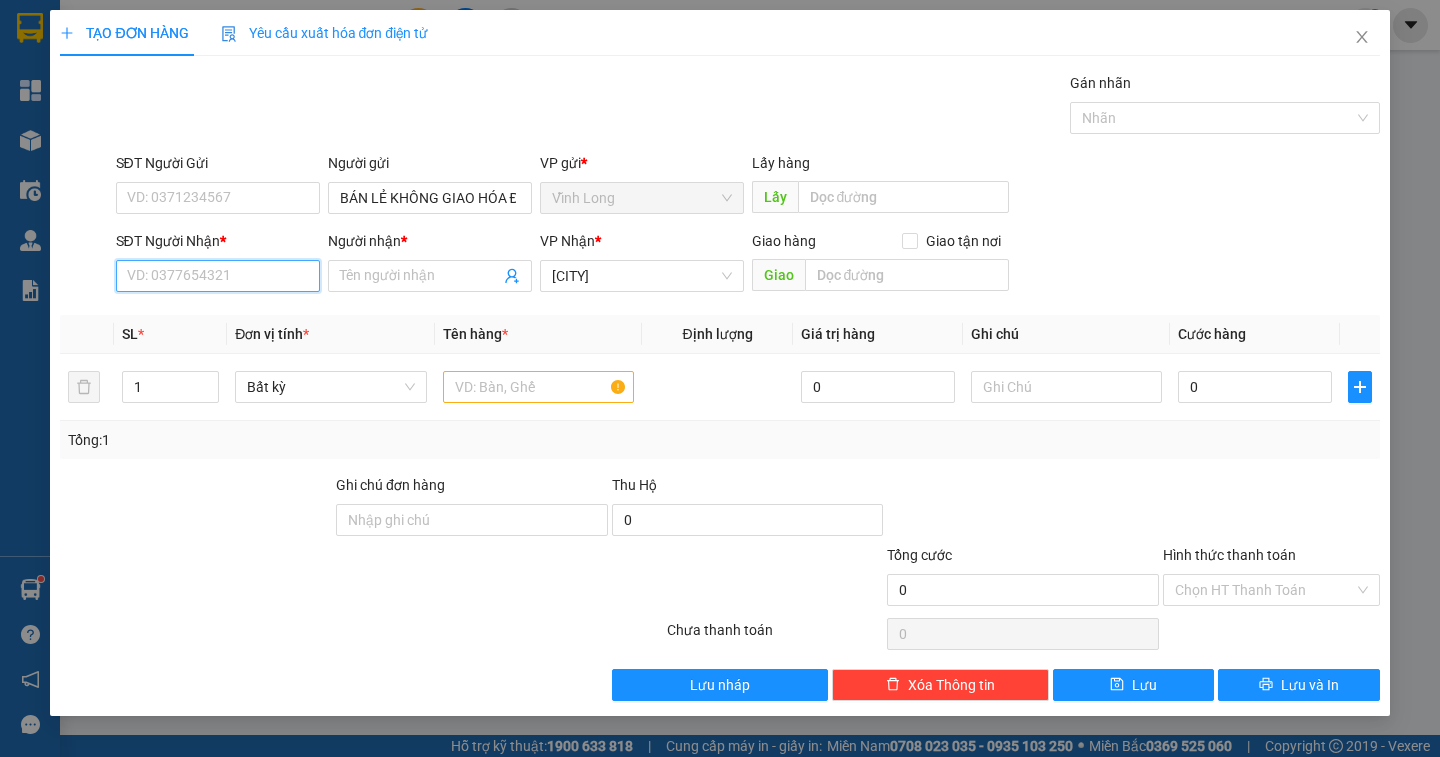 click on "SĐT Người Nhận  *" at bounding box center [218, 276] 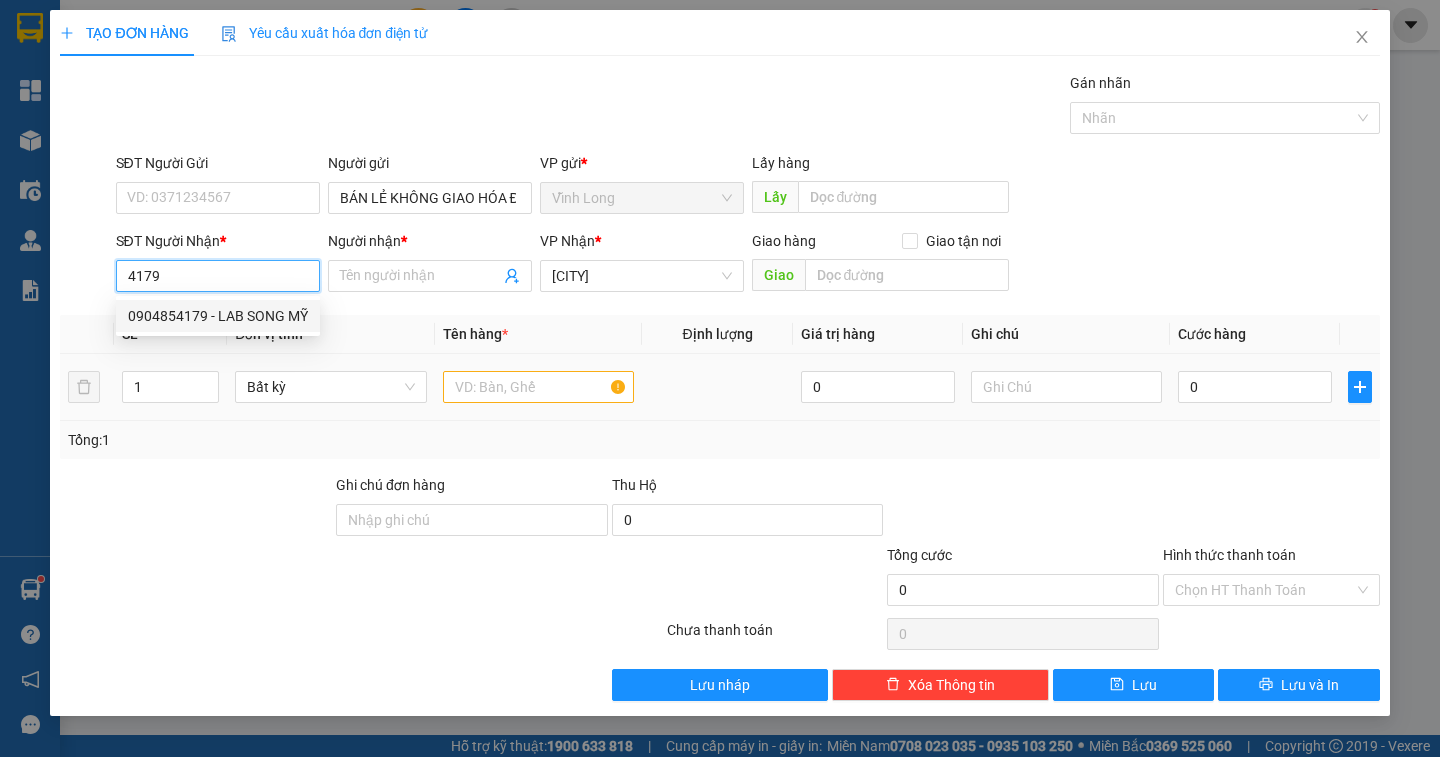 drag, startPoint x: 278, startPoint y: 316, endPoint x: 527, endPoint y: 388, distance: 259.20068 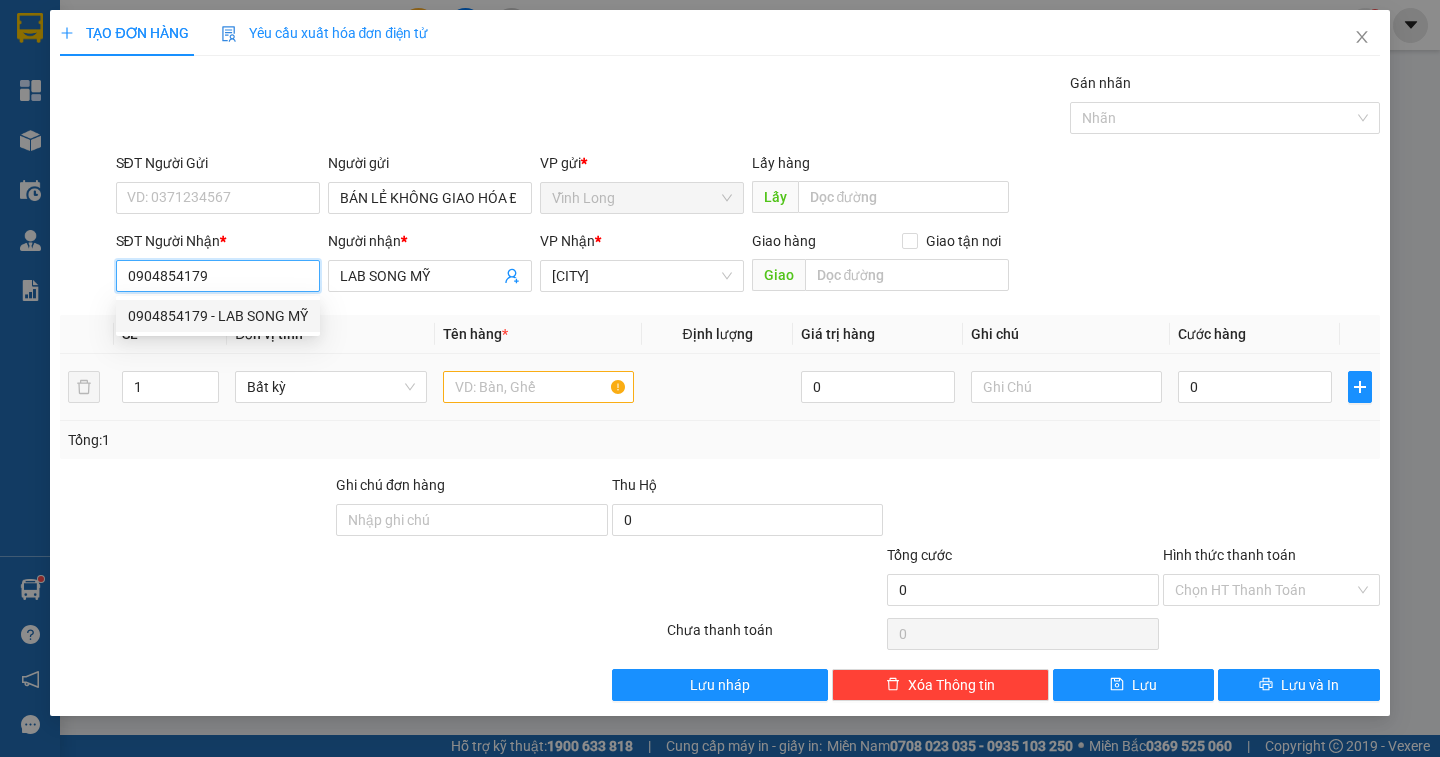 type on "0904854179" 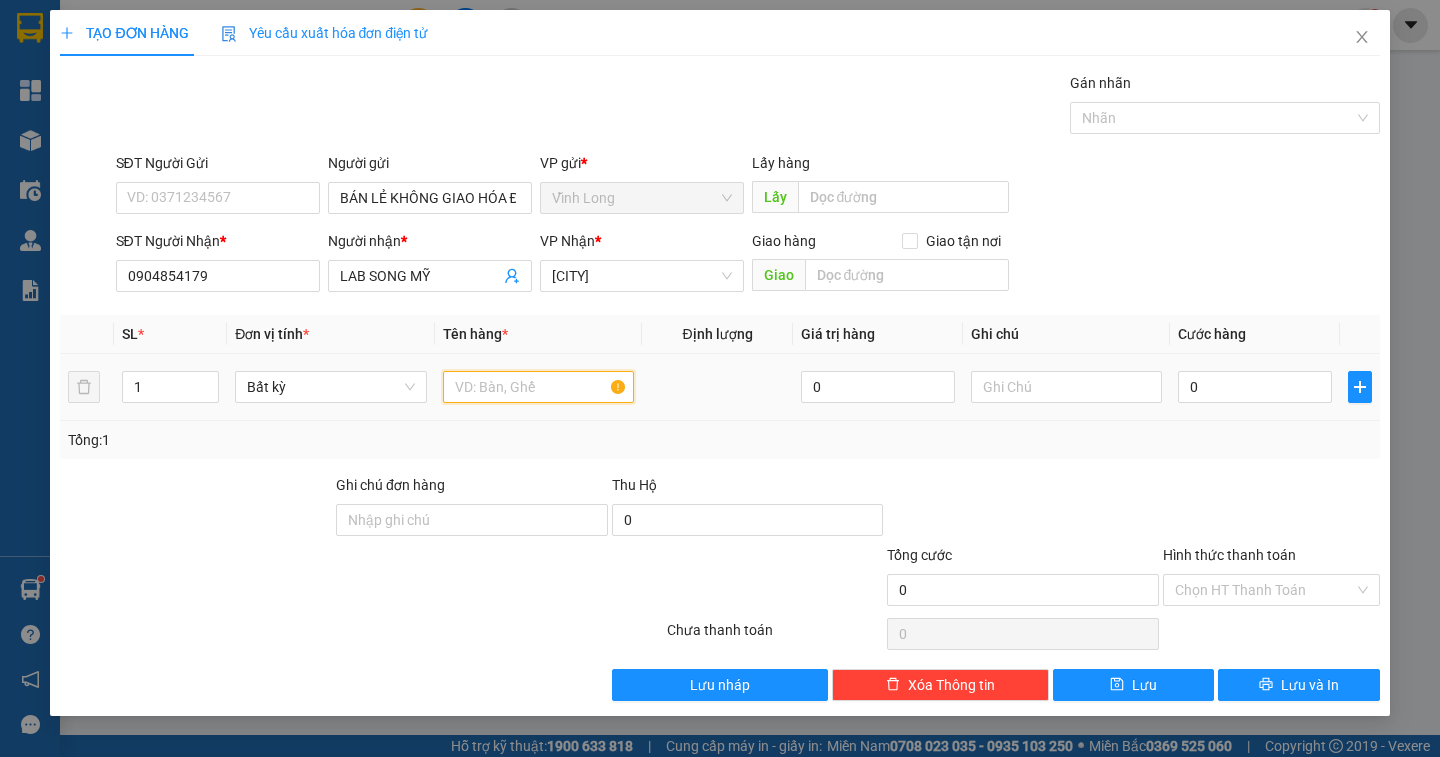 click at bounding box center (538, 387) 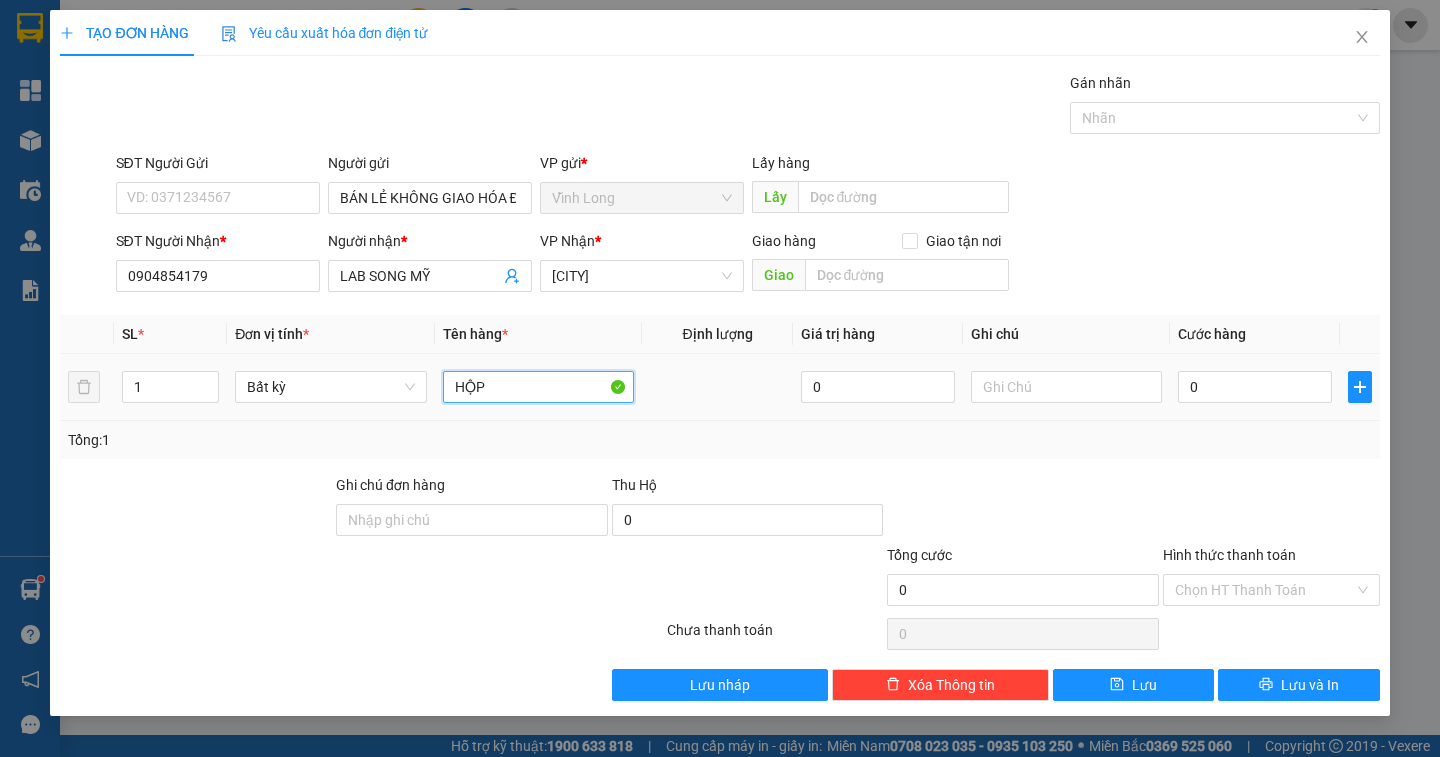 type on "HỘP" 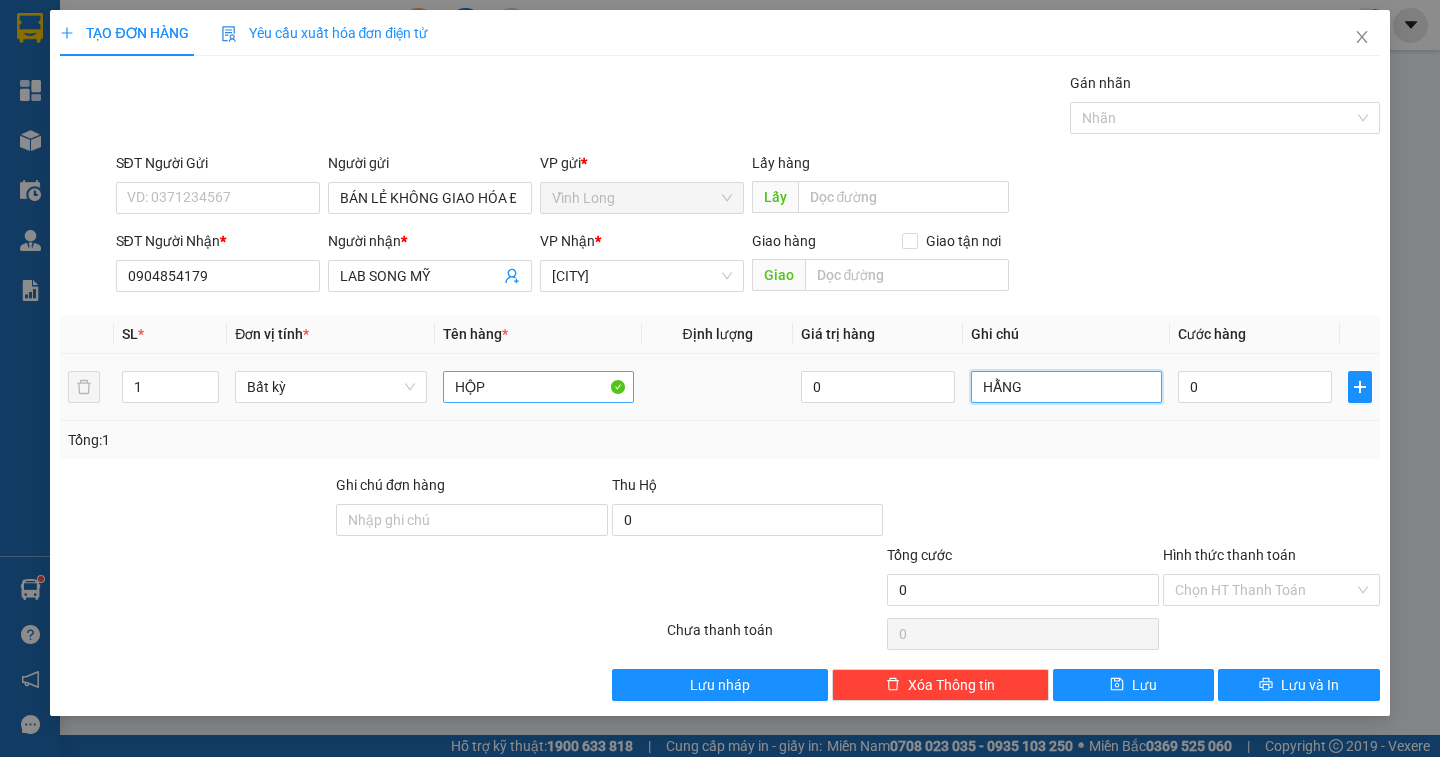 type on "HẰNG" 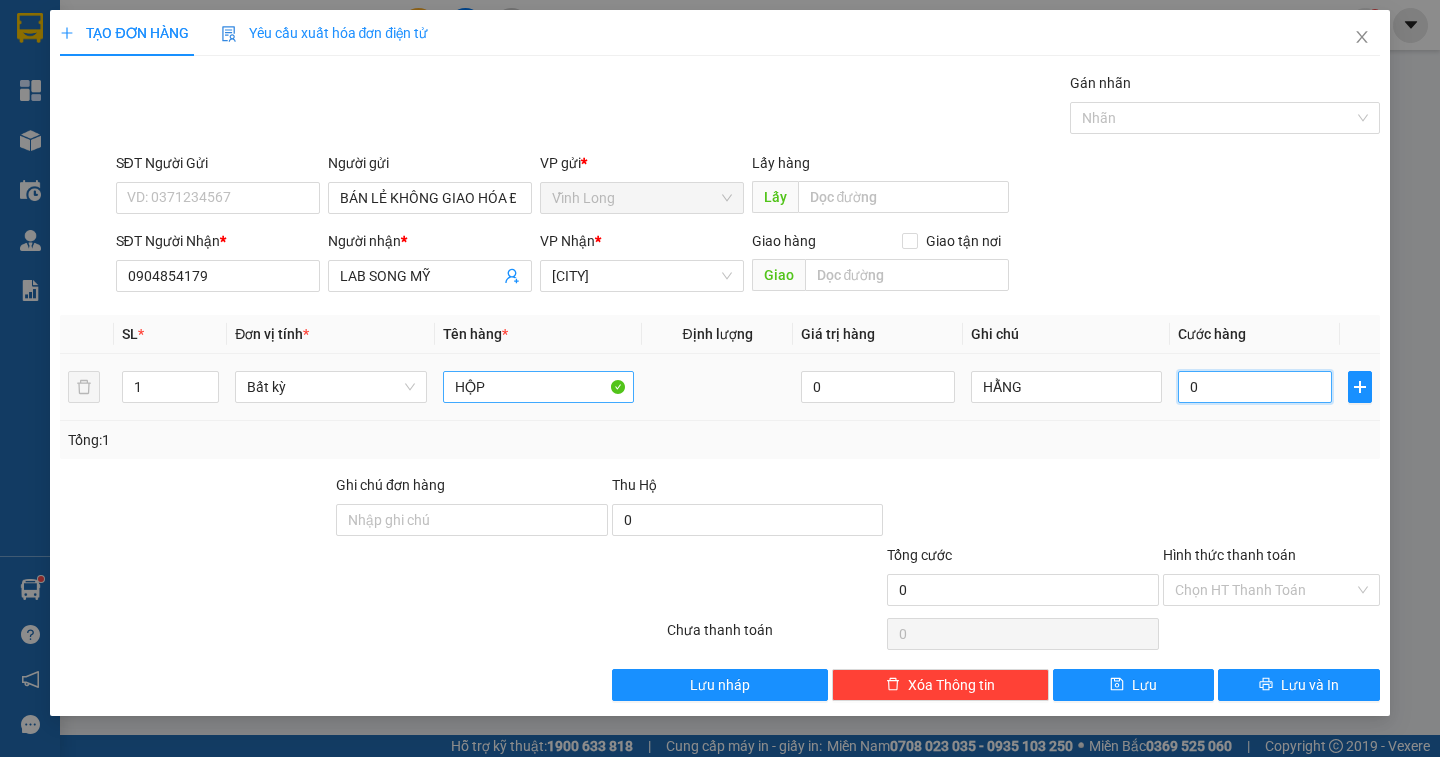 type on "2" 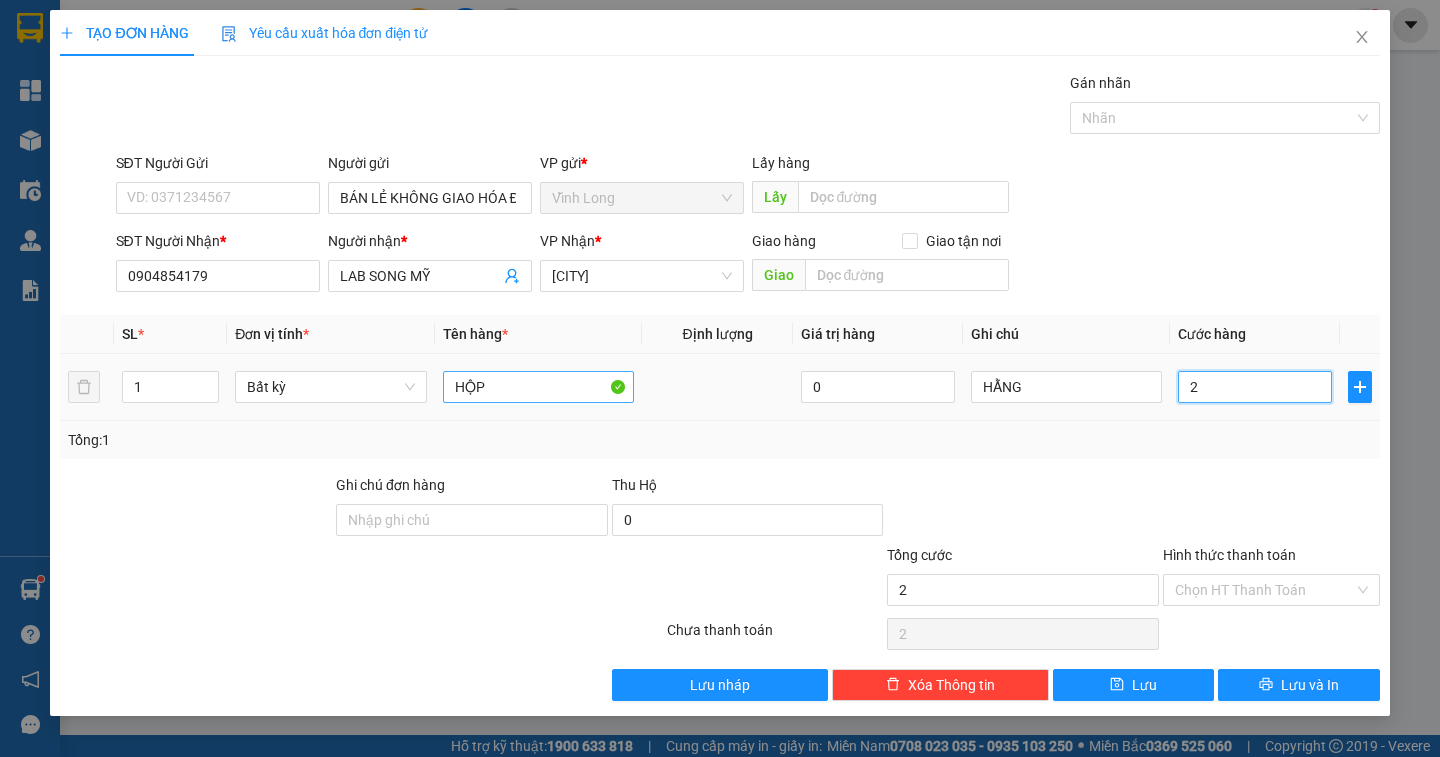 type on "20" 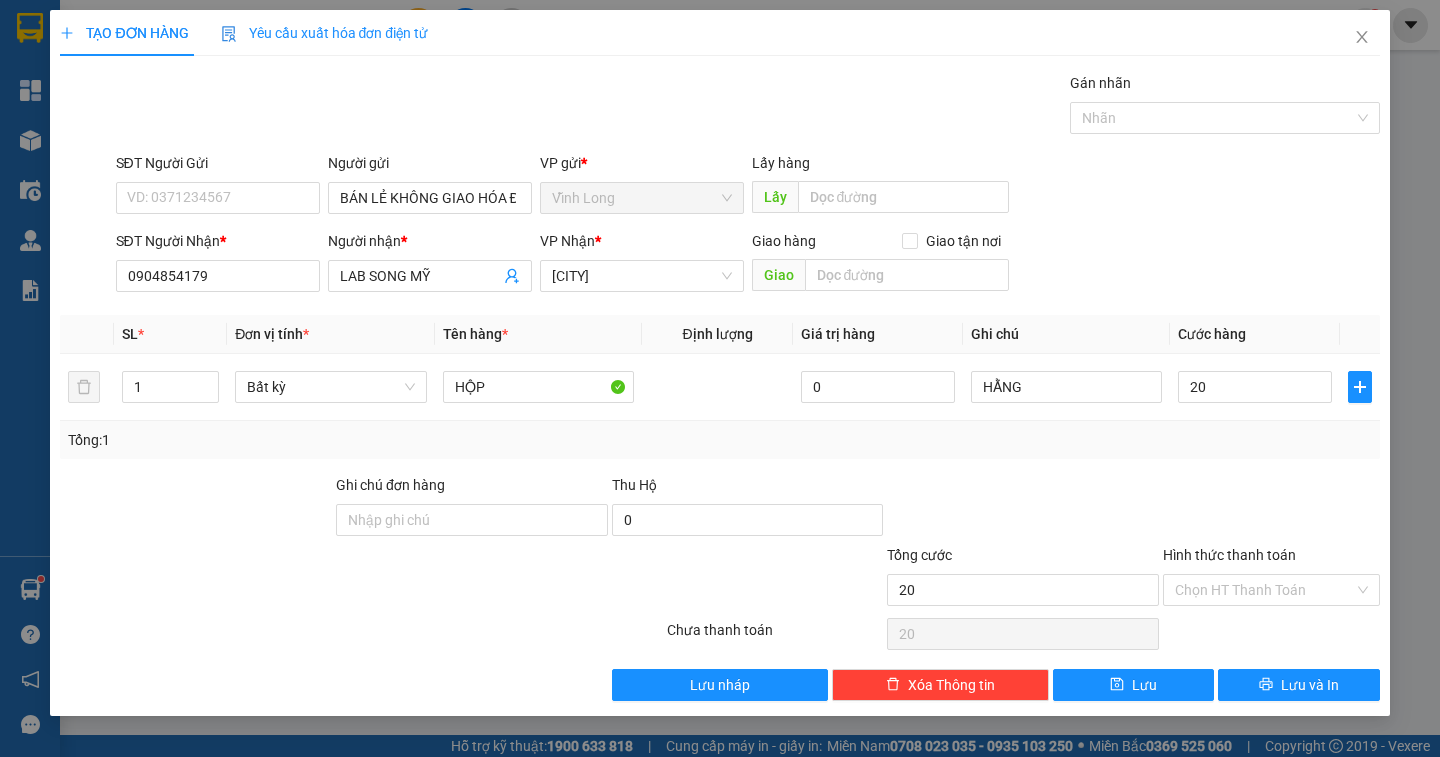type on "20.000" 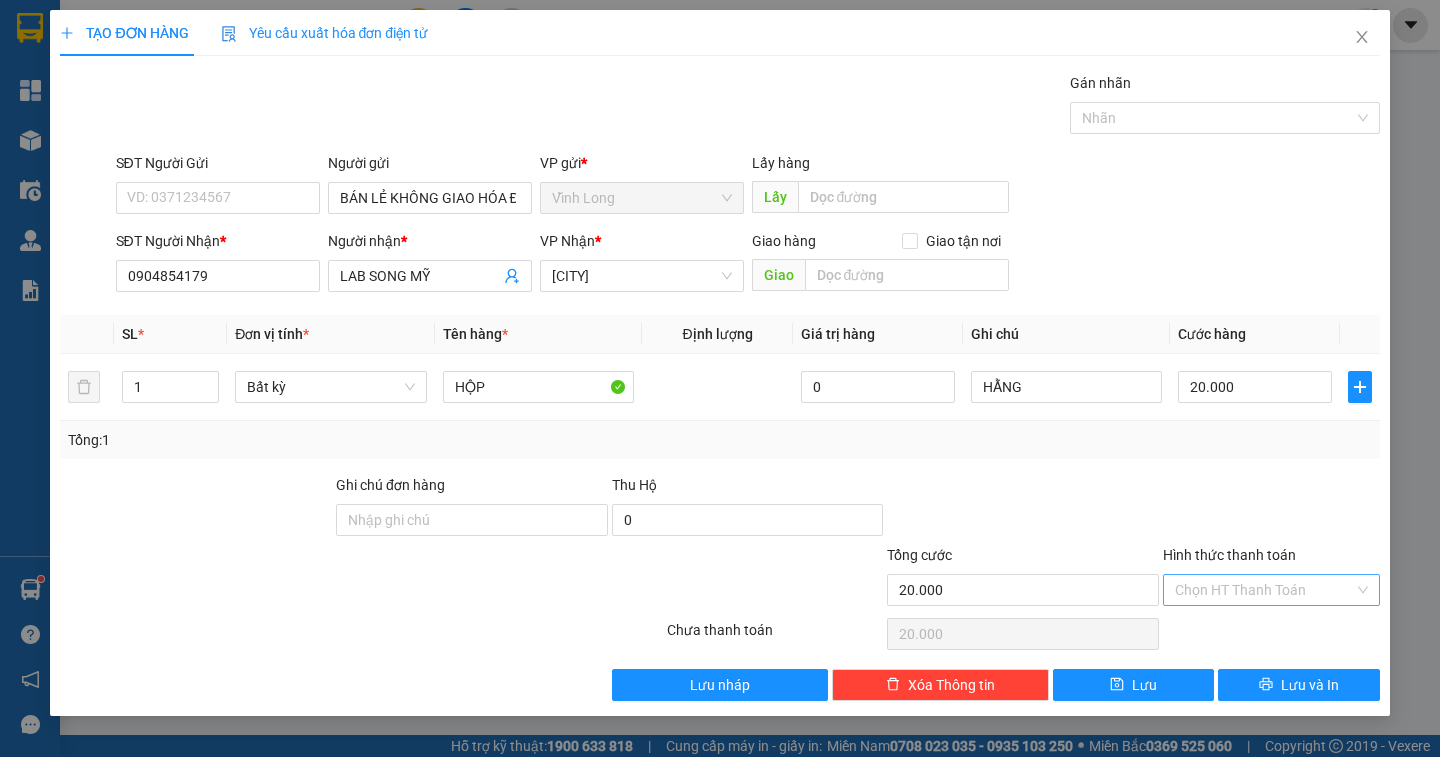 drag, startPoint x: 1249, startPoint y: 572, endPoint x: 1252, endPoint y: 587, distance: 15.297058 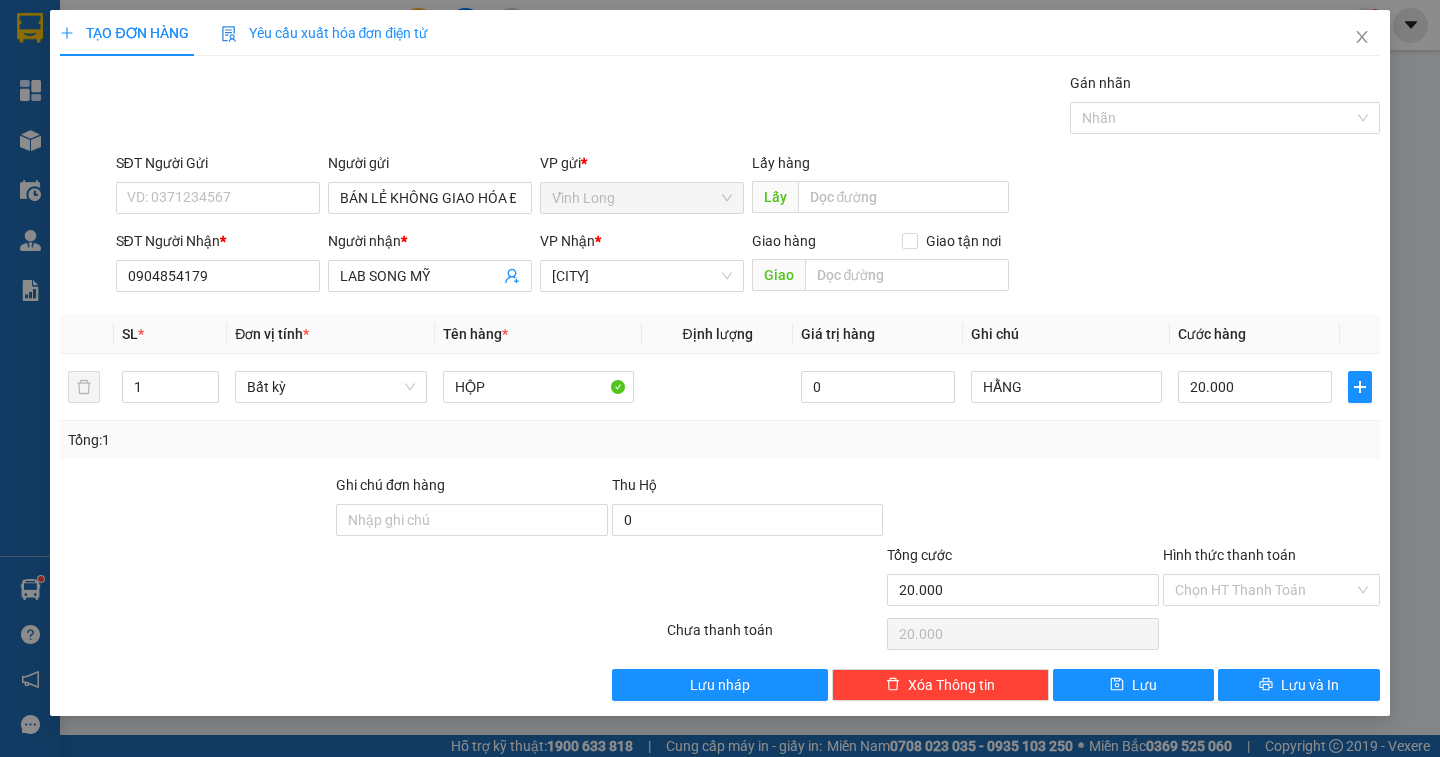 drag, startPoint x: 1252, startPoint y: 587, endPoint x: 1254, endPoint y: 607, distance: 20.09975 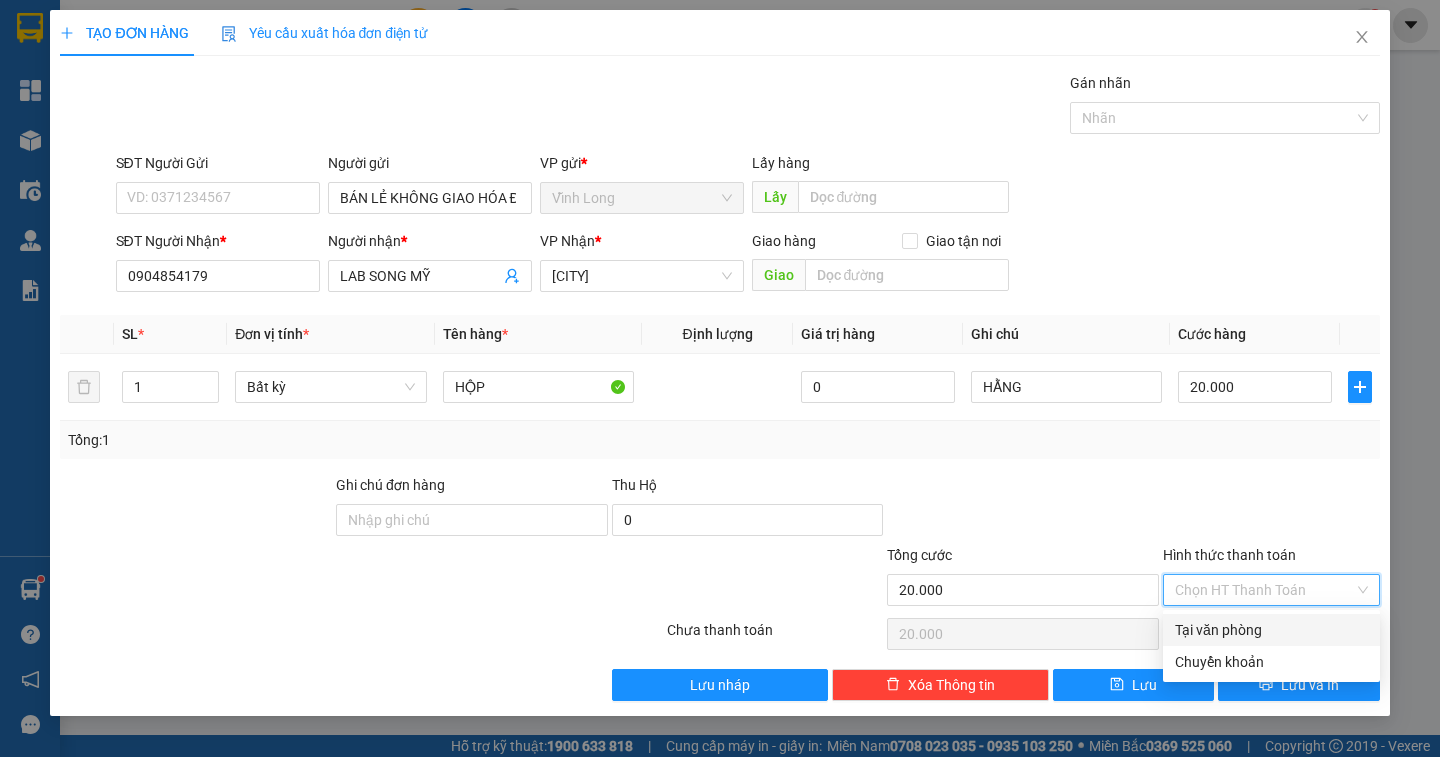 click on "Tại văn phòng" at bounding box center [1271, 630] 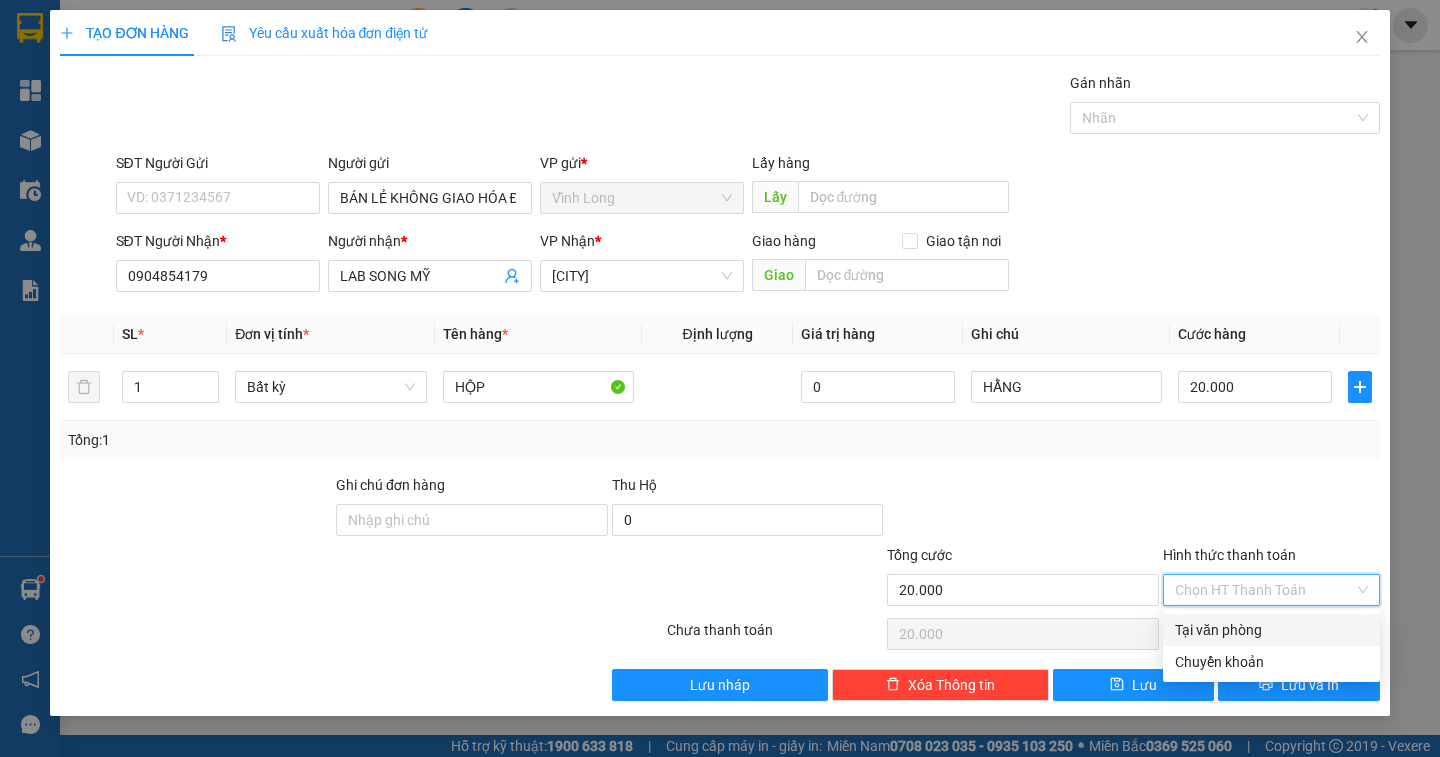 type on "0" 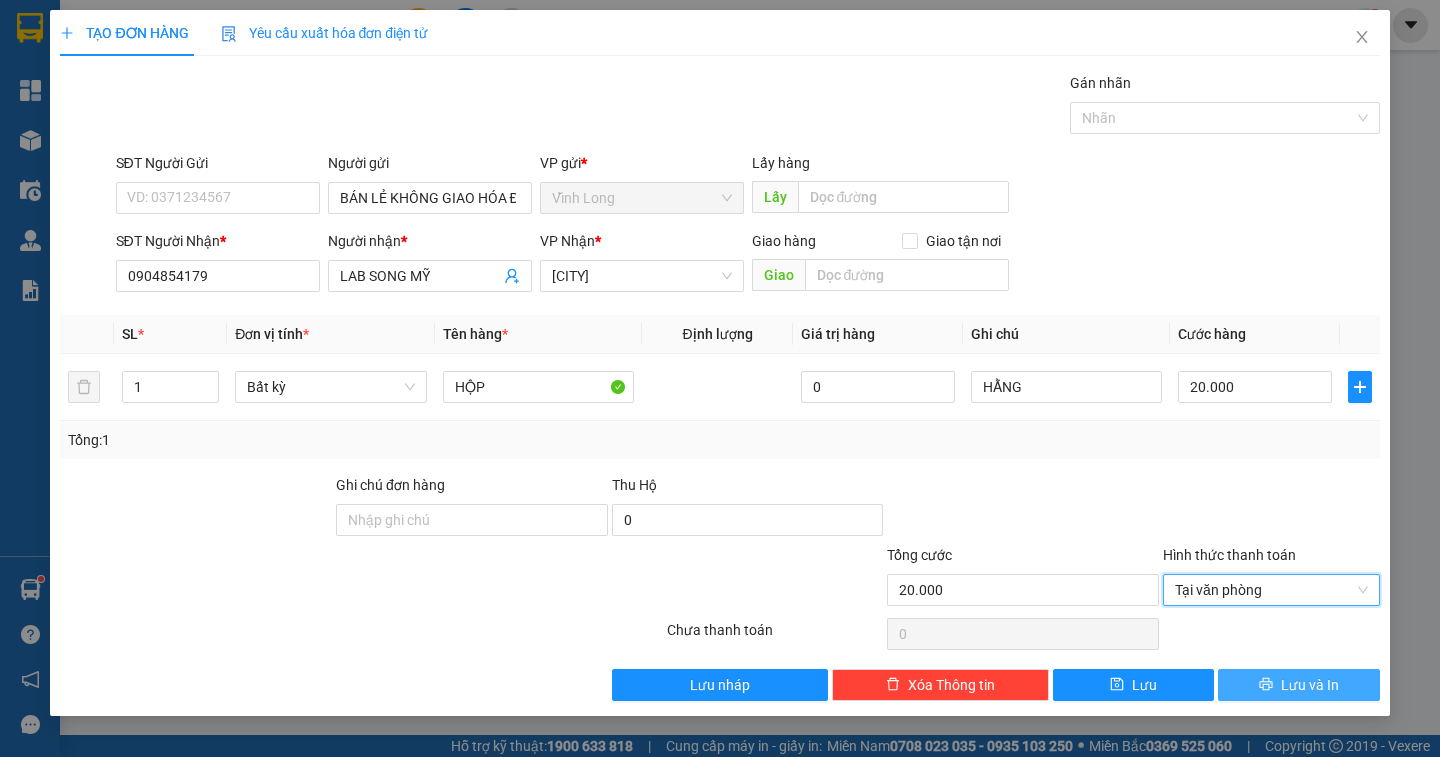 click on "Lưu và In" at bounding box center [1310, 685] 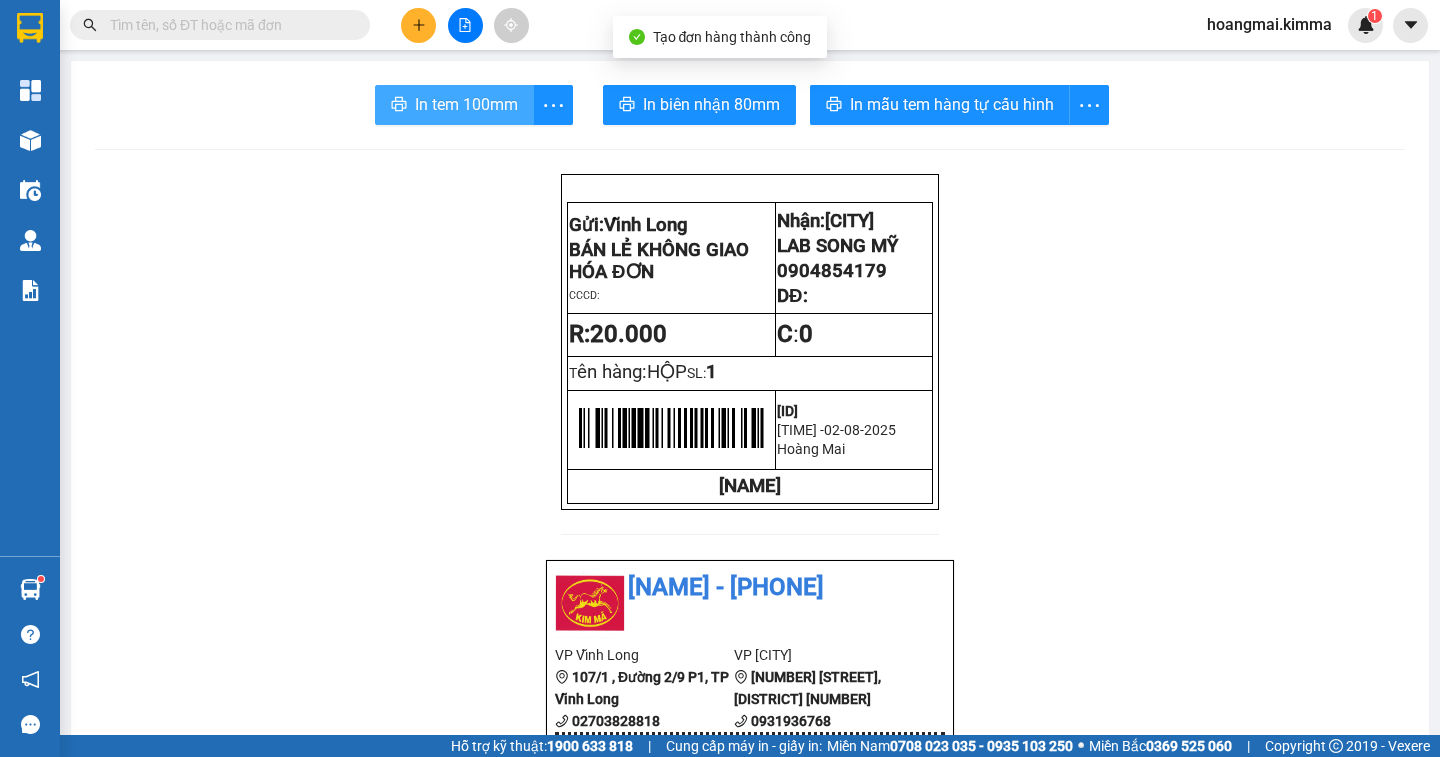 click 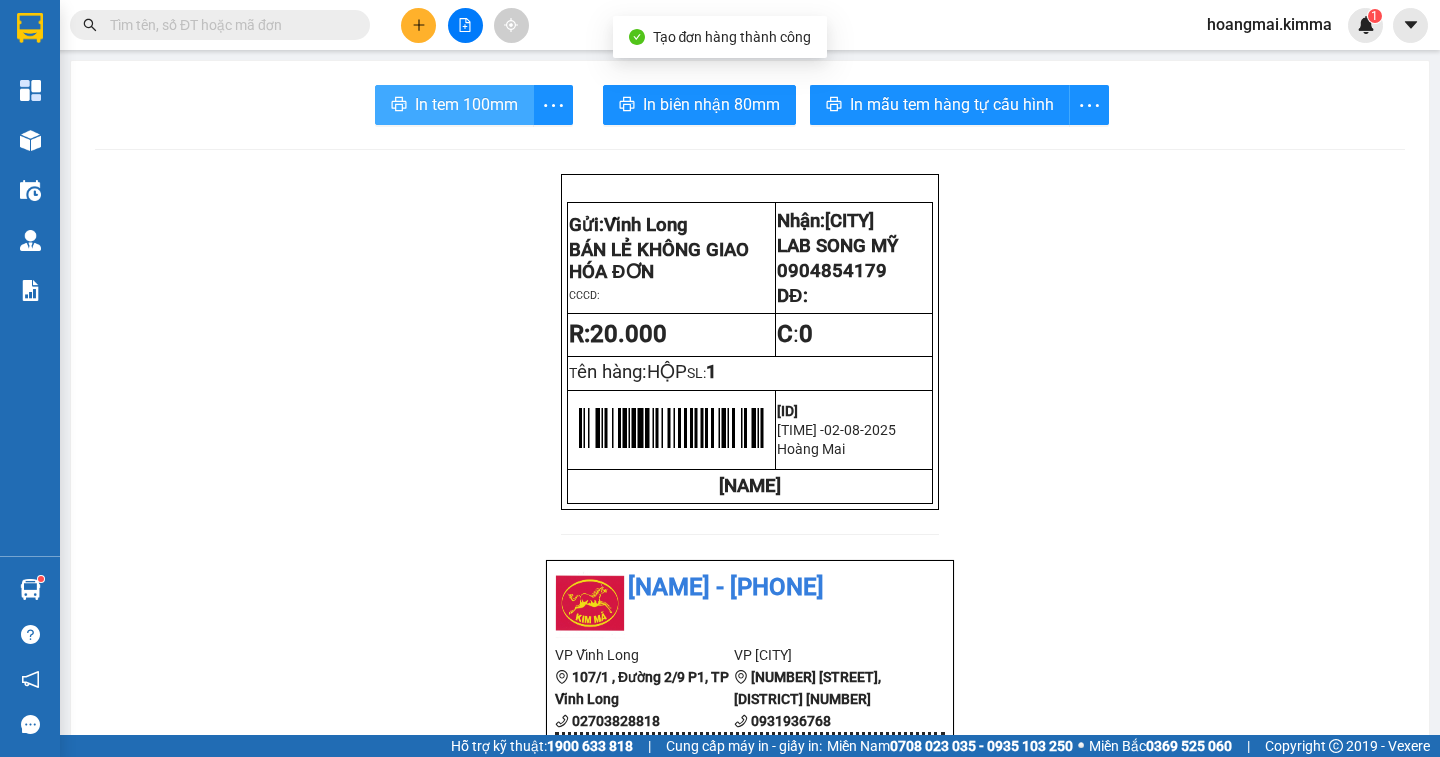 scroll, scrollTop: 0, scrollLeft: 0, axis: both 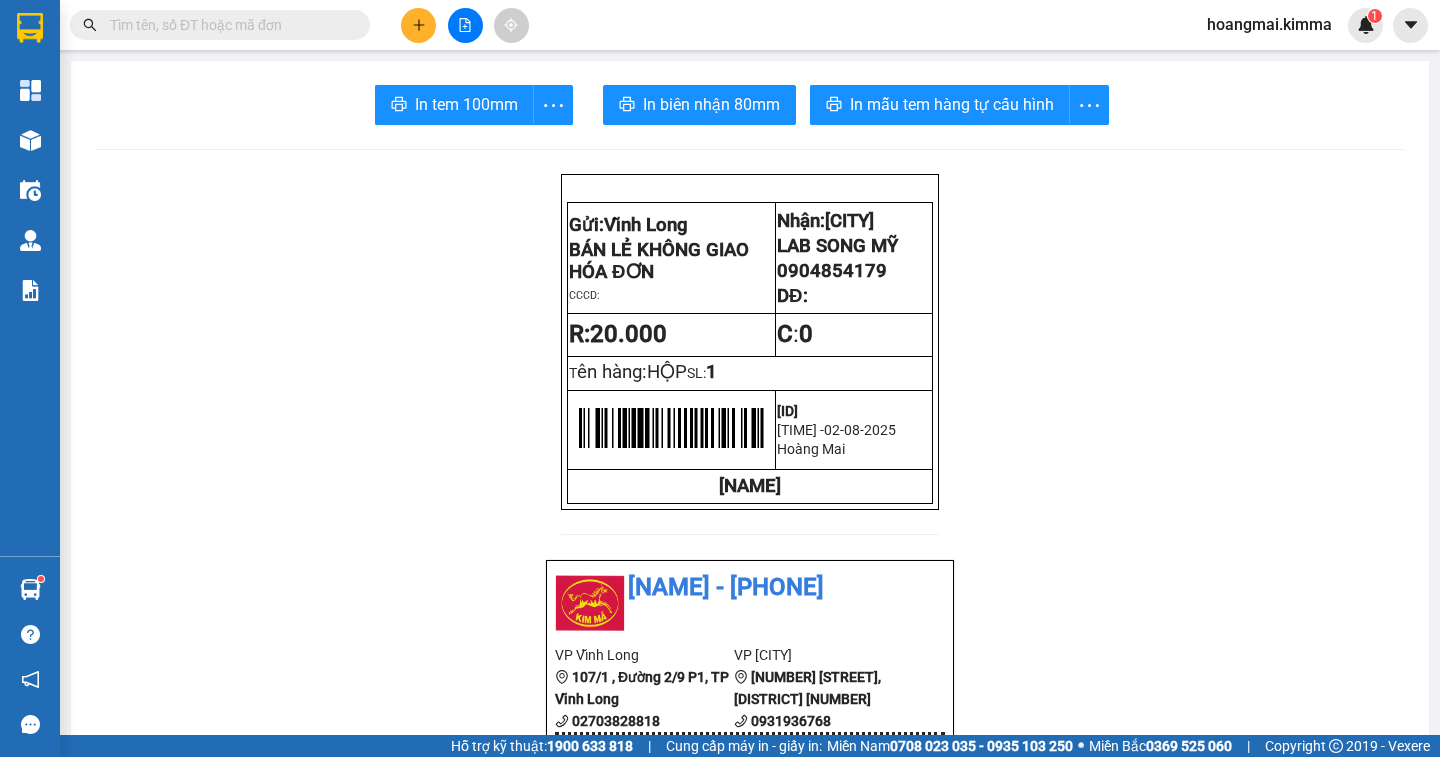 click at bounding box center [418, 25] 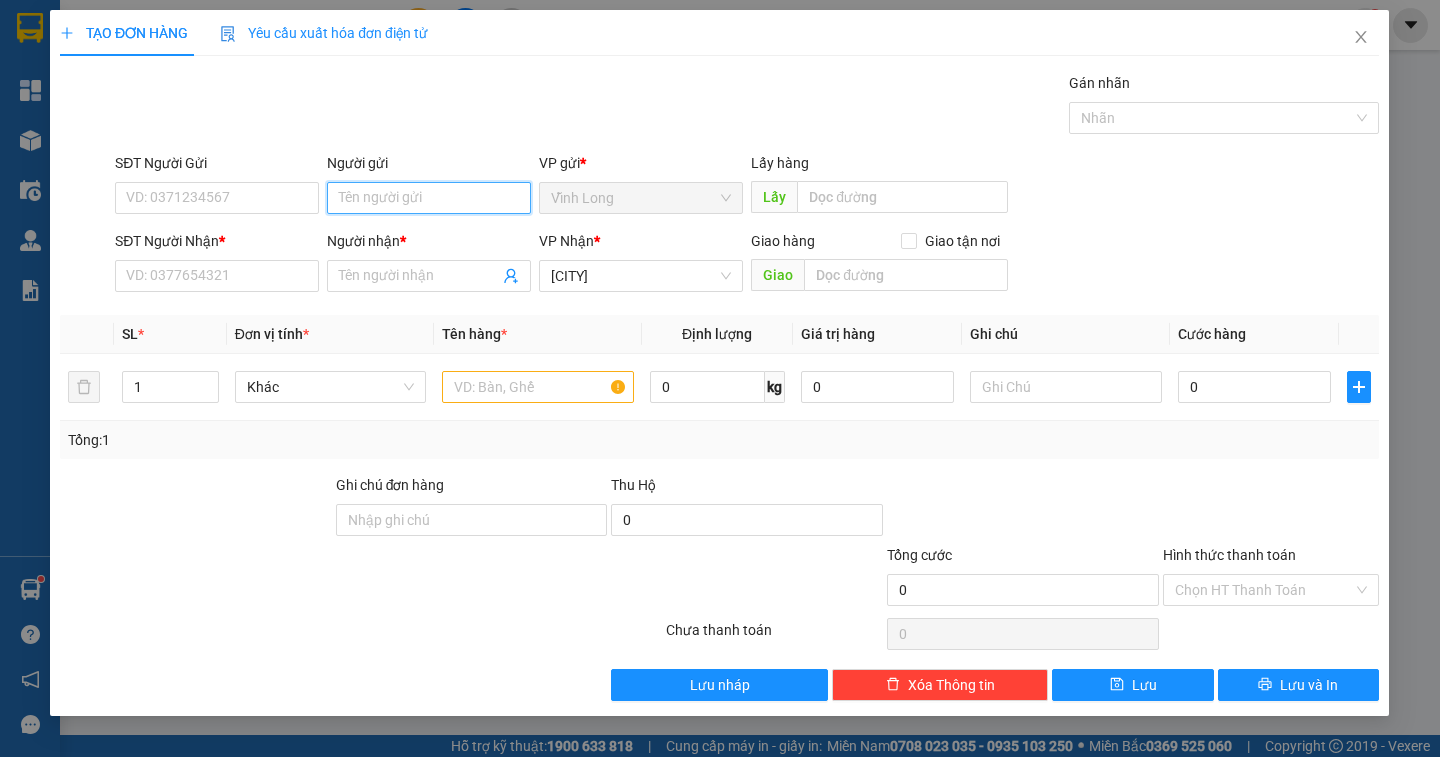 click on "Người gửi" at bounding box center (430, 198) 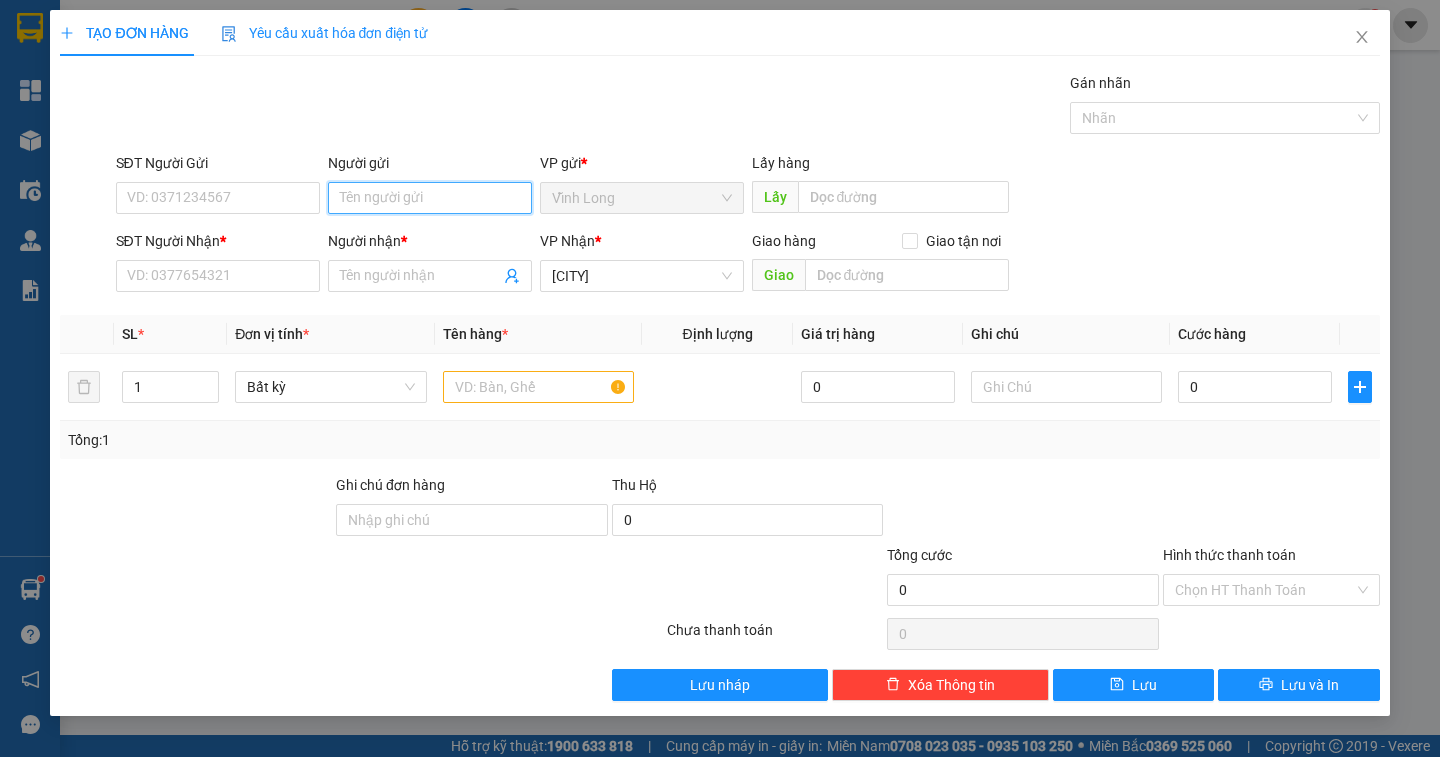 click on "Người gửi" at bounding box center (430, 198) 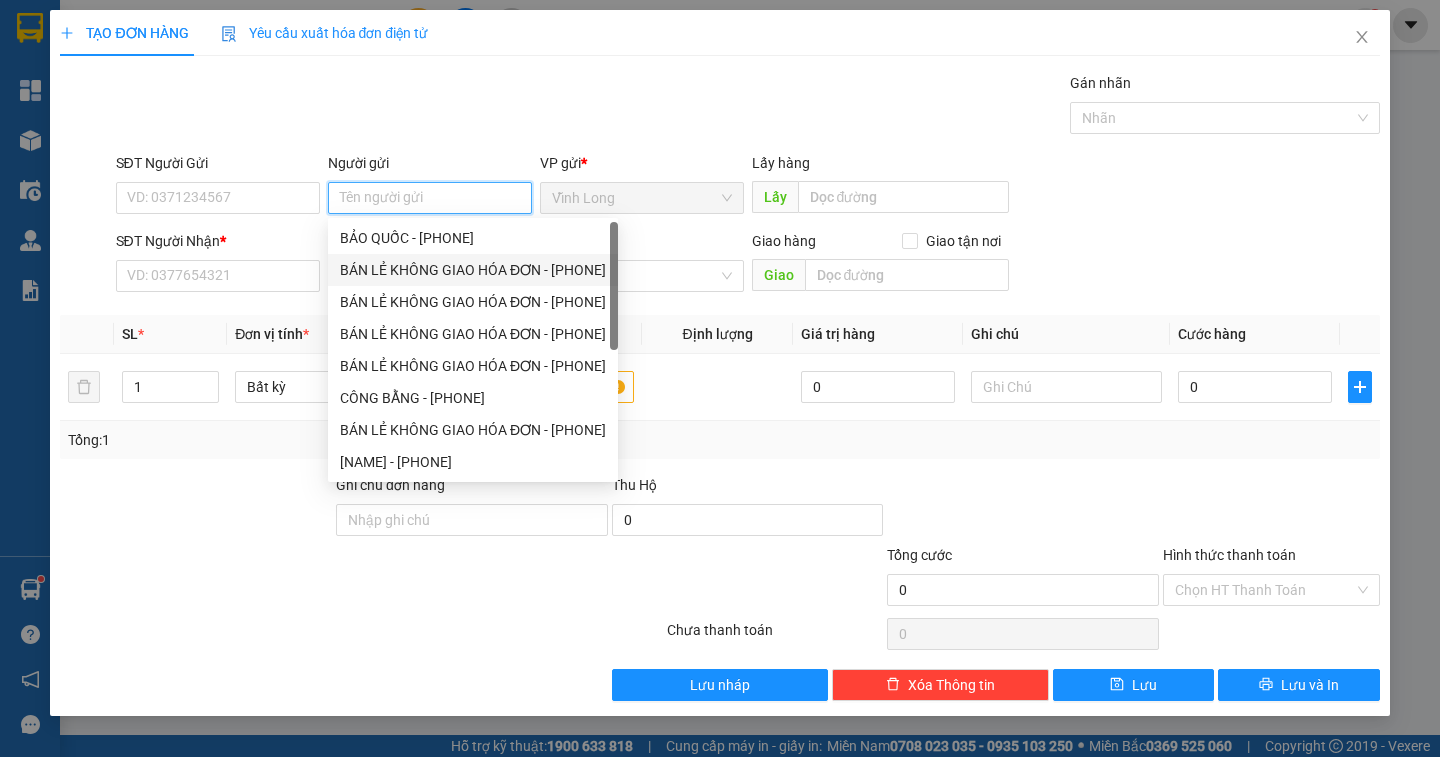 click on "BÁN LẺ KHÔNG GIAO HÓA ĐƠN - [PHONE]" at bounding box center (473, 270) 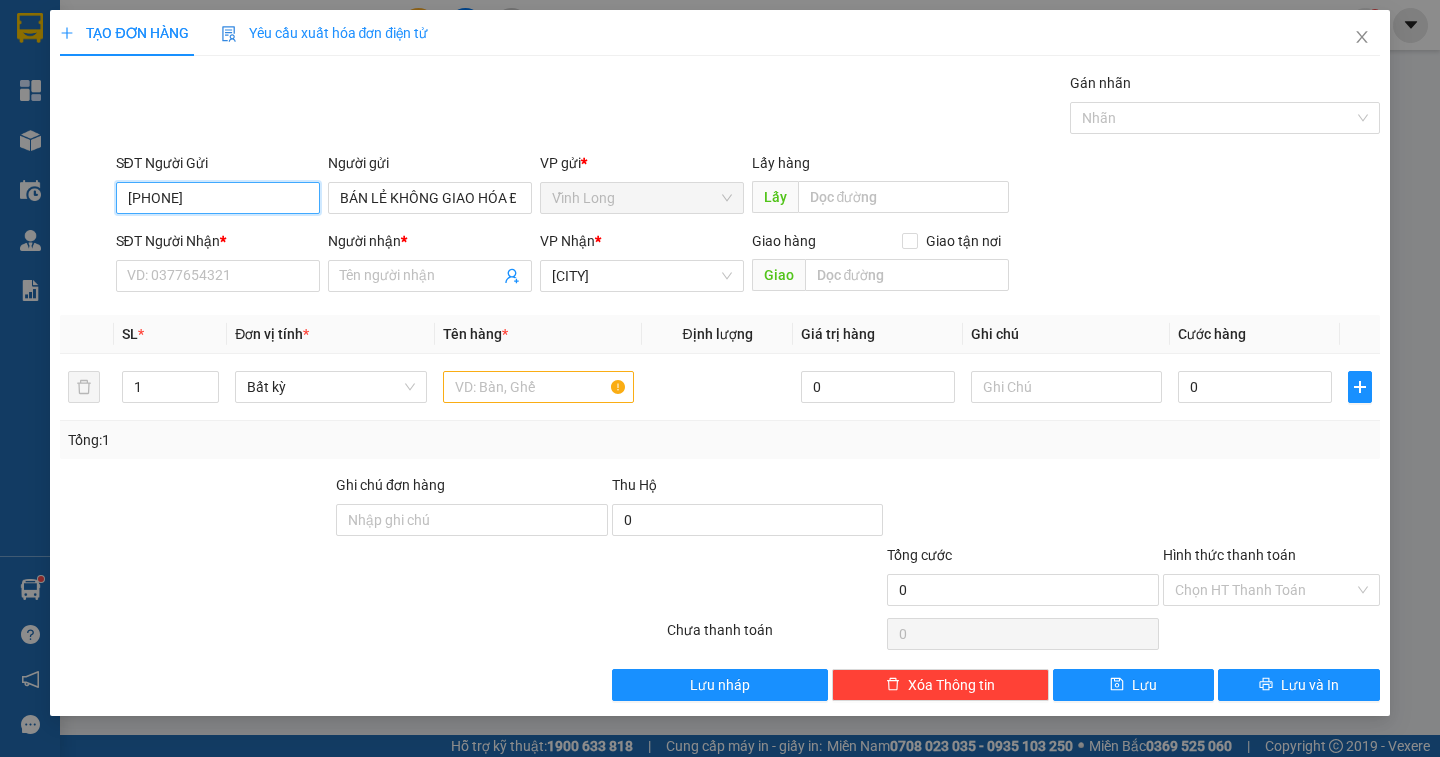 drag, startPoint x: 235, startPoint y: 198, endPoint x: 0, endPoint y: 329, distance: 269.04648 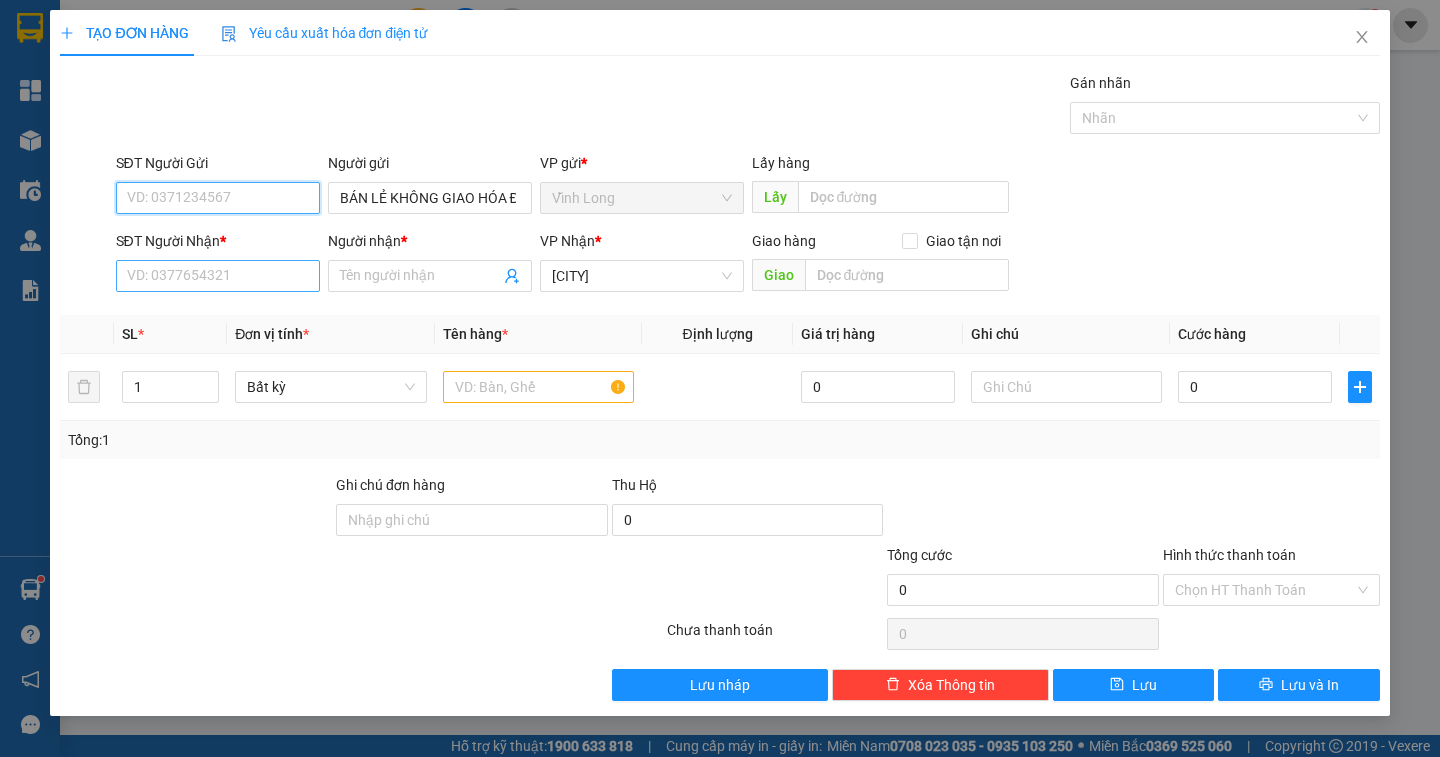 type 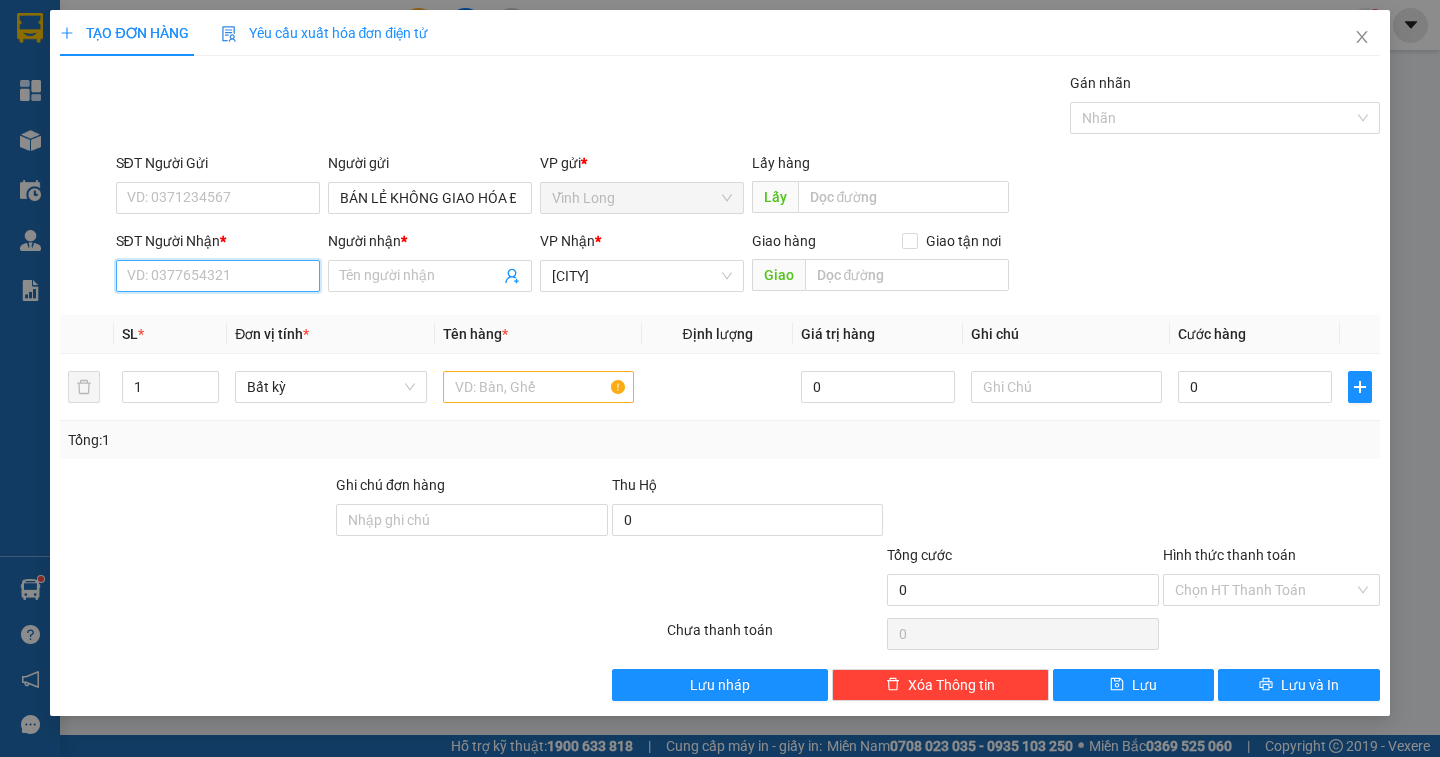 click on "SĐT Người Nhận  *" at bounding box center [218, 276] 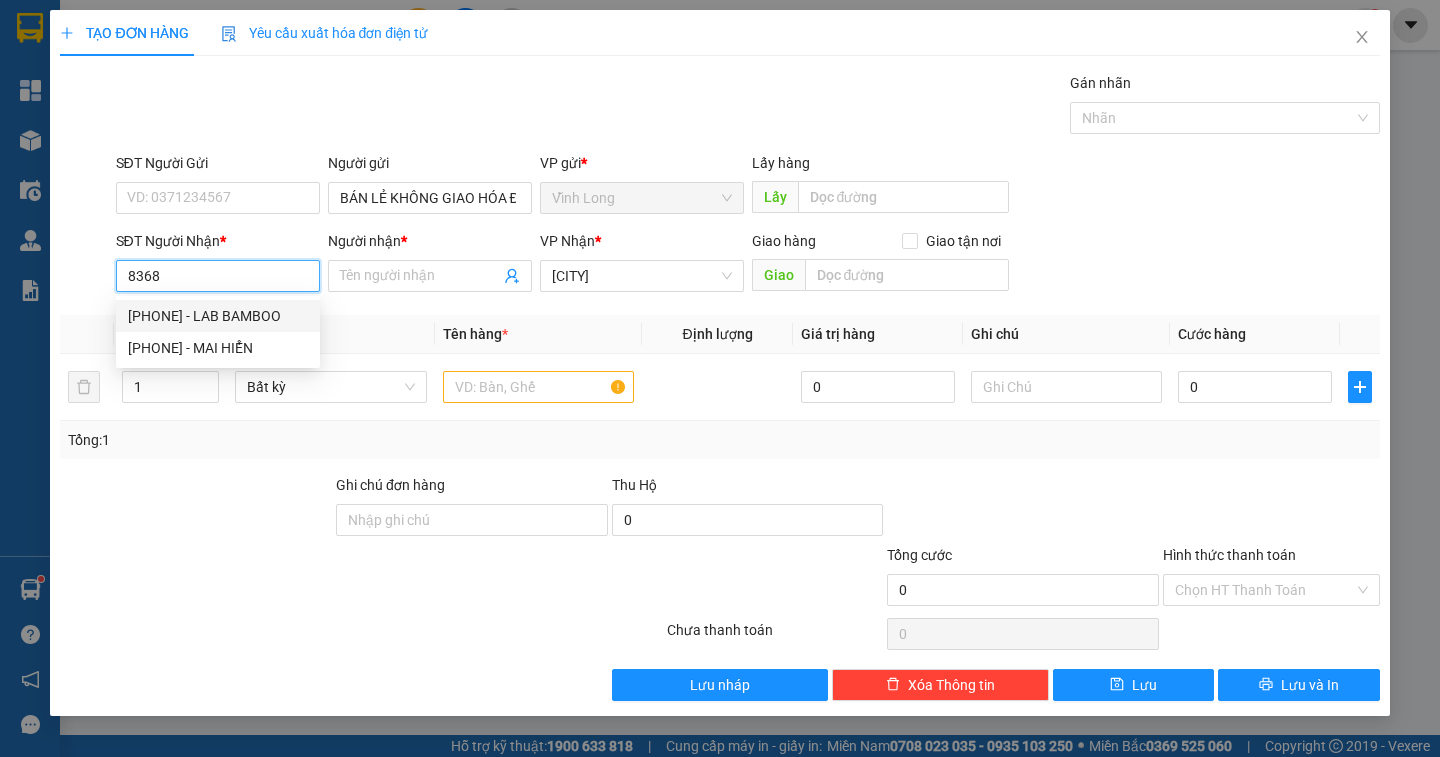 click on "[PHONE] - LAB BAMBOO" at bounding box center (218, 316) 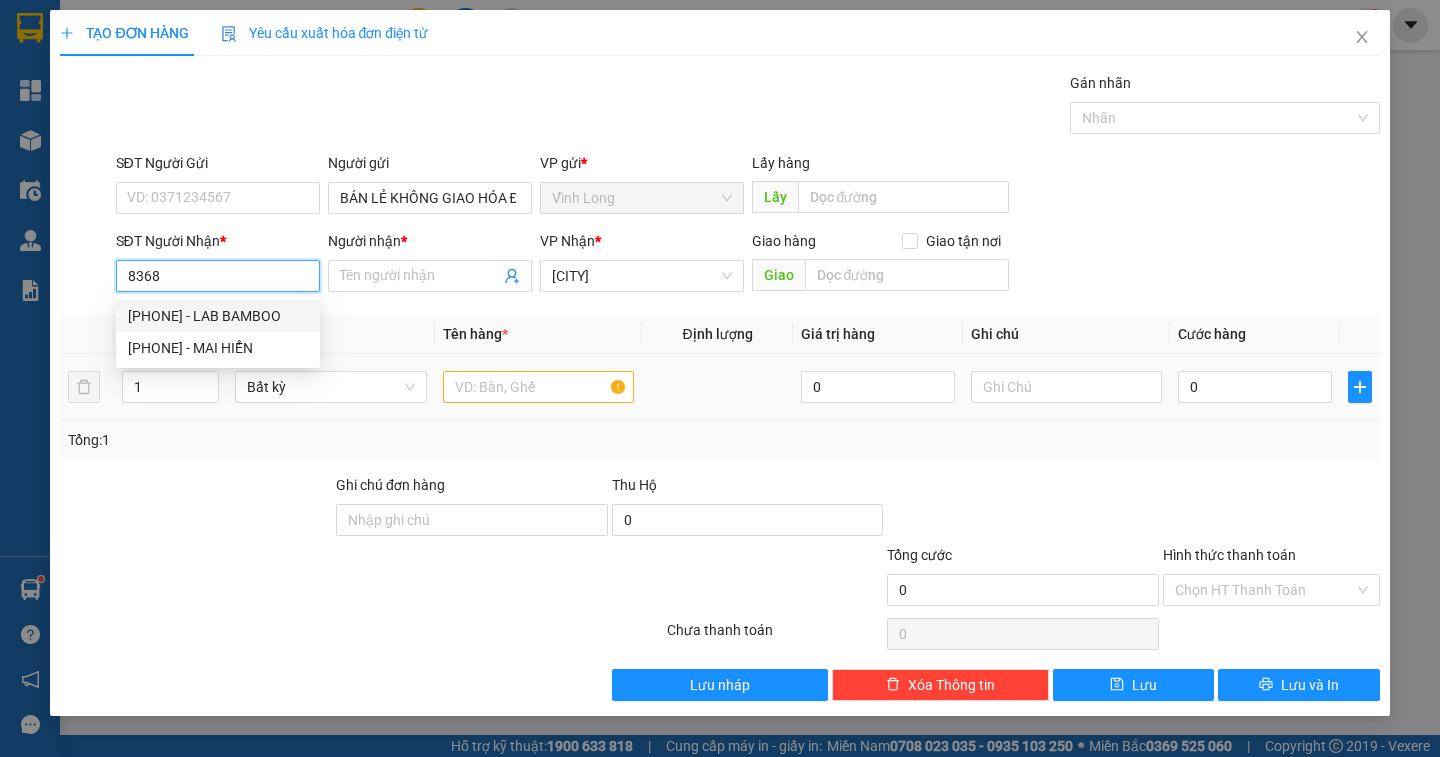 type on "0906438368" 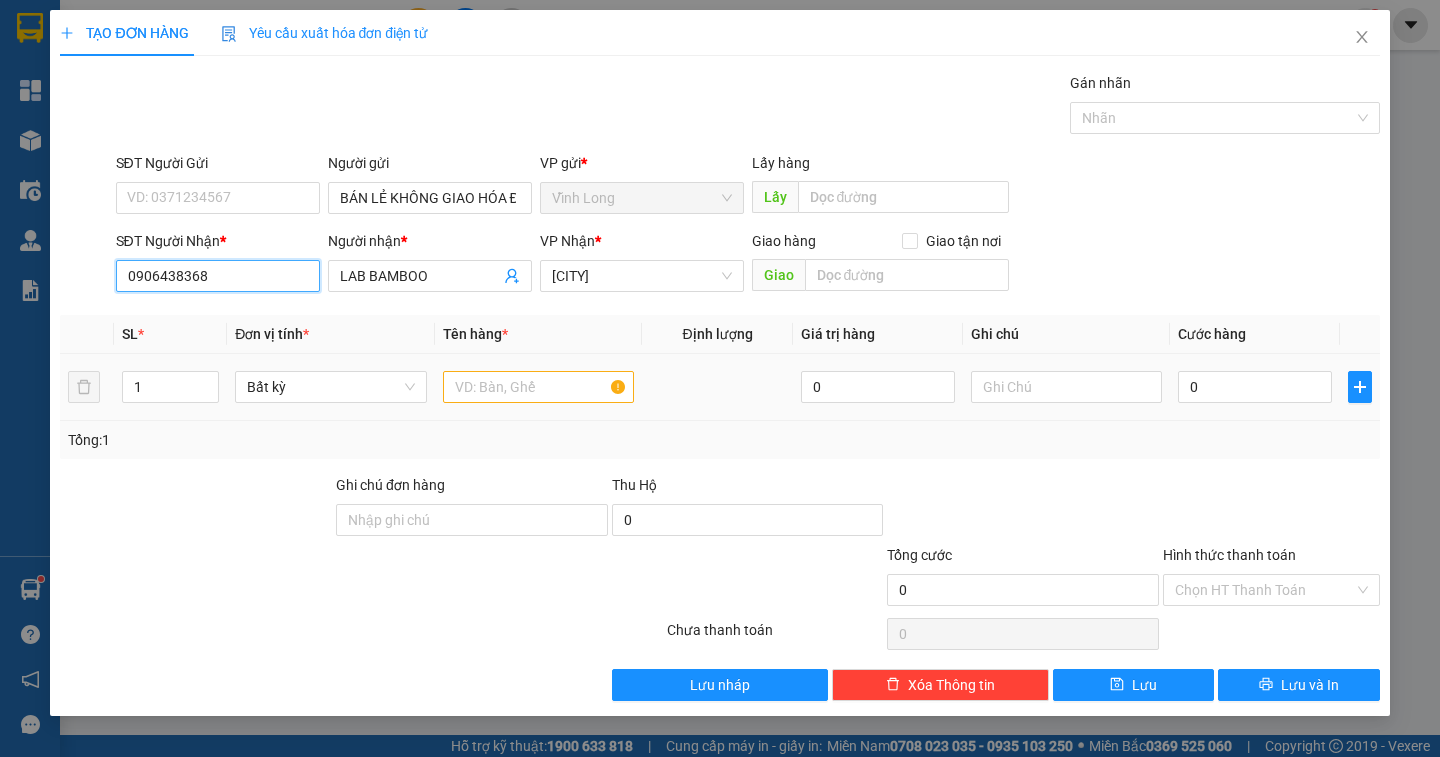 type on "0906438368" 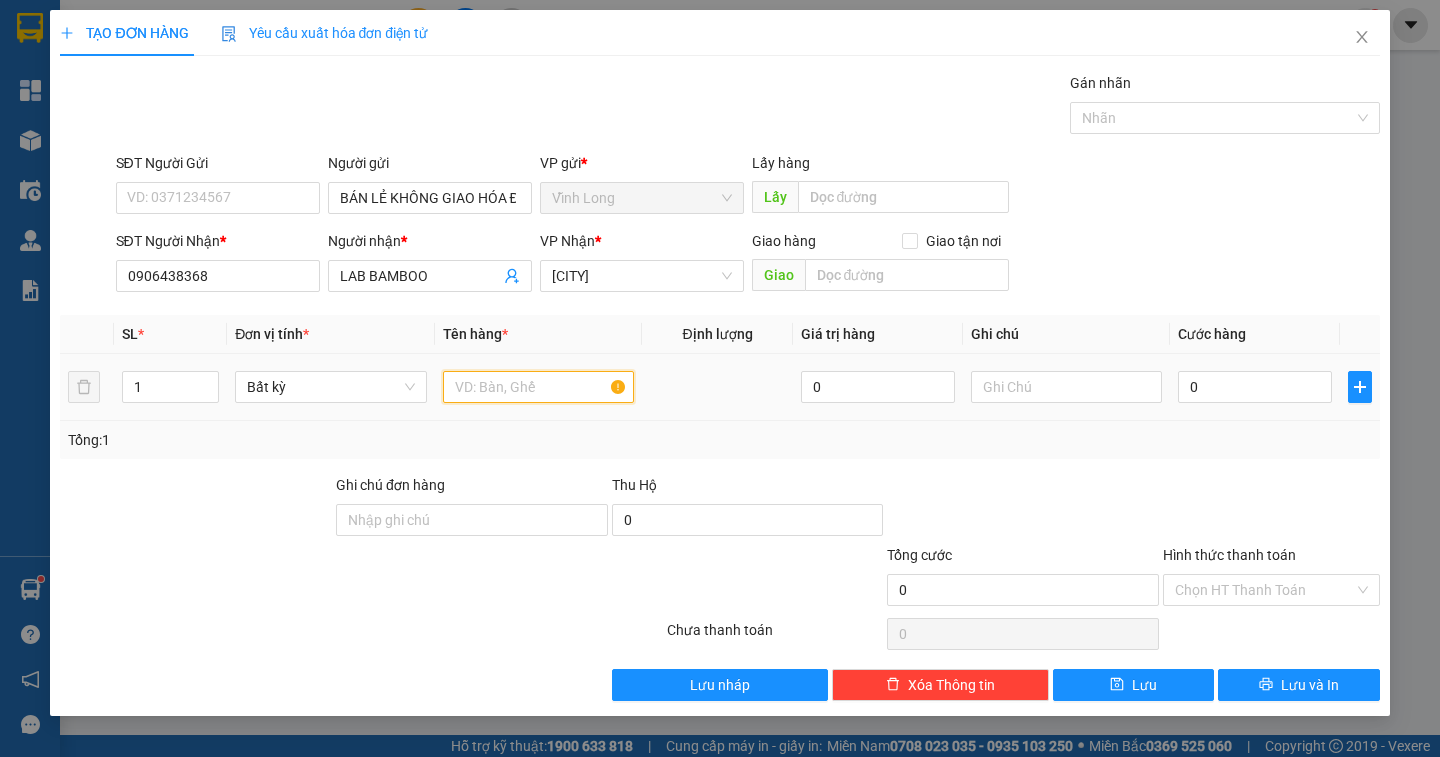 click at bounding box center [538, 387] 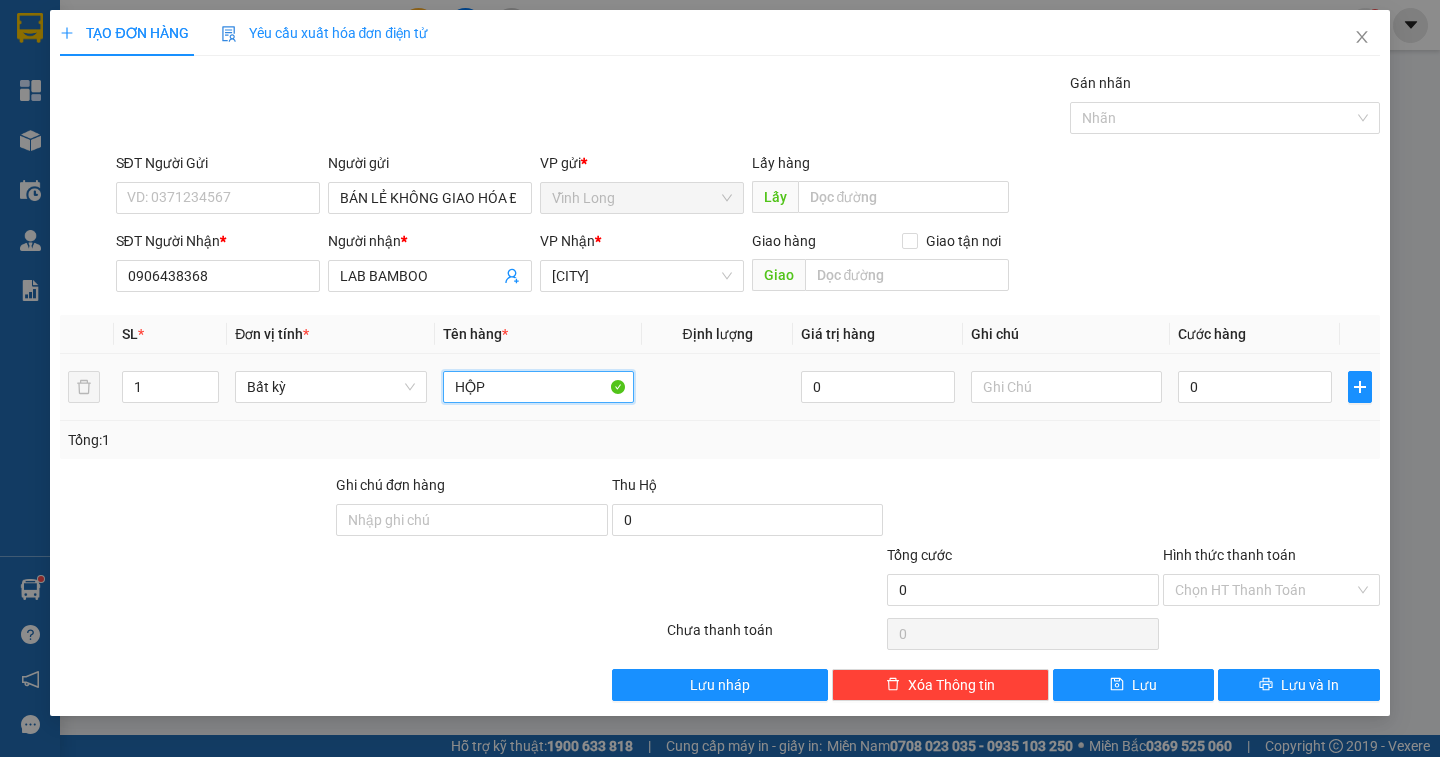 type on "HỘP" 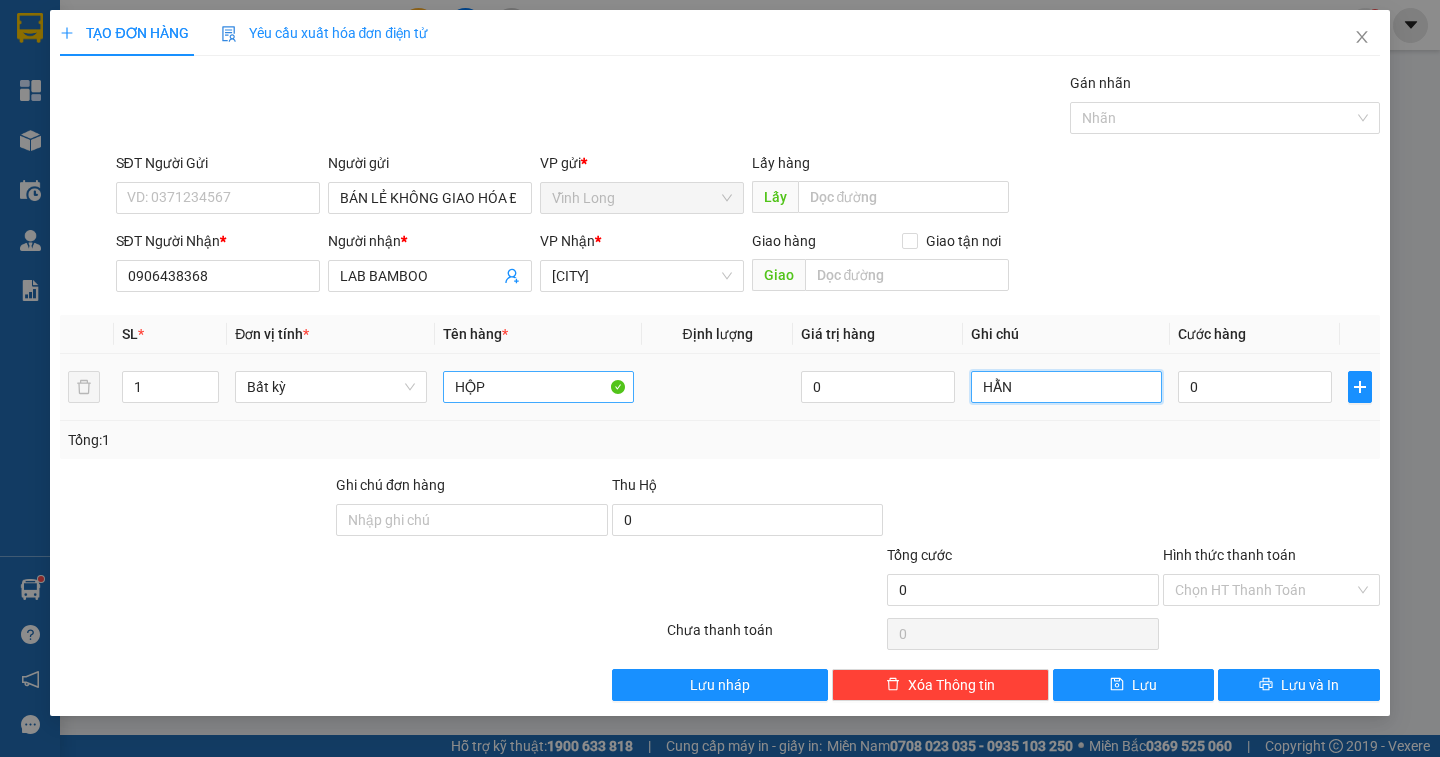 type on "HẰNG" 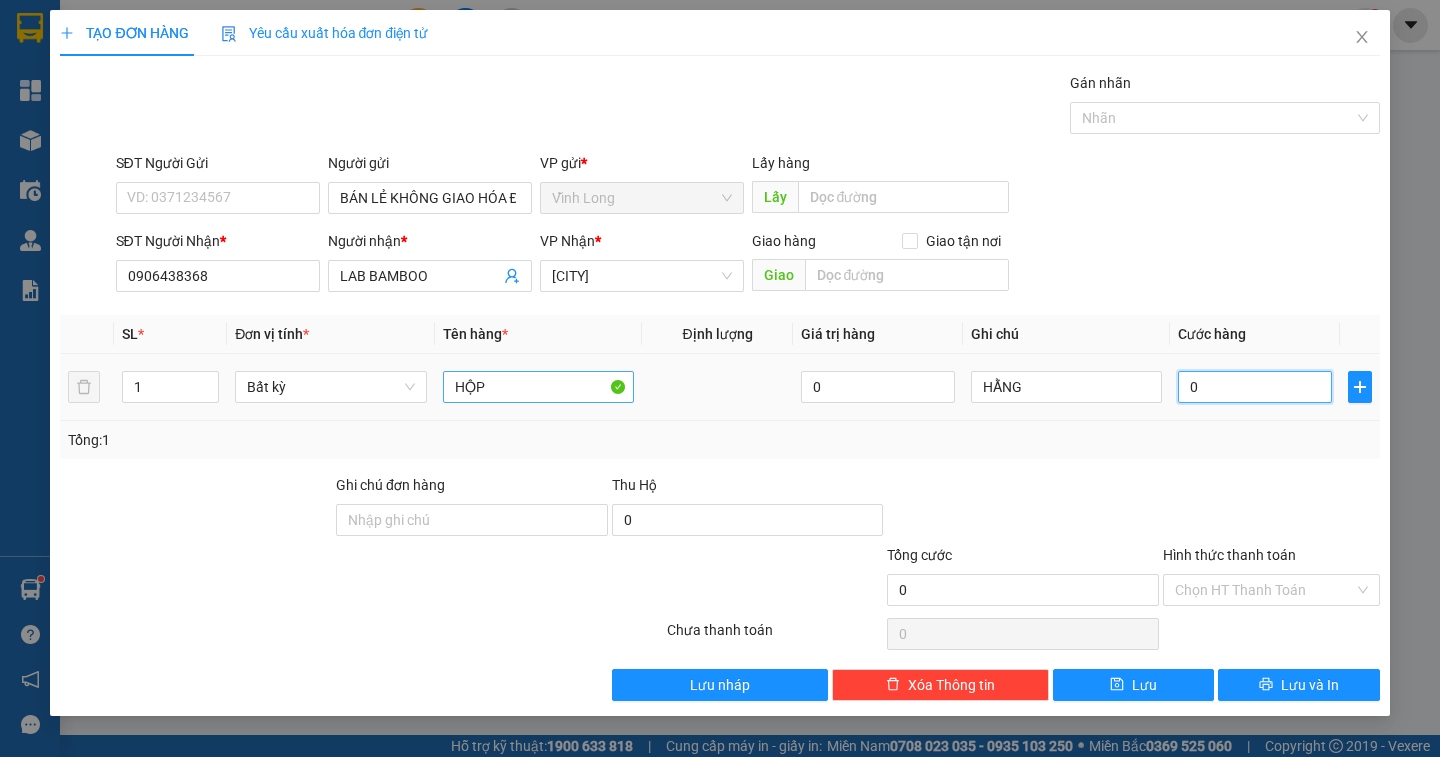 type on "2" 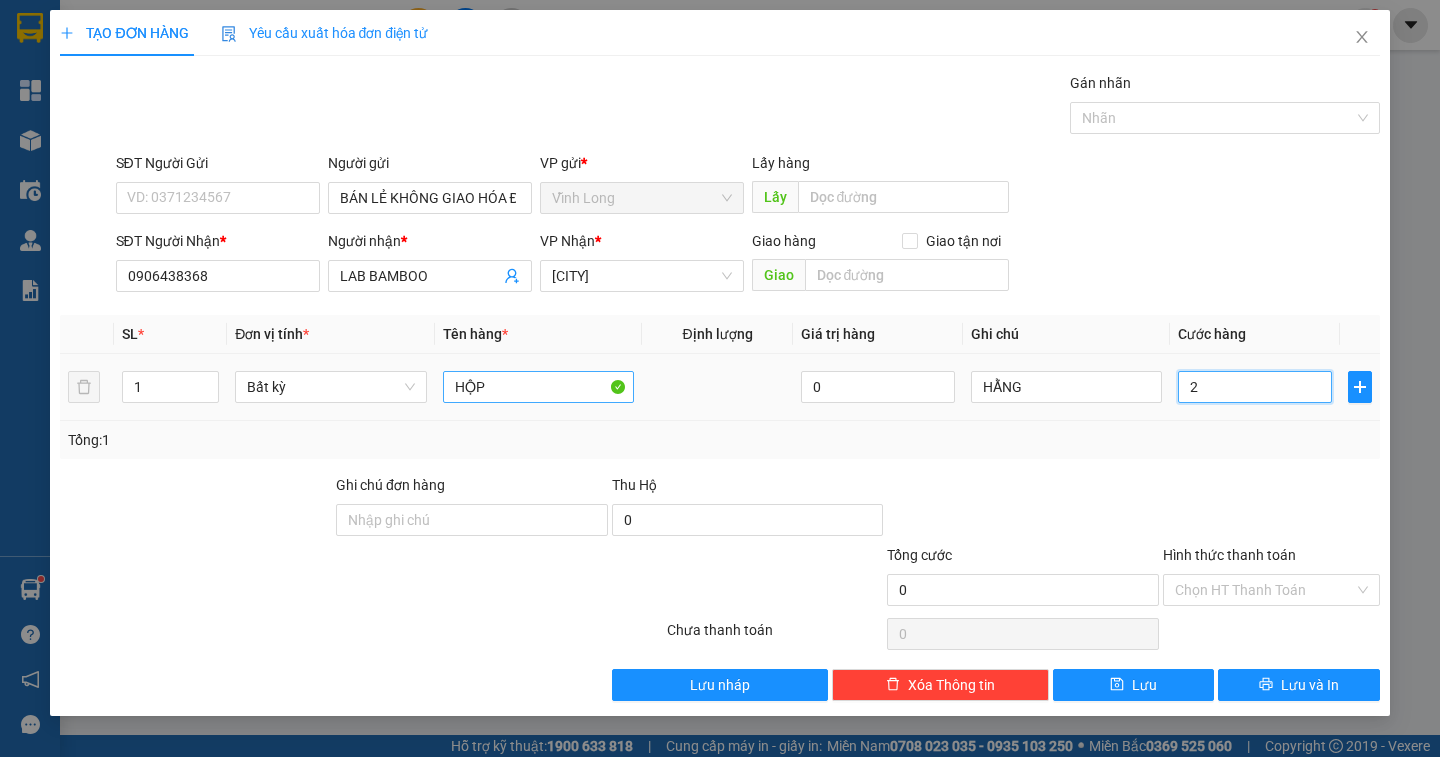 type on "2" 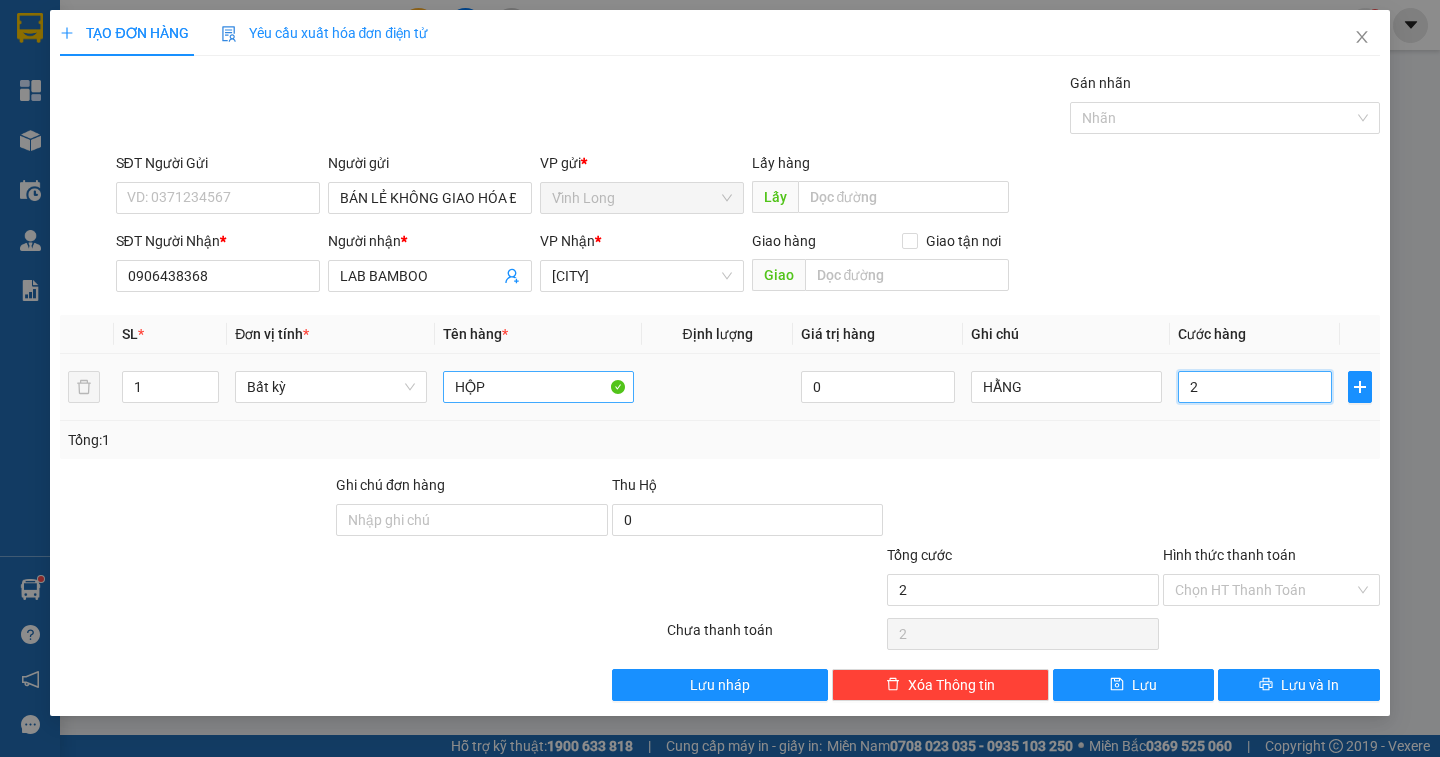 type on "20" 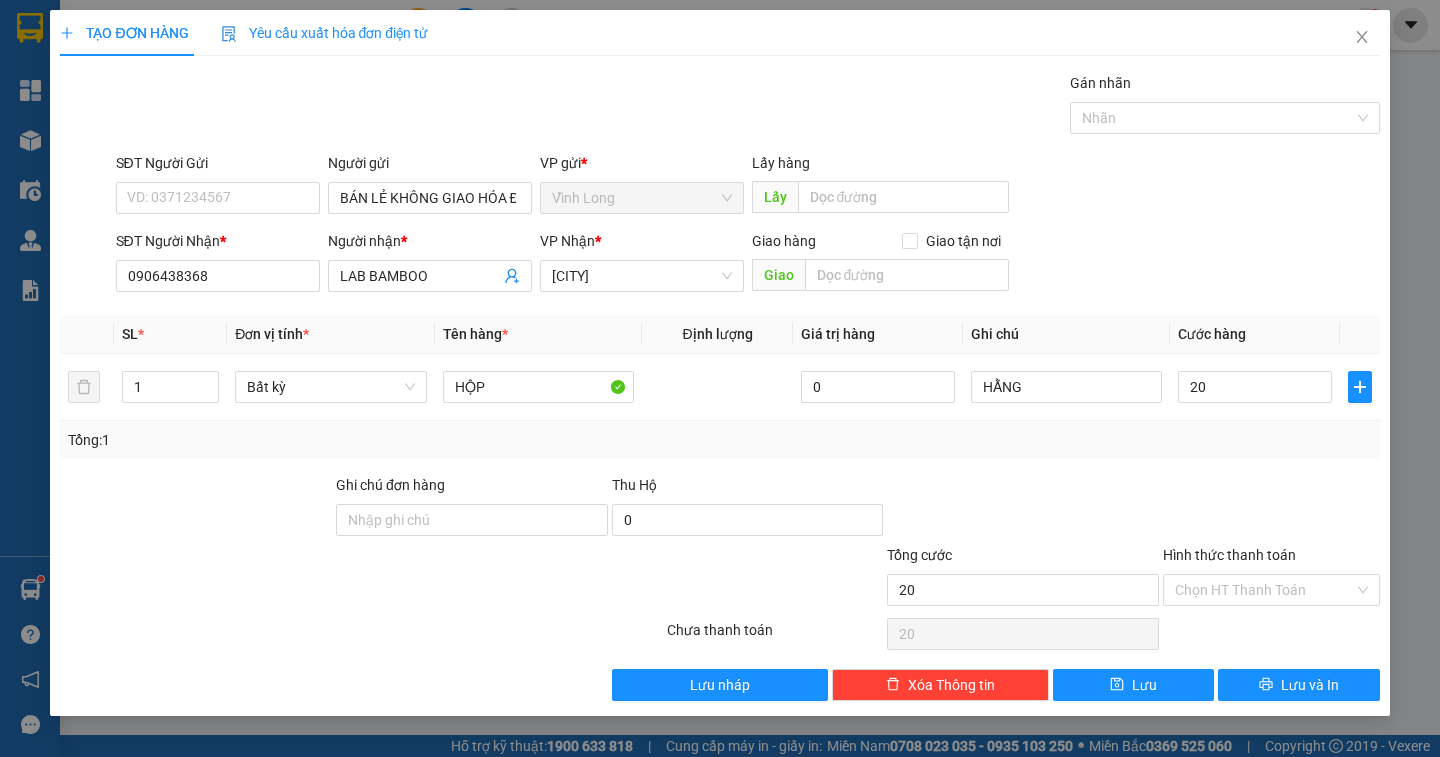 type on "20.000" 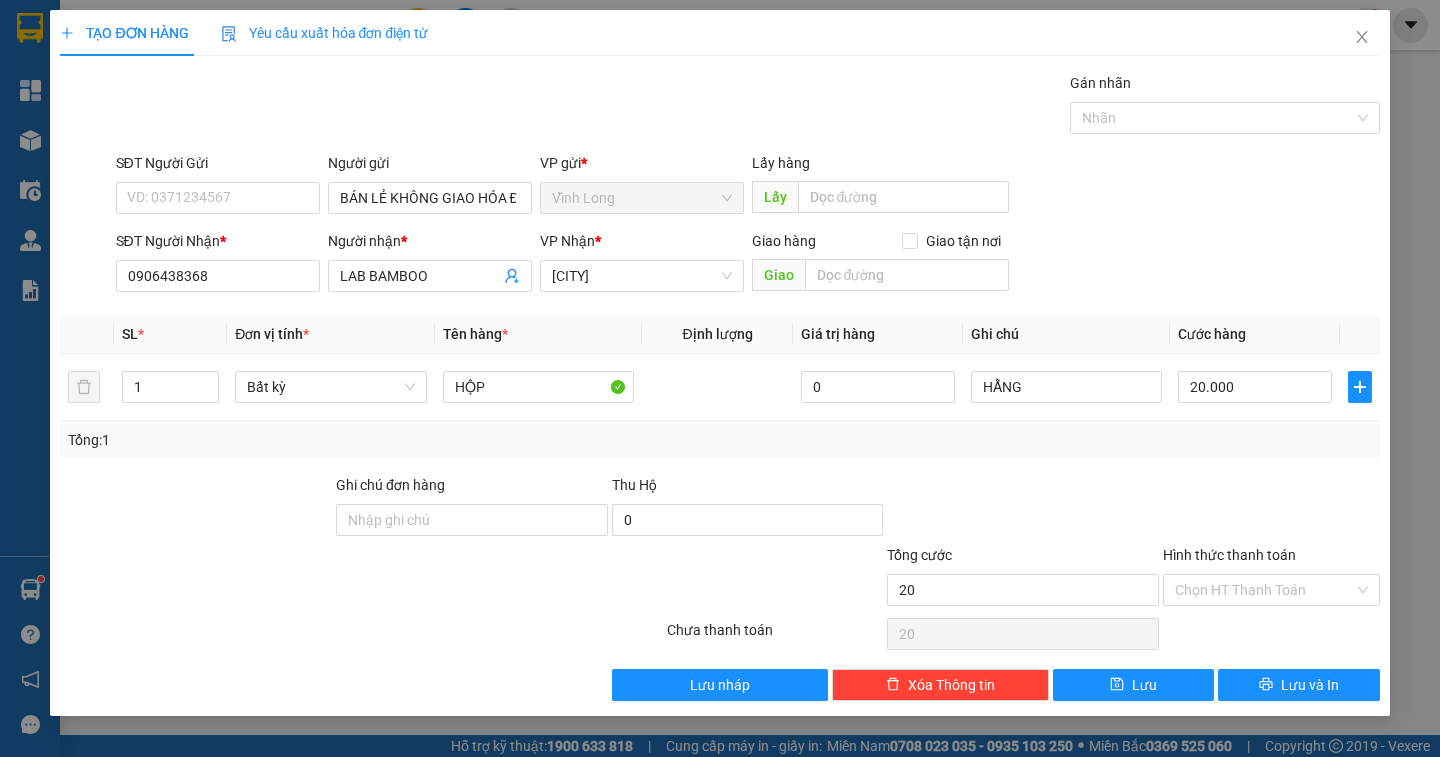 type on "20.000" 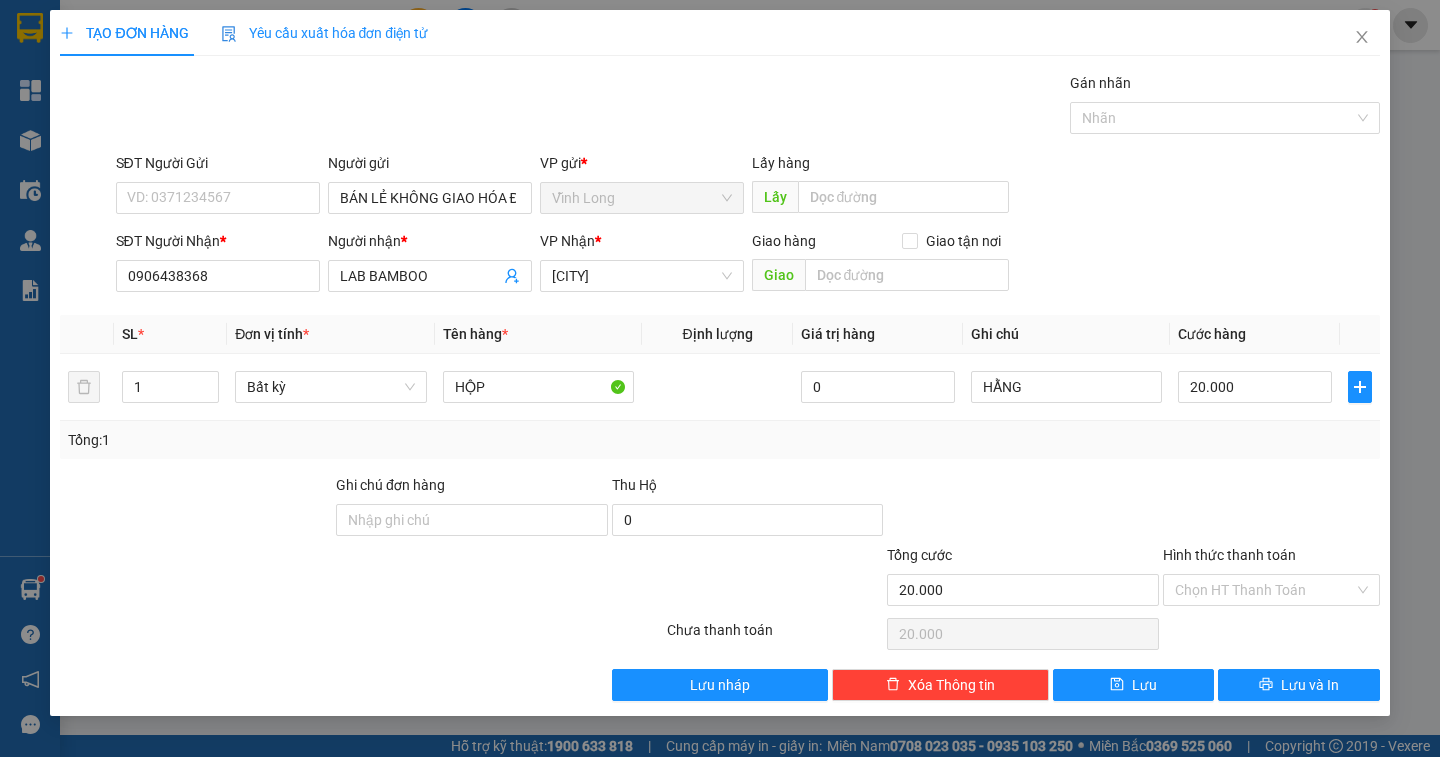click on "Hình thức thanh toán Chọn HT Thanh Toán" at bounding box center (1271, 579) 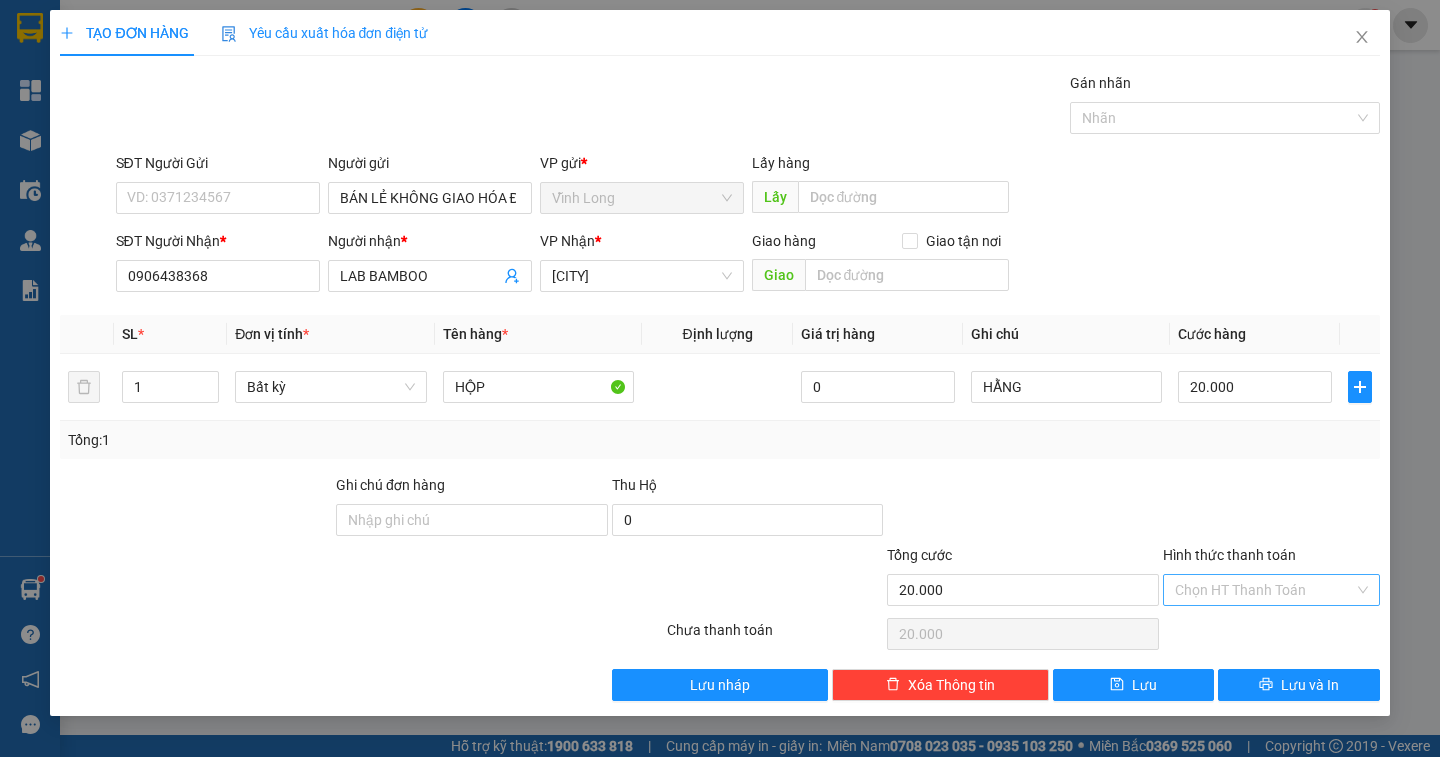 click on "Hình thức thanh toán" at bounding box center (1264, 590) 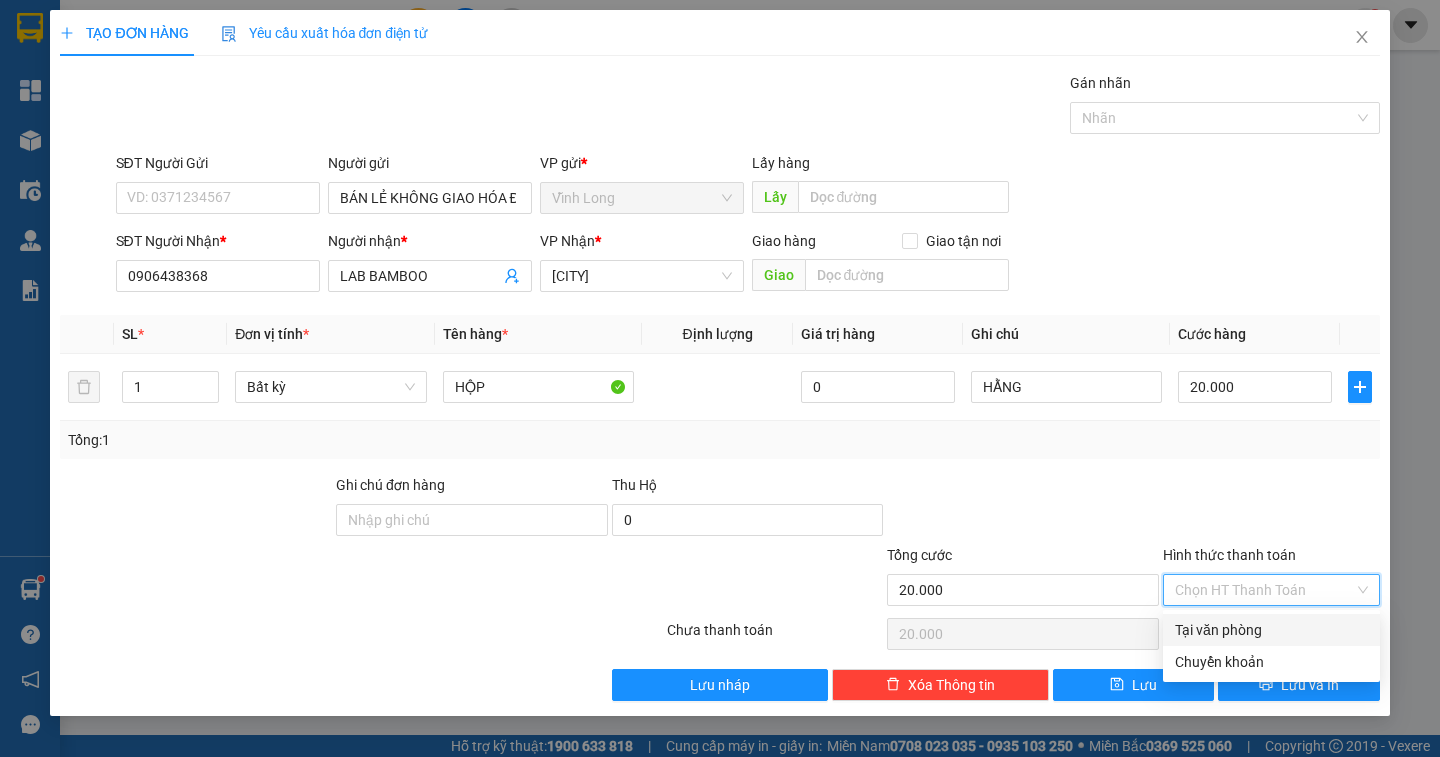 drag, startPoint x: 1276, startPoint y: 623, endPoint x: 1309, endPoint y: 654, distance: 45.276924 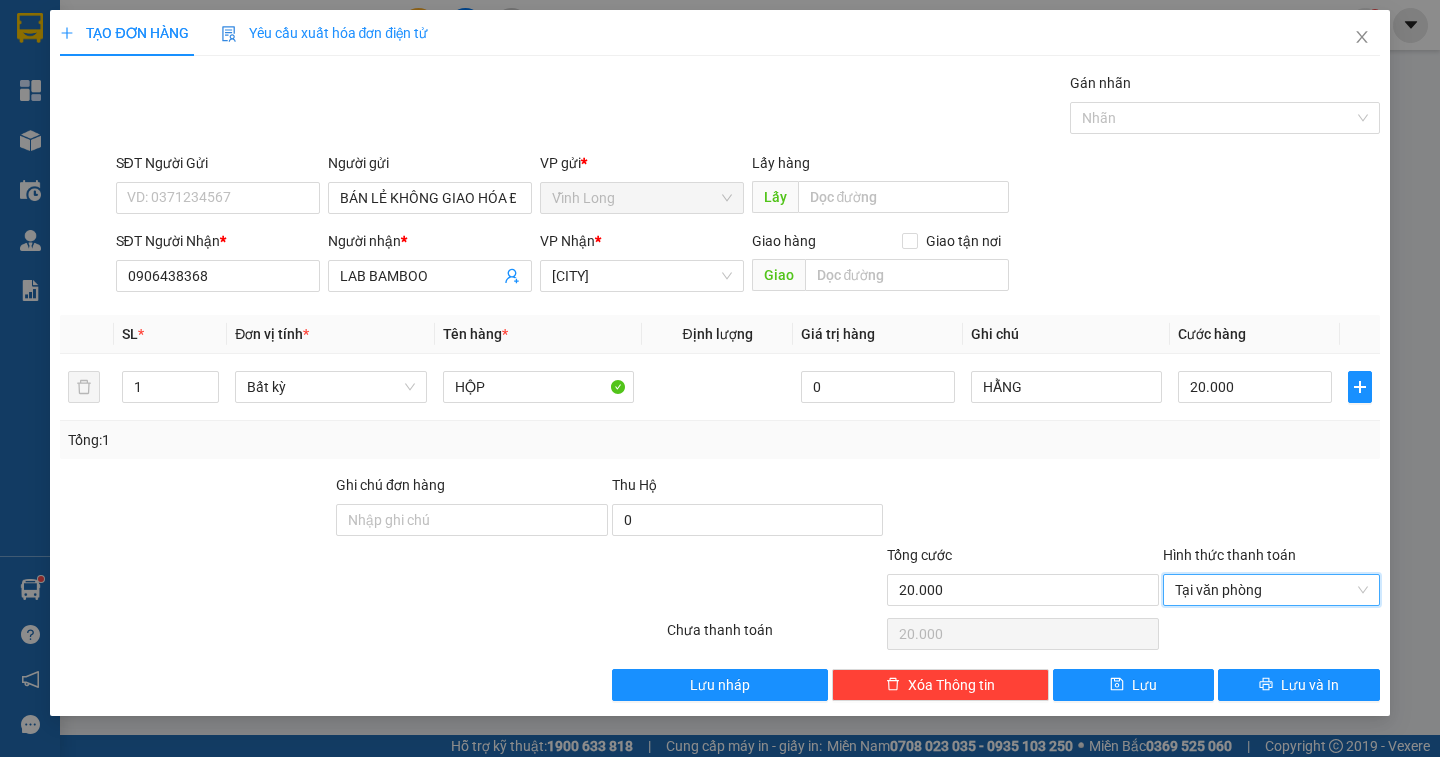 type on "0" 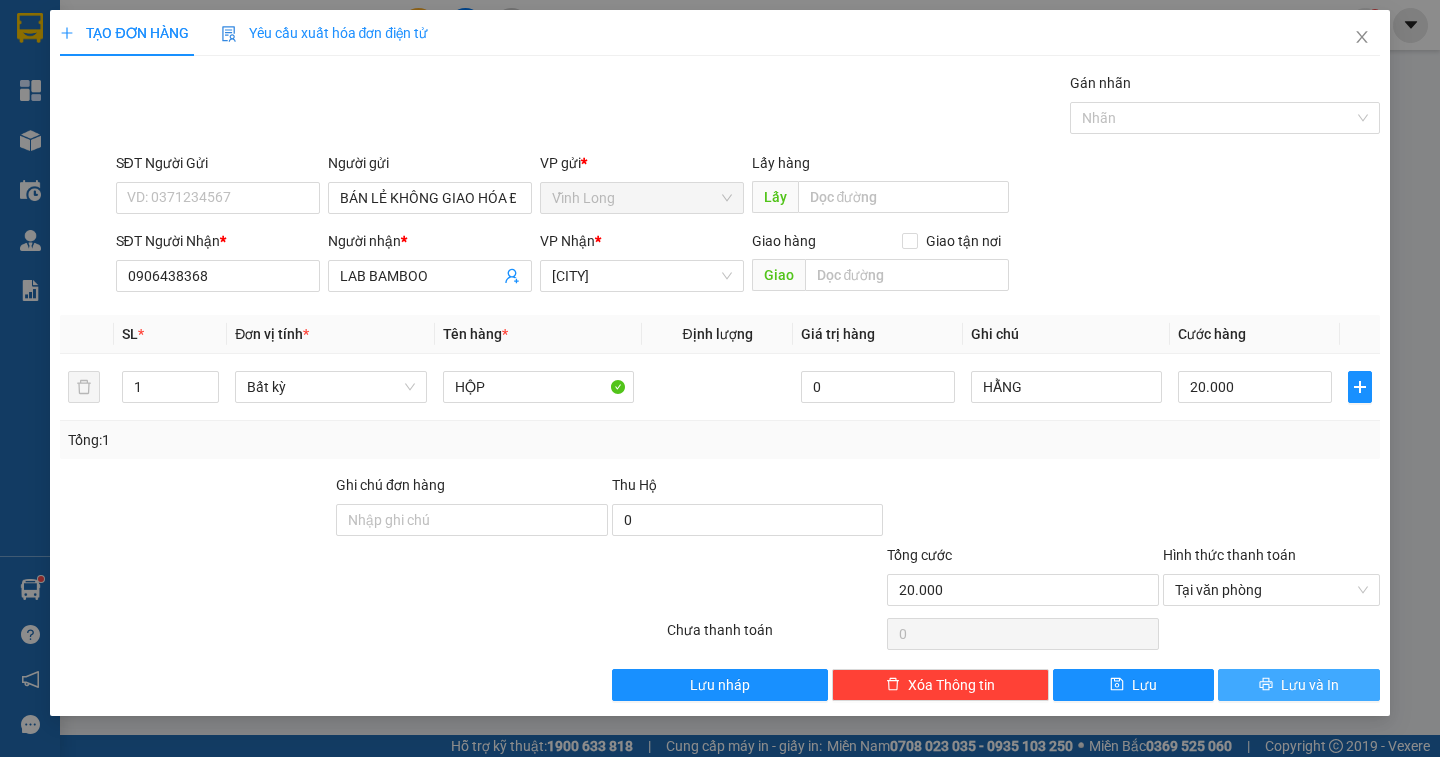 click on "Lưu và In" at bounding box center (1310, 685) 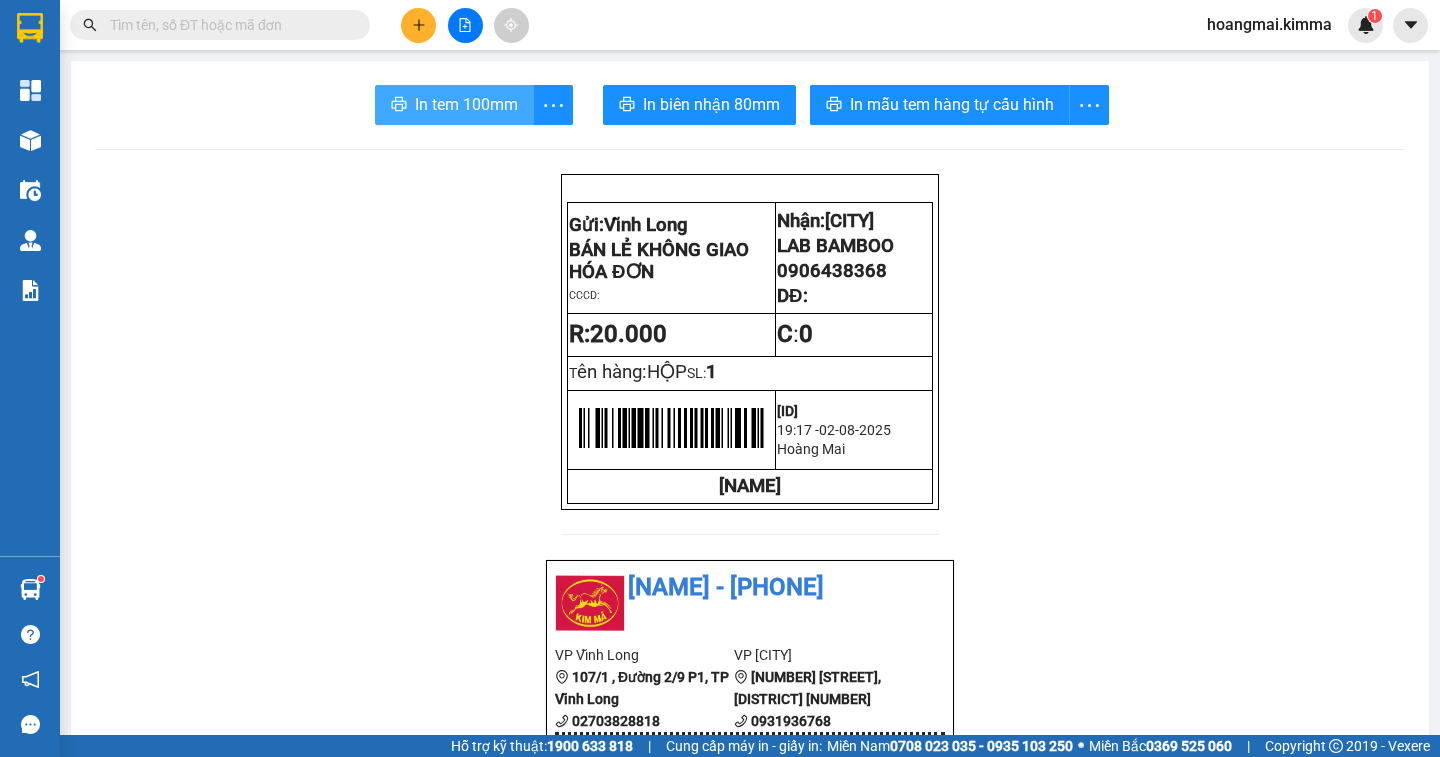 click on "In tem 100mm" at bounding box center (466, 104) 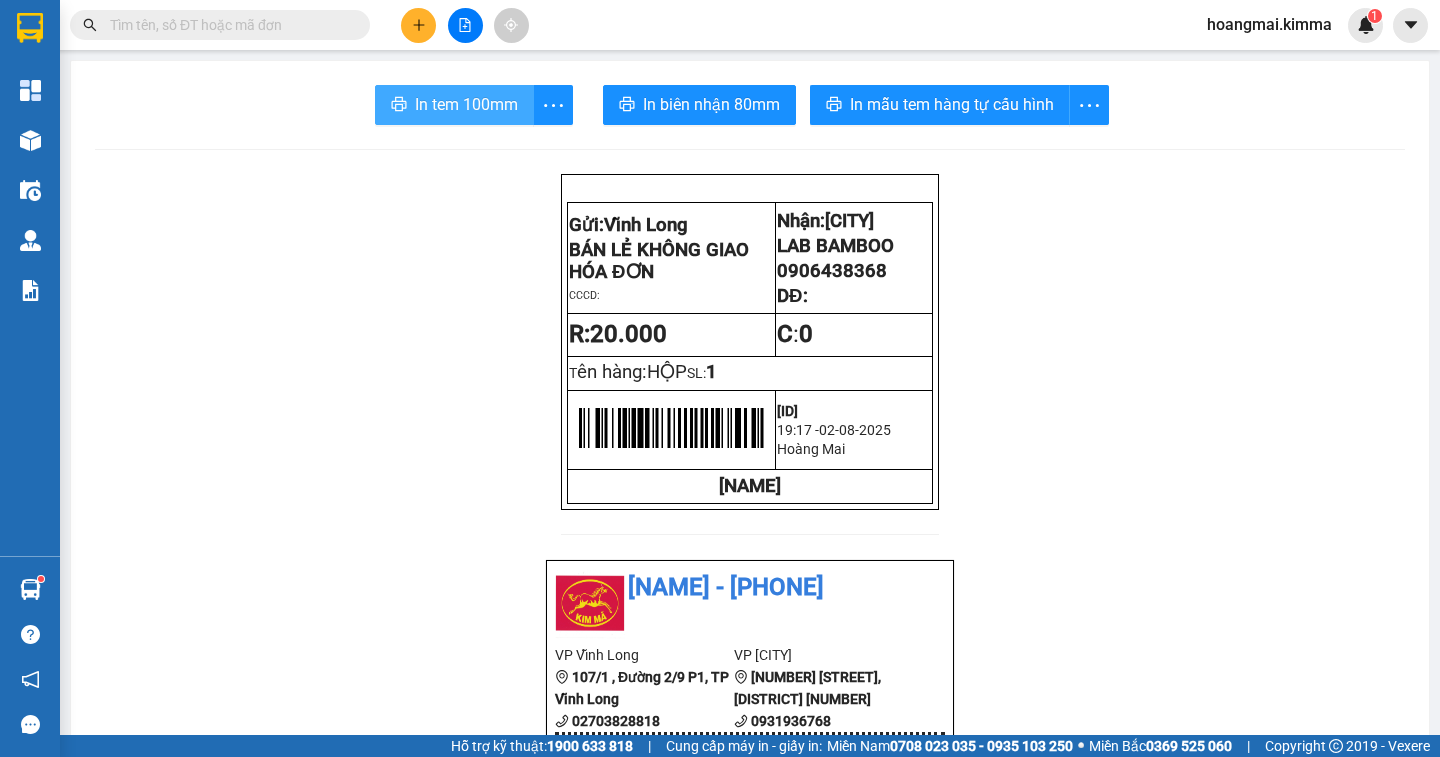 scroll, scrollTop: 0, scrollLeft: 0, axis: both 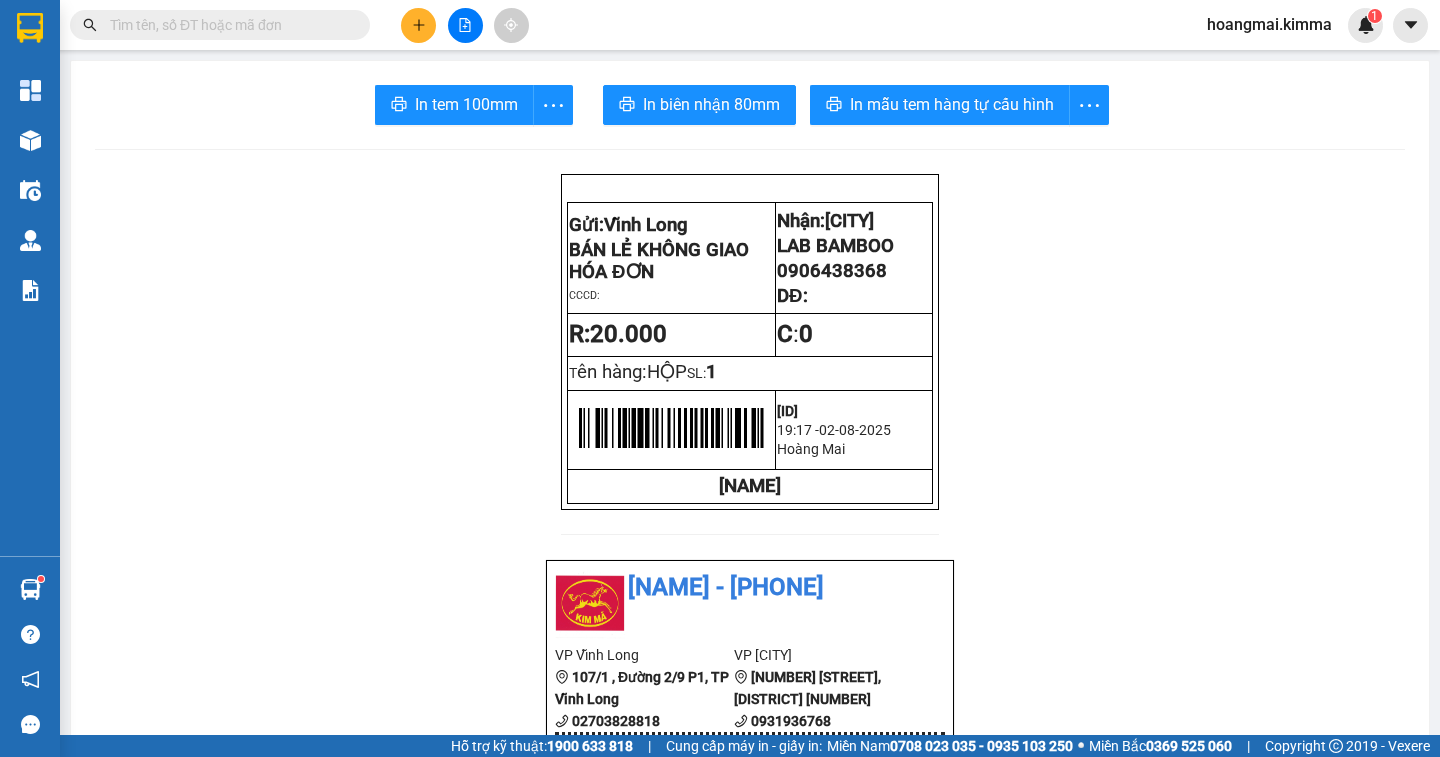 drag, startPoint x: 741, startPoint y: 104, endPoint x: 985, endPoint y: 41, distance: 252.00198 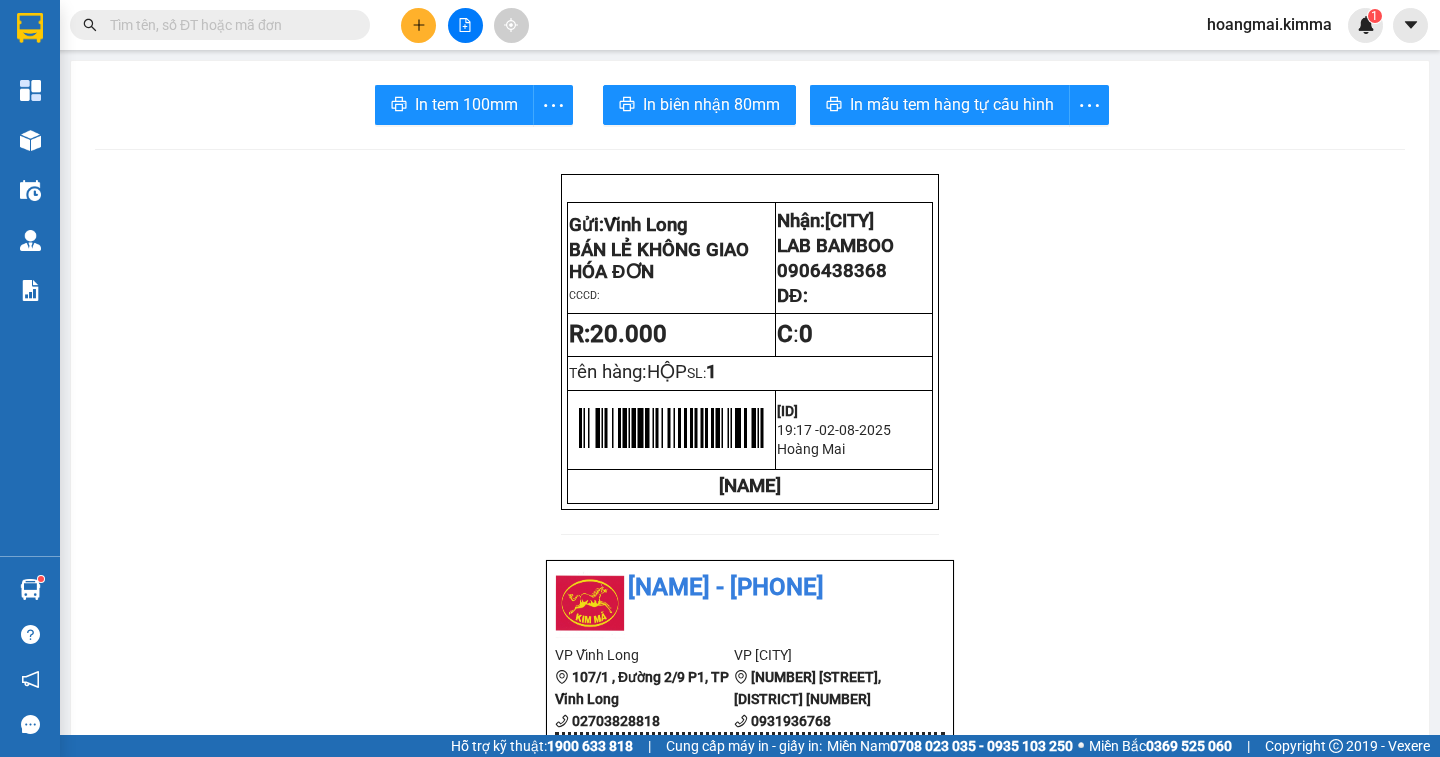 scroll, scrollTop: 0, scrollLeft: 0, axis: both 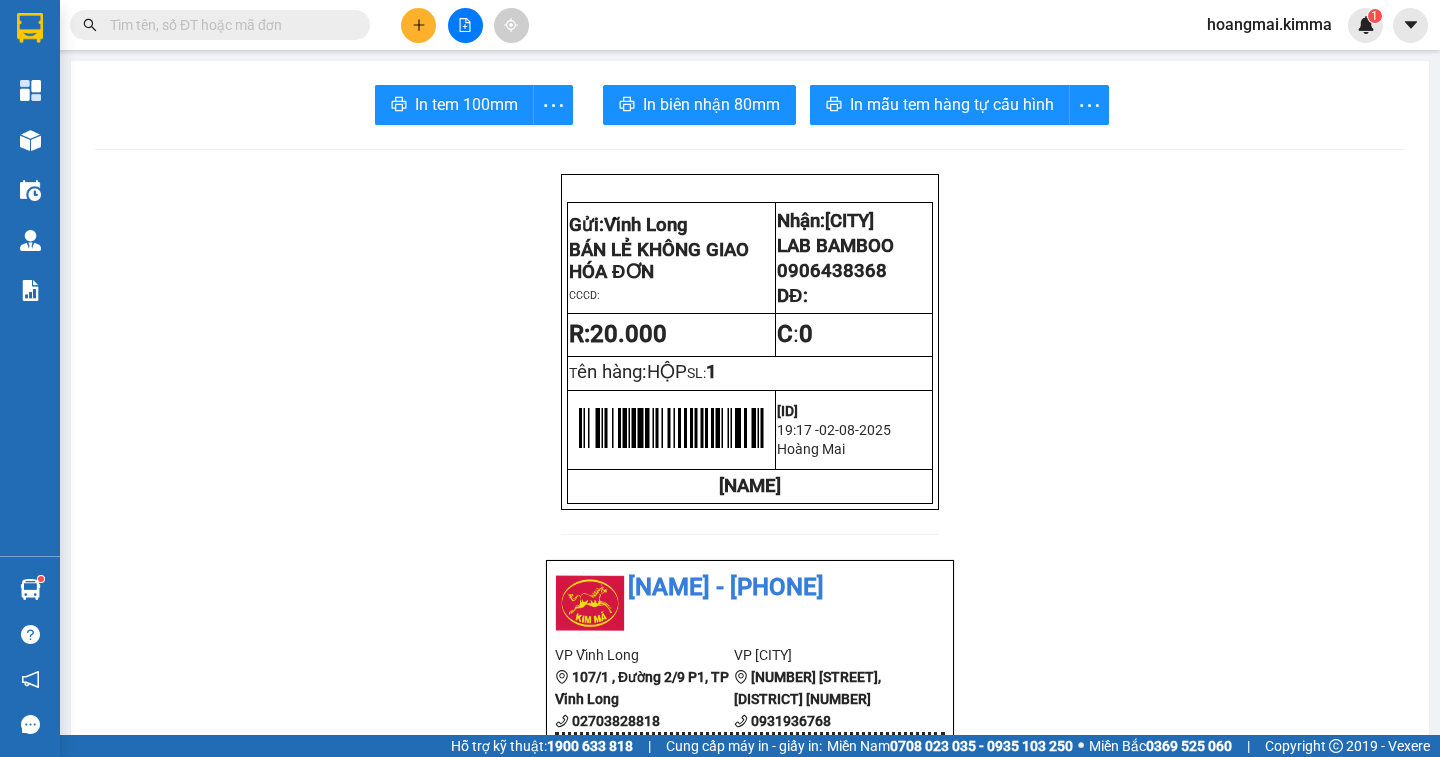 click at bounding box center [418, 25] 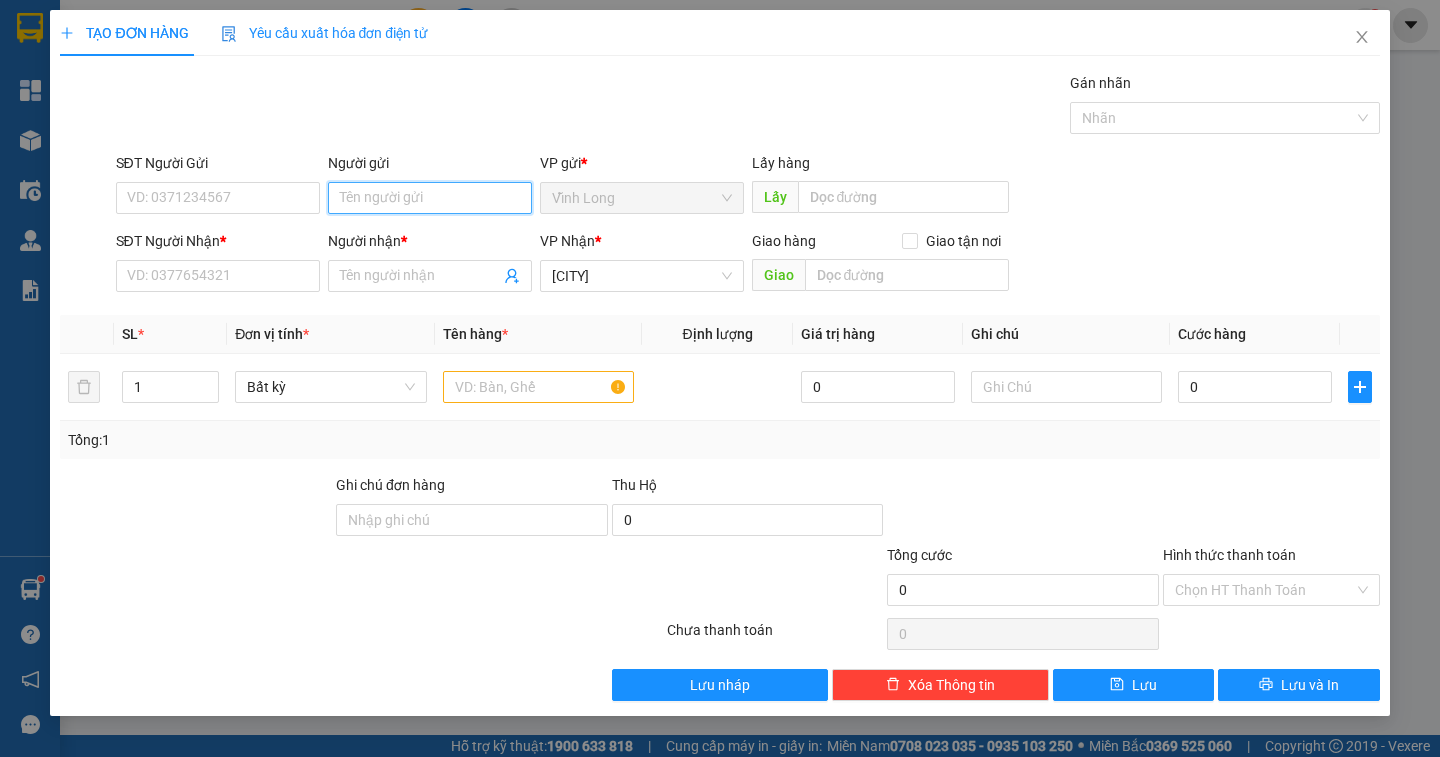 click on "Người gửi" at bounding box center (430, 198) 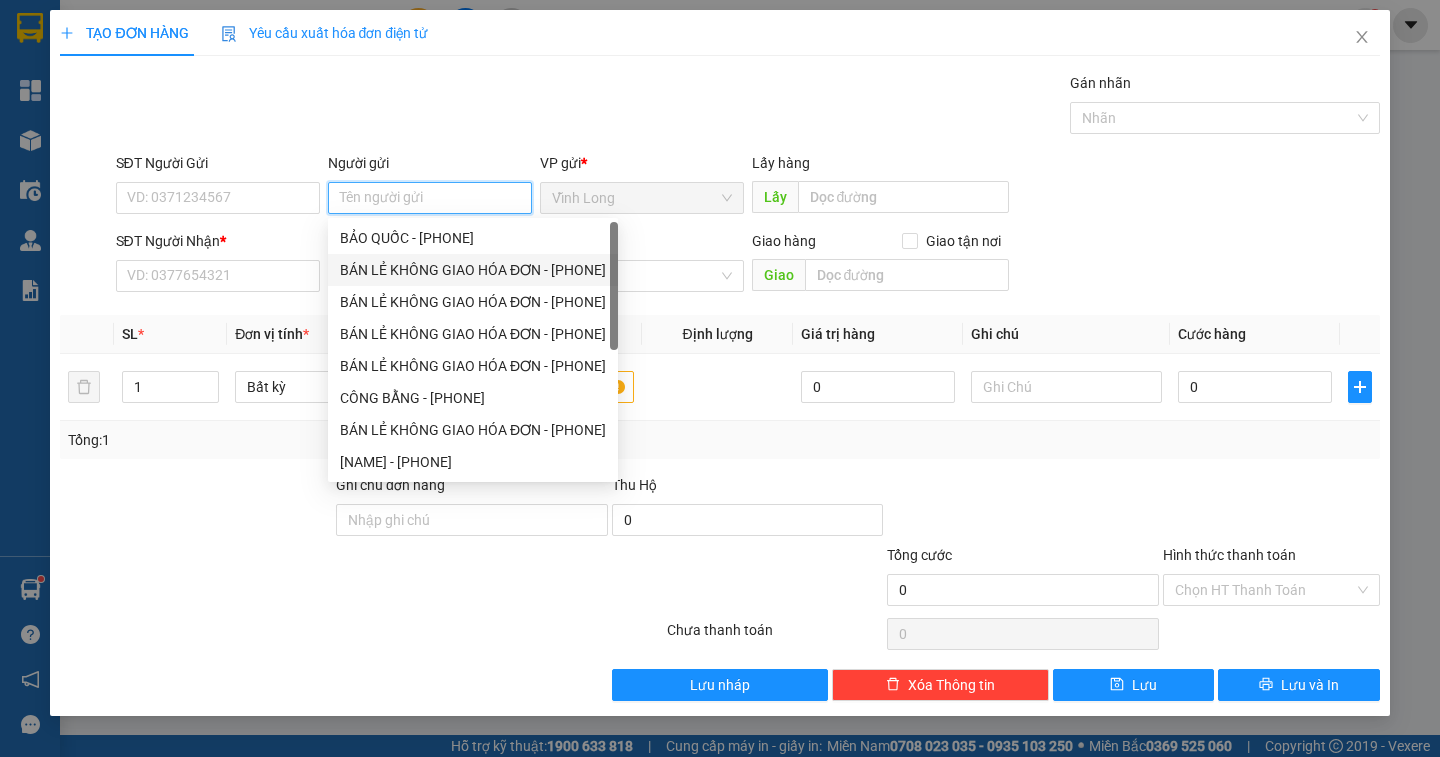 click on "BÁN LẺ KHÔNG GIAO HÓA ĐƠN - [PHONE]" at bounding box center (473, 270) 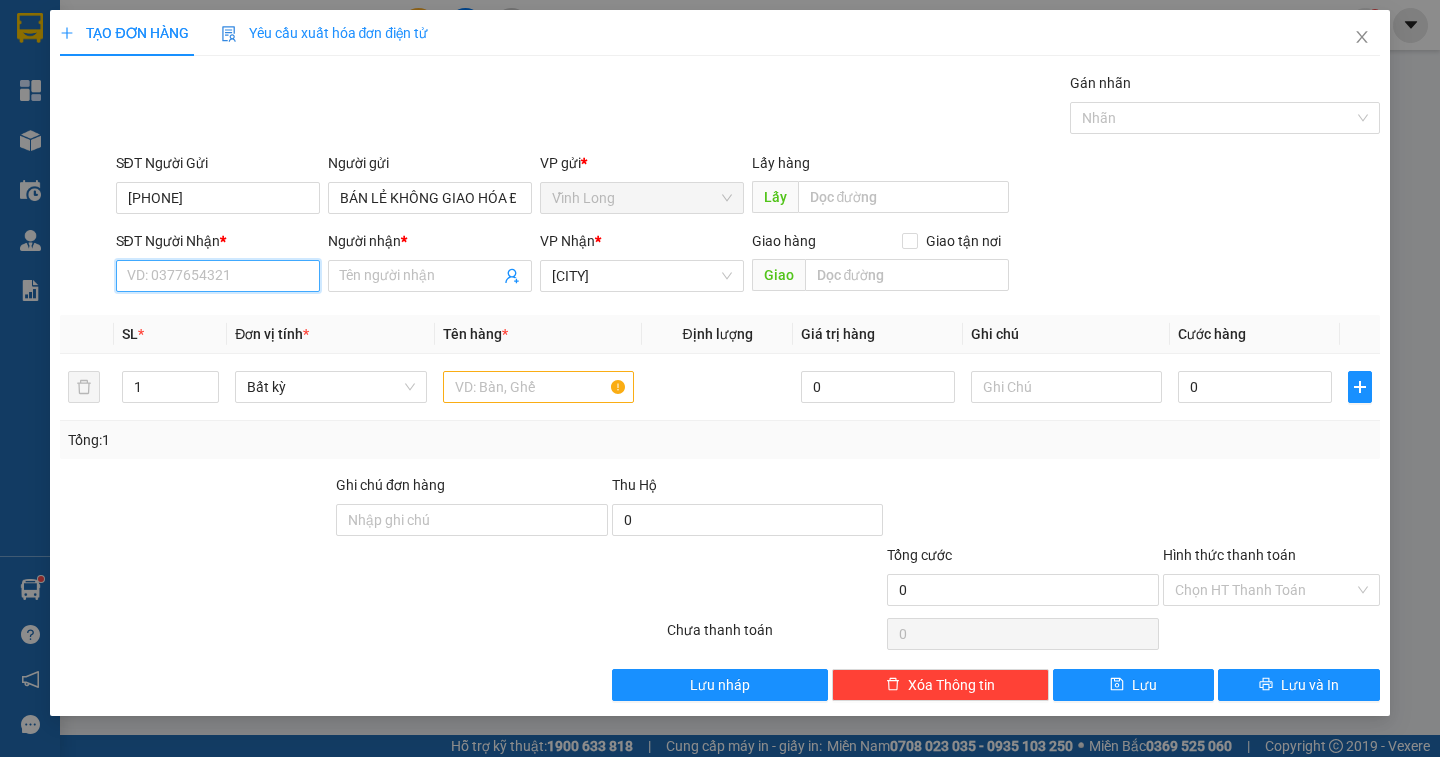 click on "SĐT Người Nhận  *" at bounding box center [218, 276] 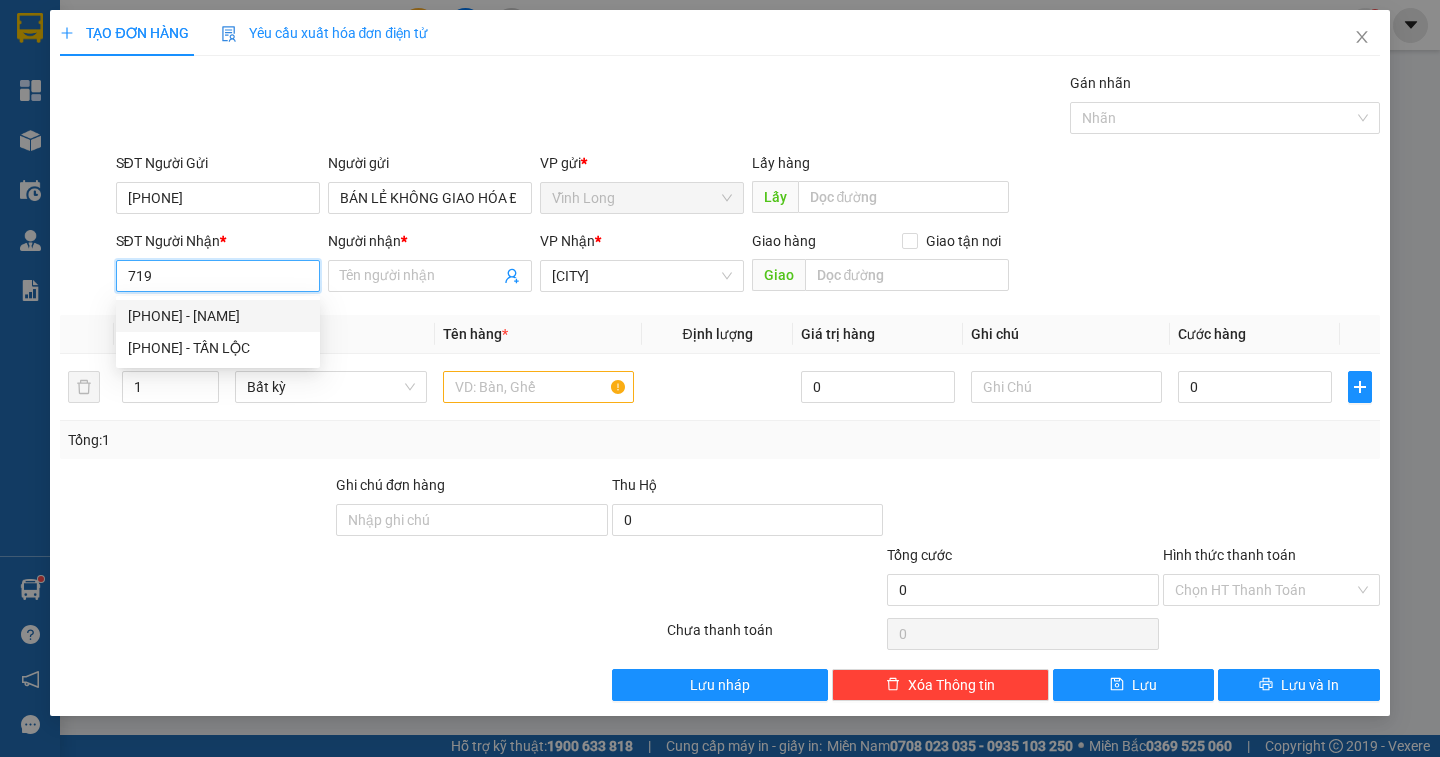 click on "[PHONE] - [NAME]" at bounding box center [218, 316] 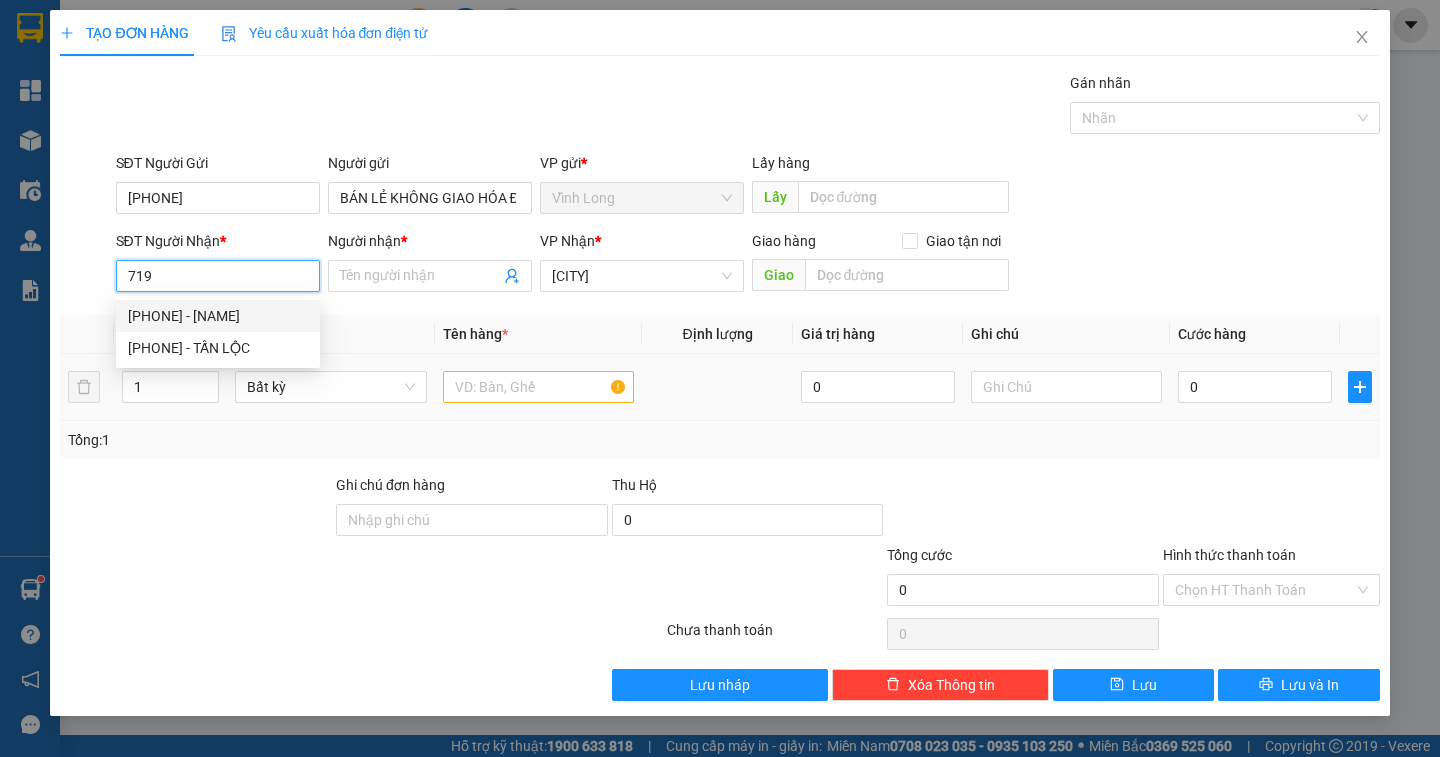 type on "0938973719" 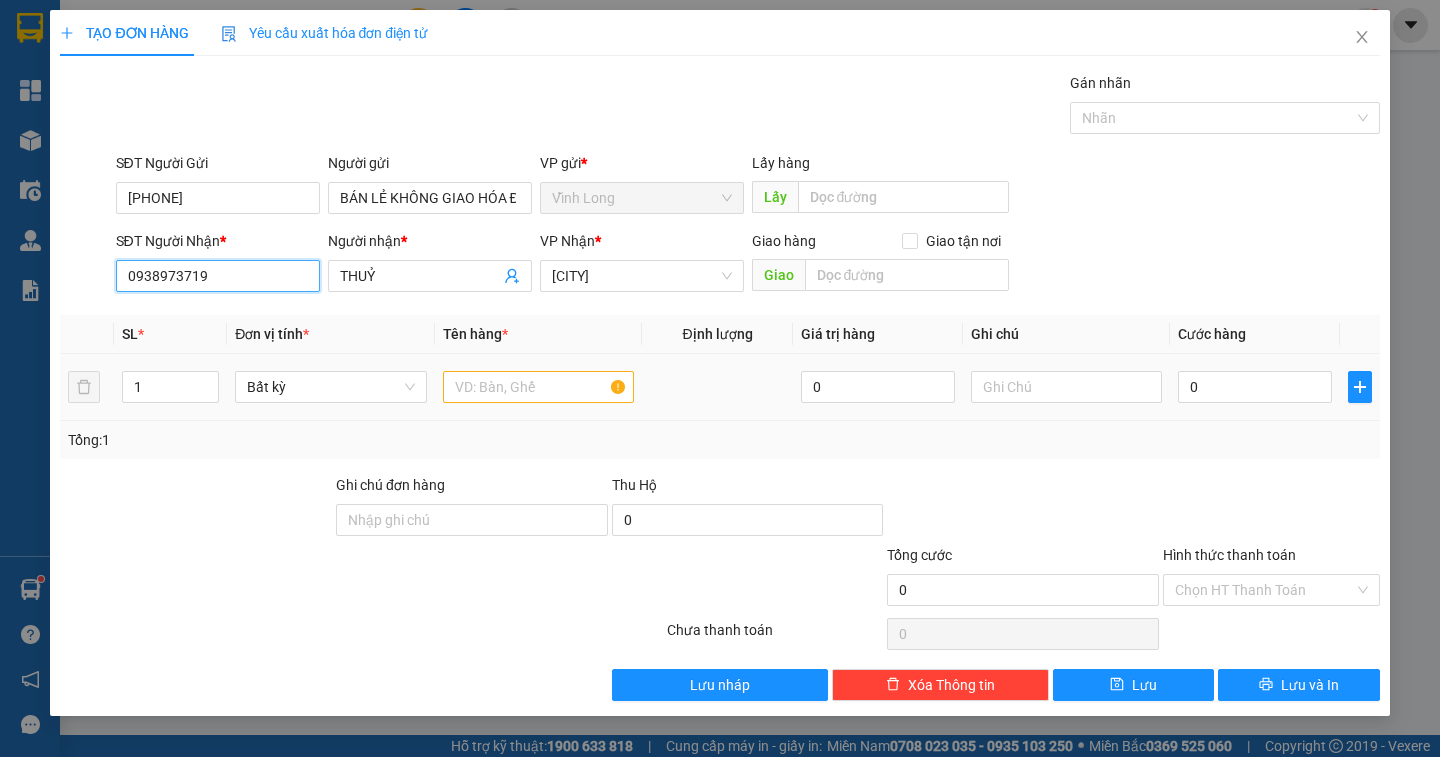type on "0938973719" 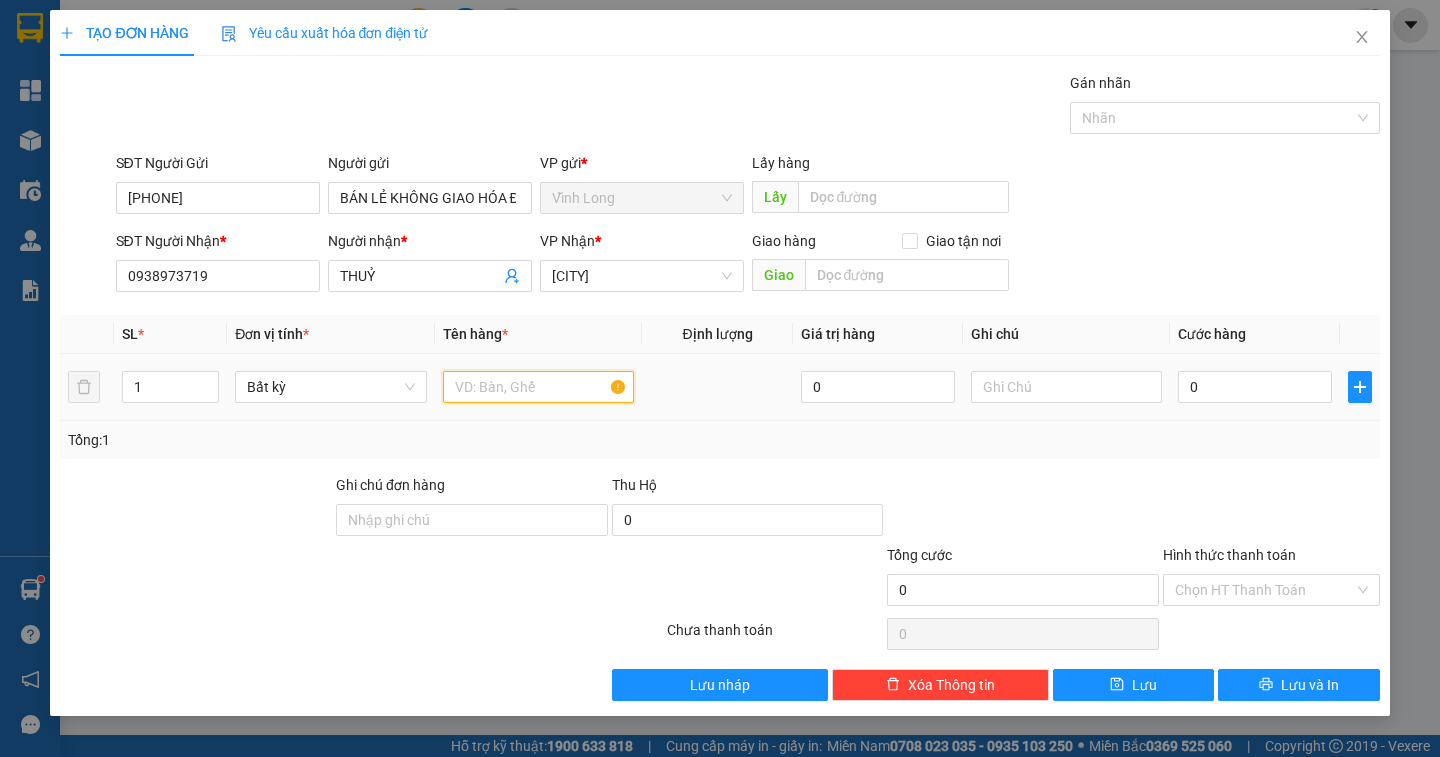 click at bounding box center (538, 387) 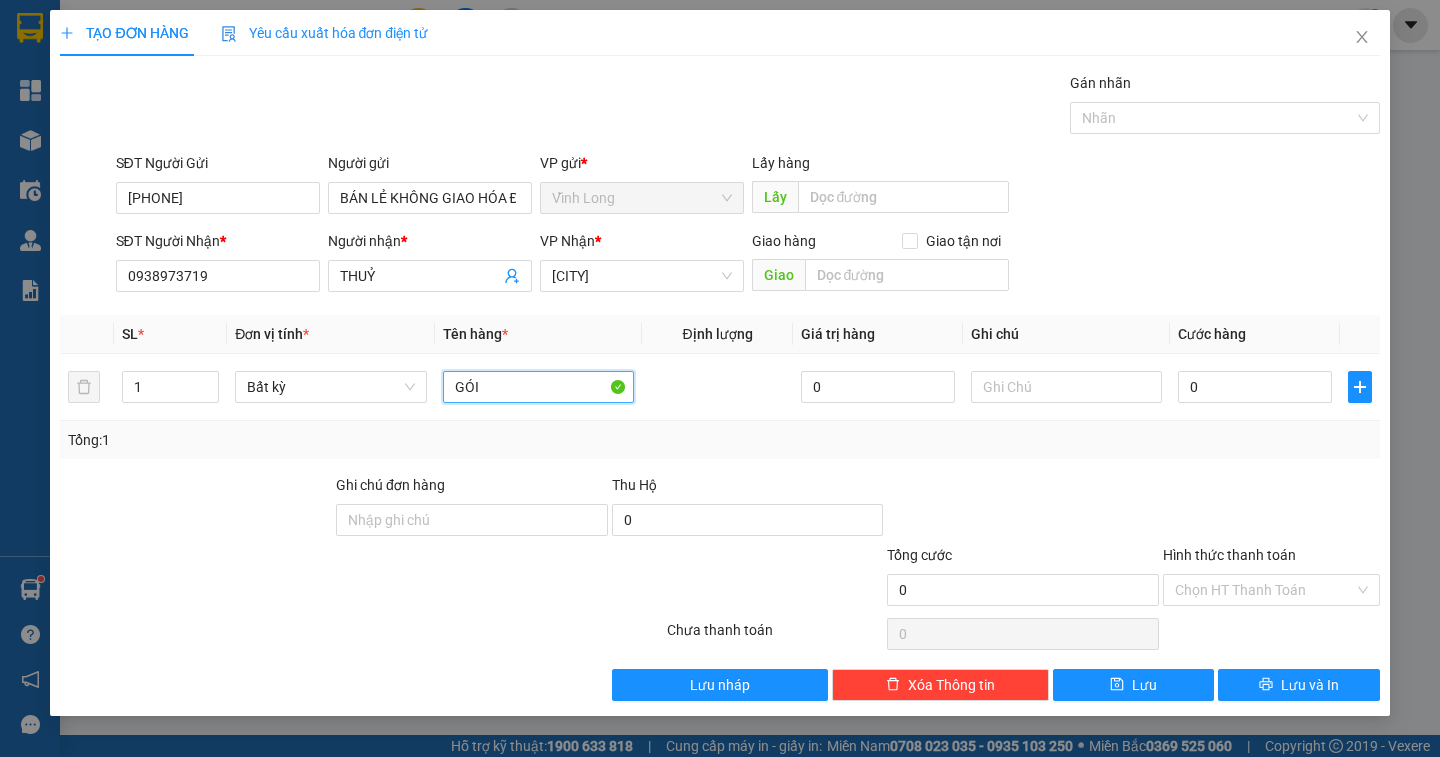 type on "GÓI" 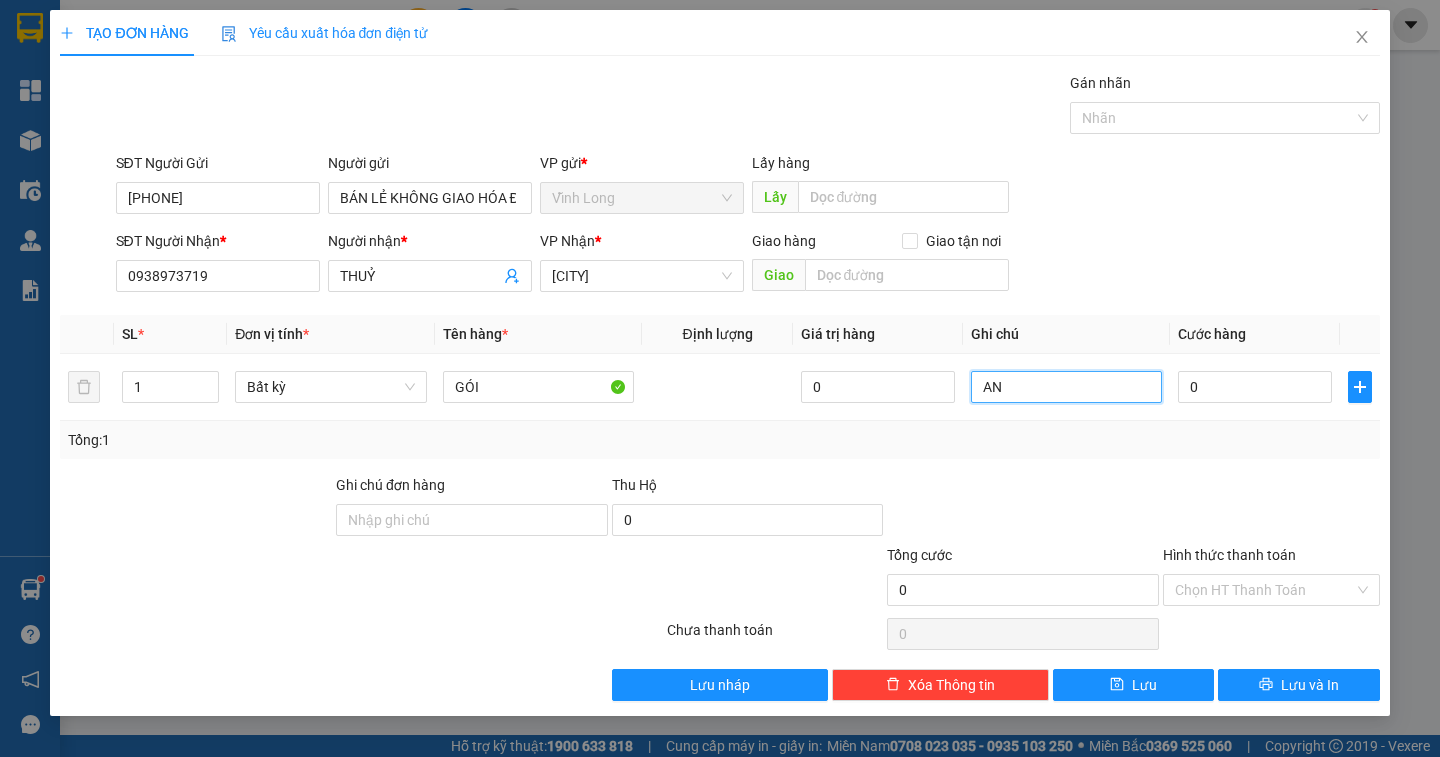 type on "A" 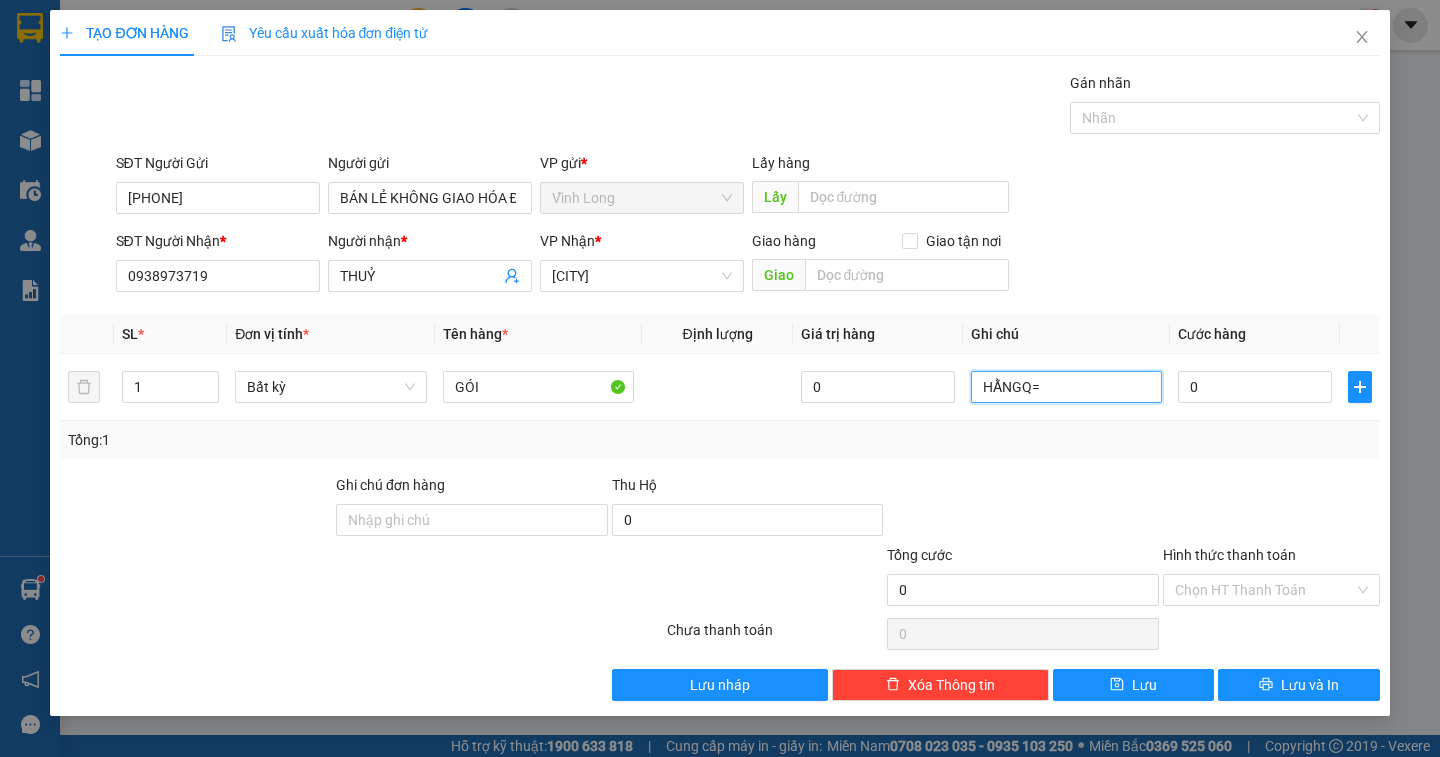 type on "HẰNGQ=" 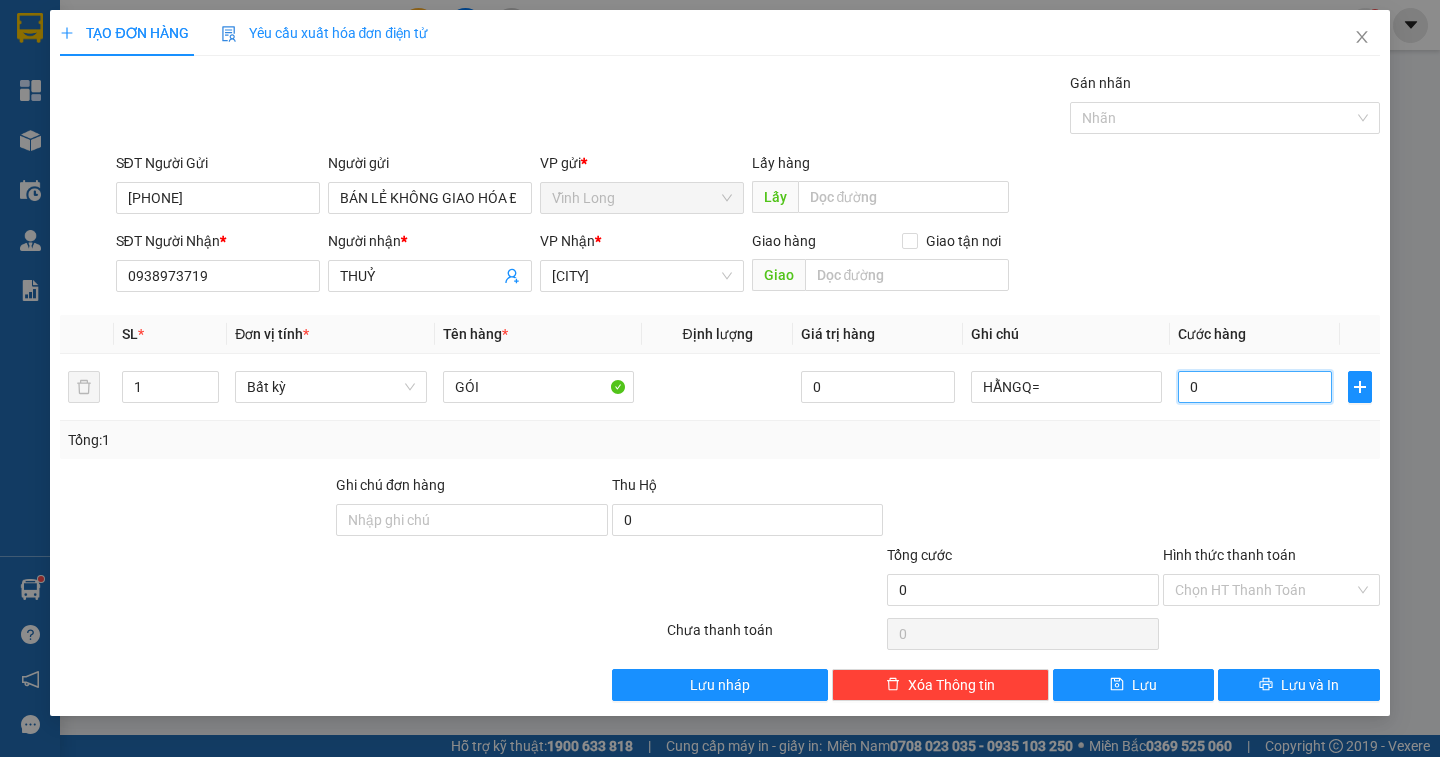 type on "2" 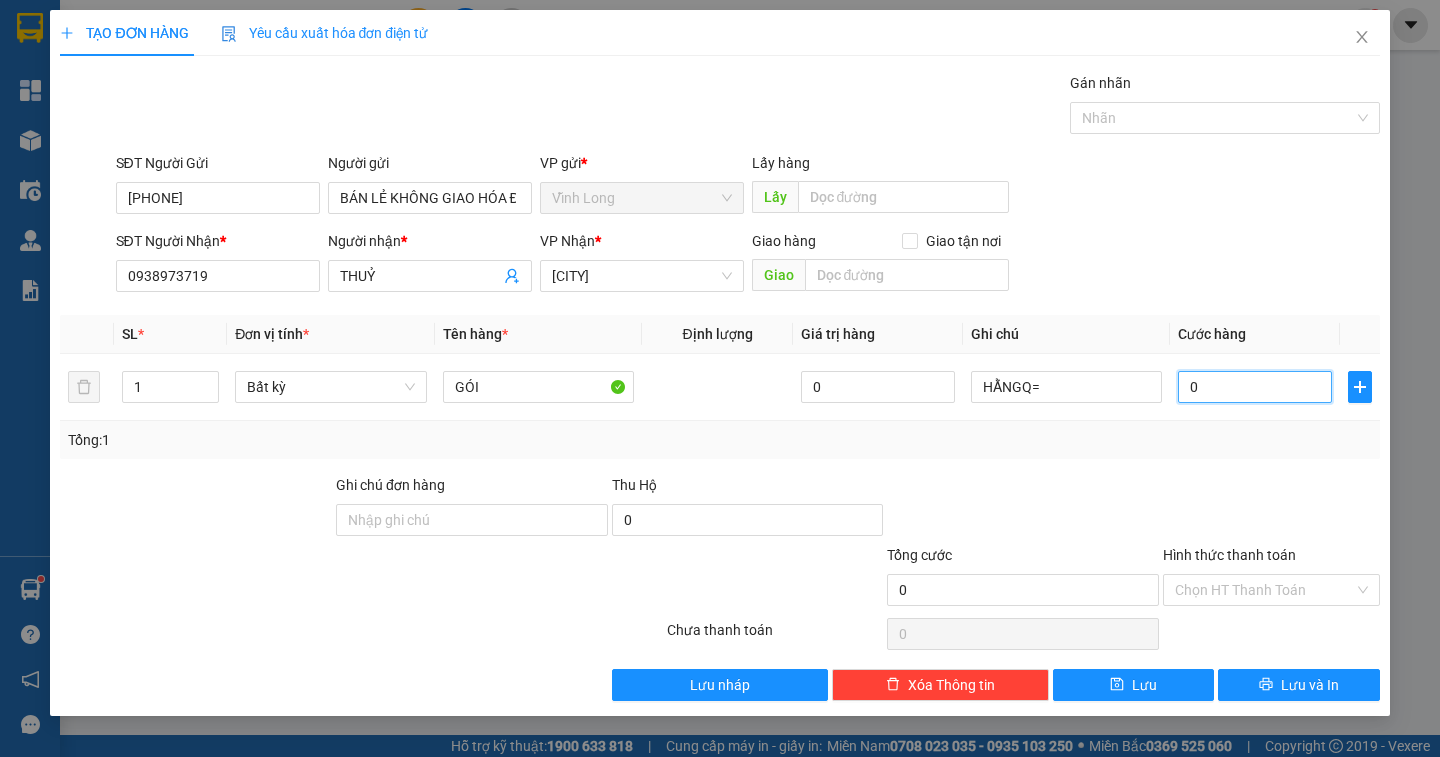 type on "2" 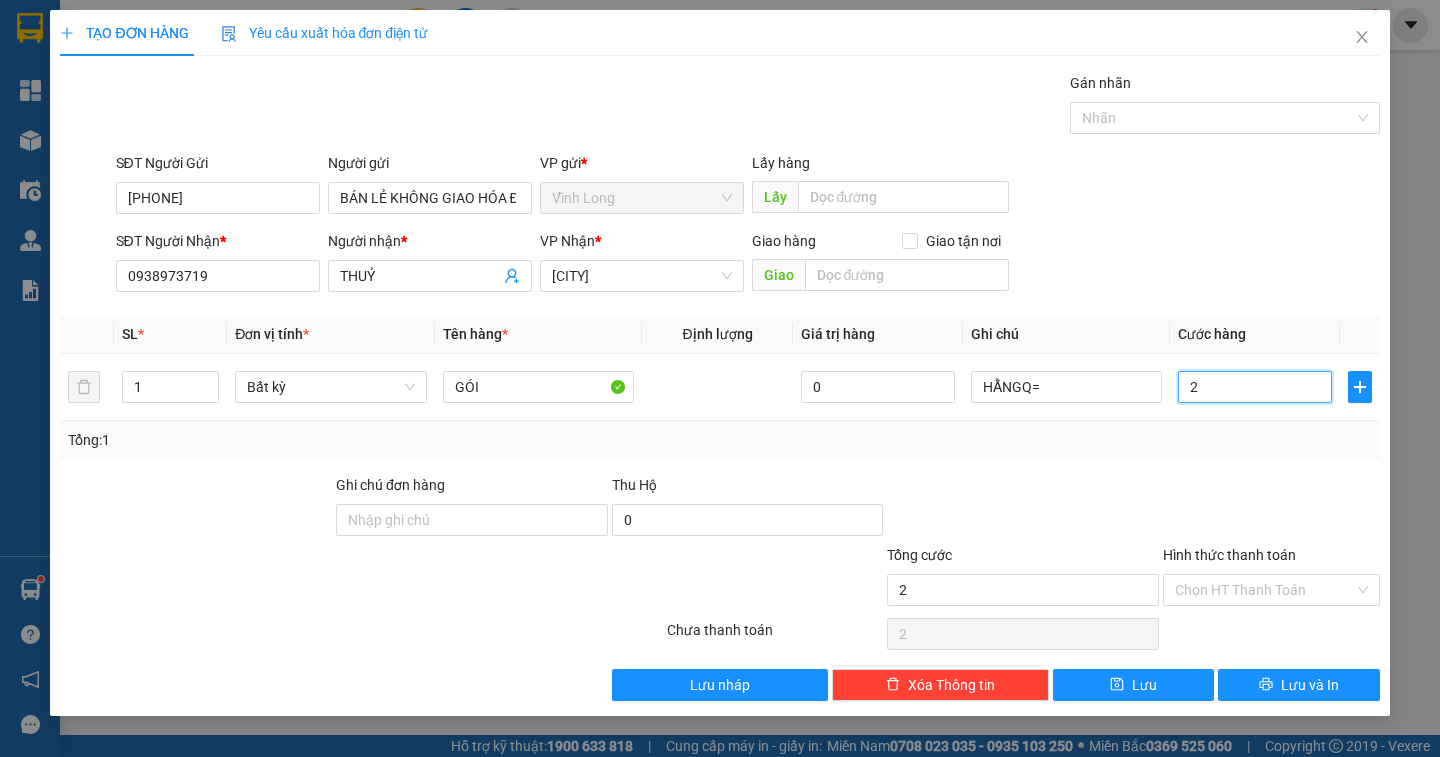 type on "20" 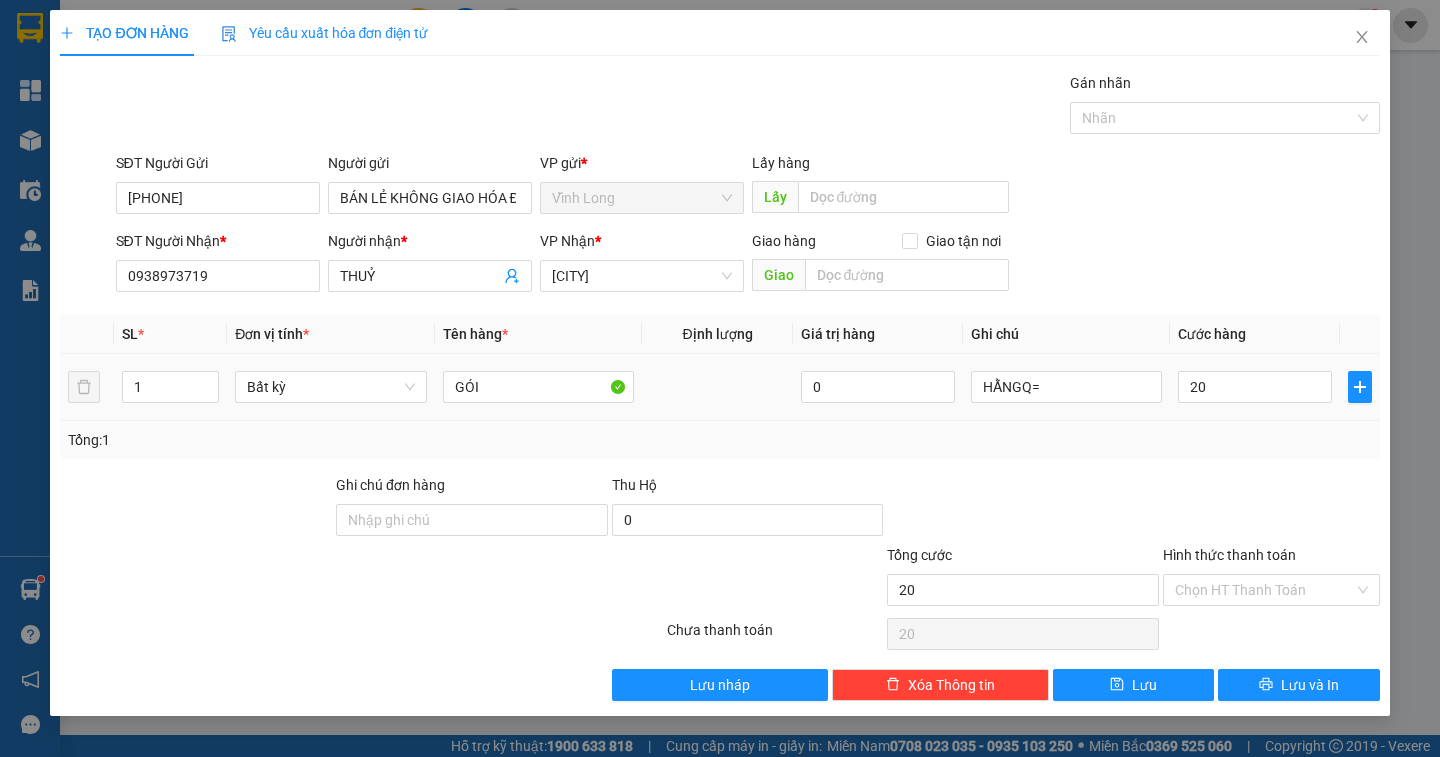 type on "20.000" 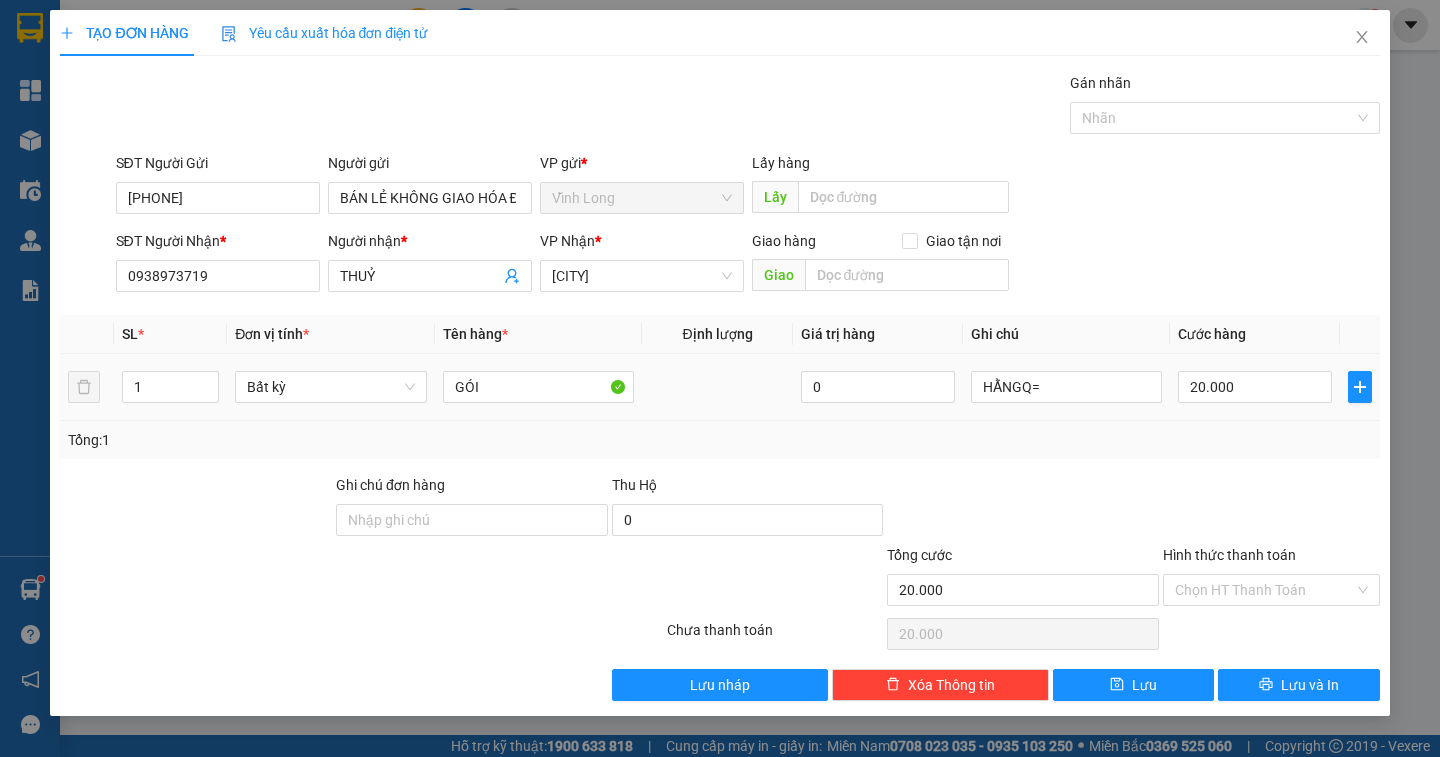 click on "HẰNGQ=" at bounding box center [1066, 387] 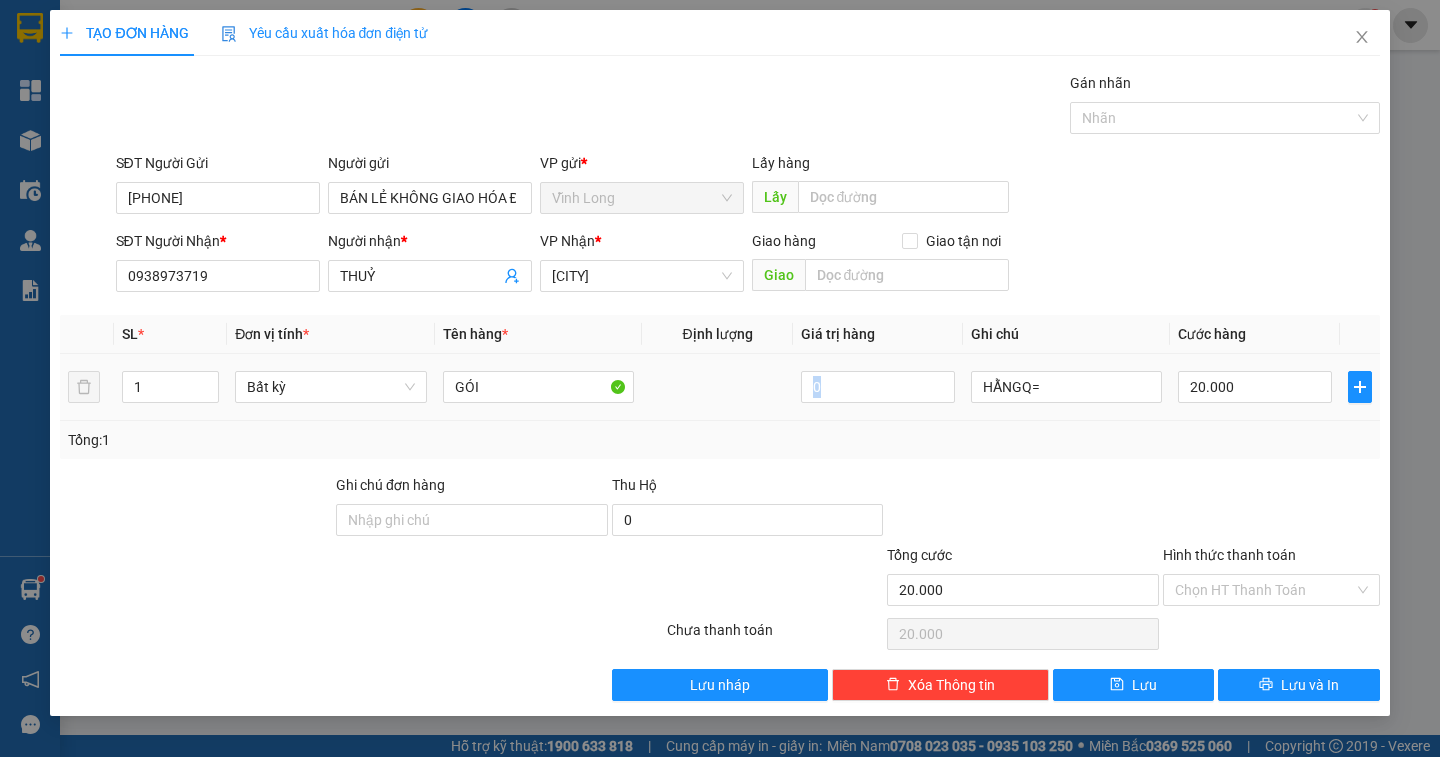 click on "HẰNGQ=" at bounding box center [1066, 387] 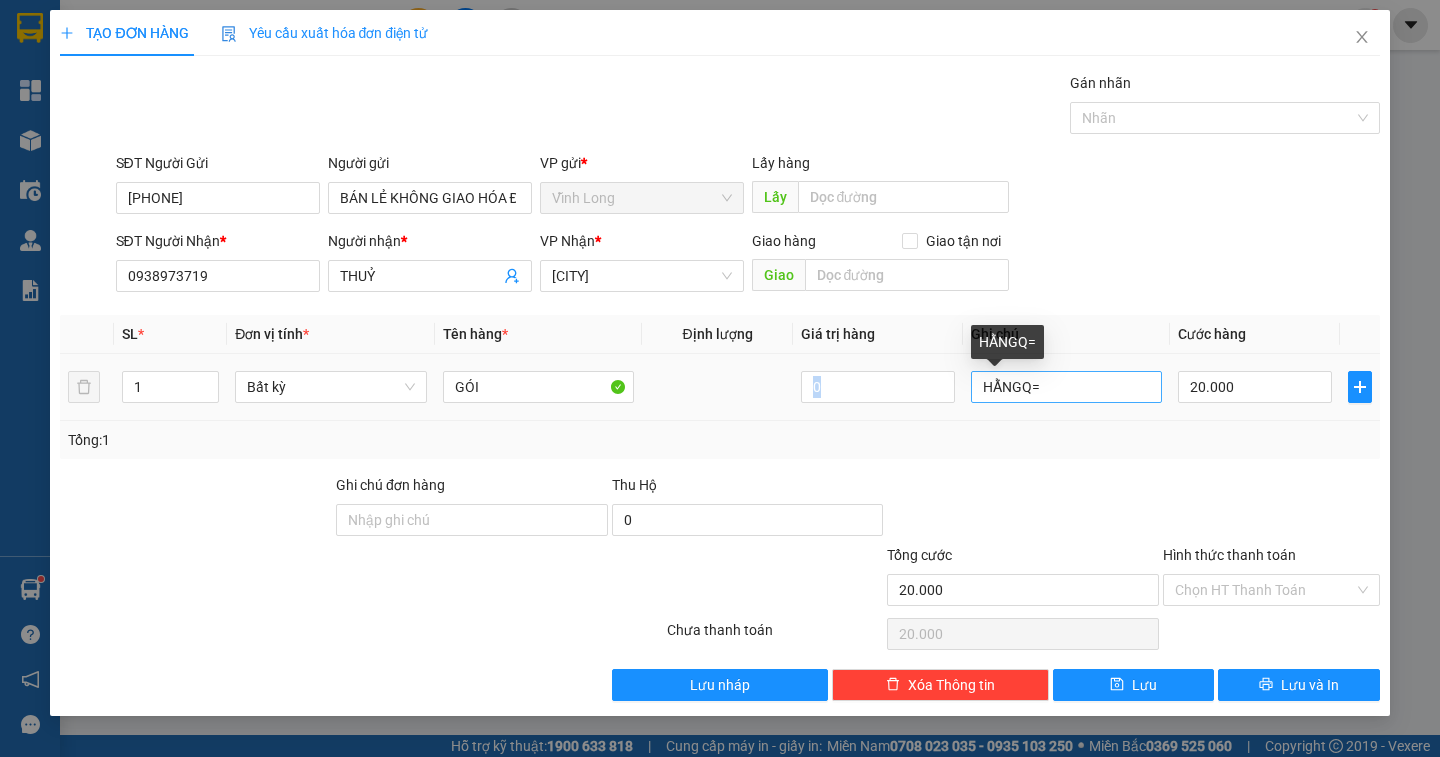 click on "HẰNGQ=" at bounding box center [1066, 387] 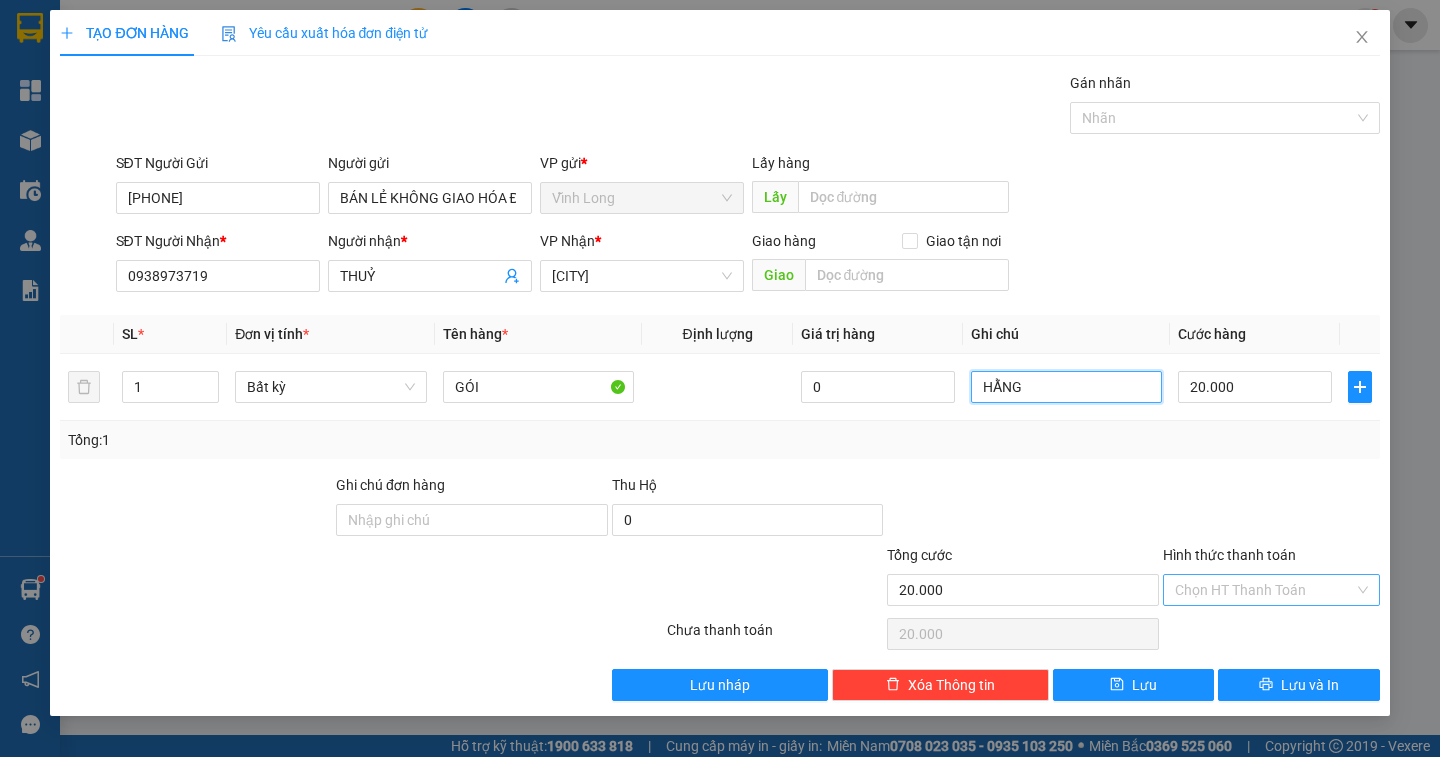 type on "HẰNG" 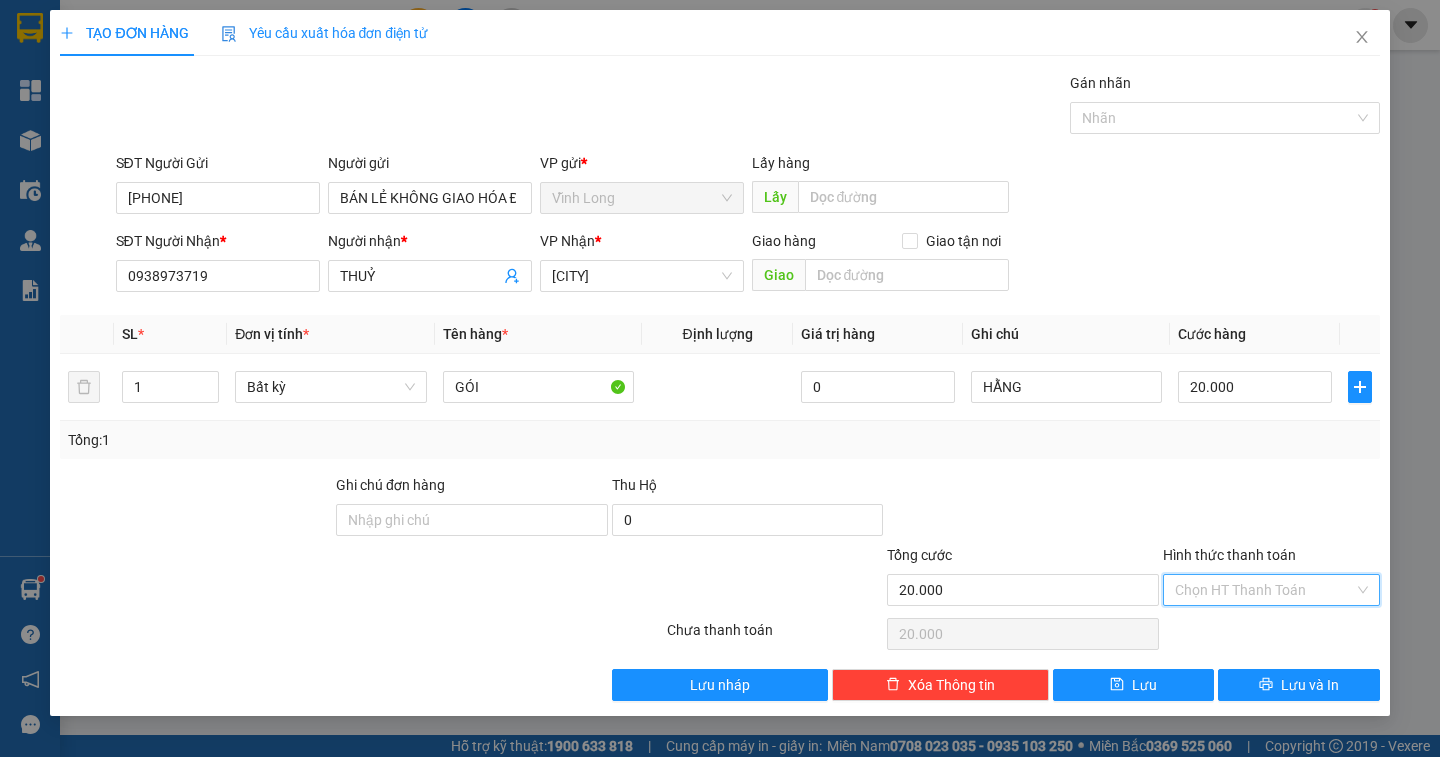 drag, startPoint x: 1256, startPoint y: 603, endPoint x: 1256, endPoint y: 626, distance: 23 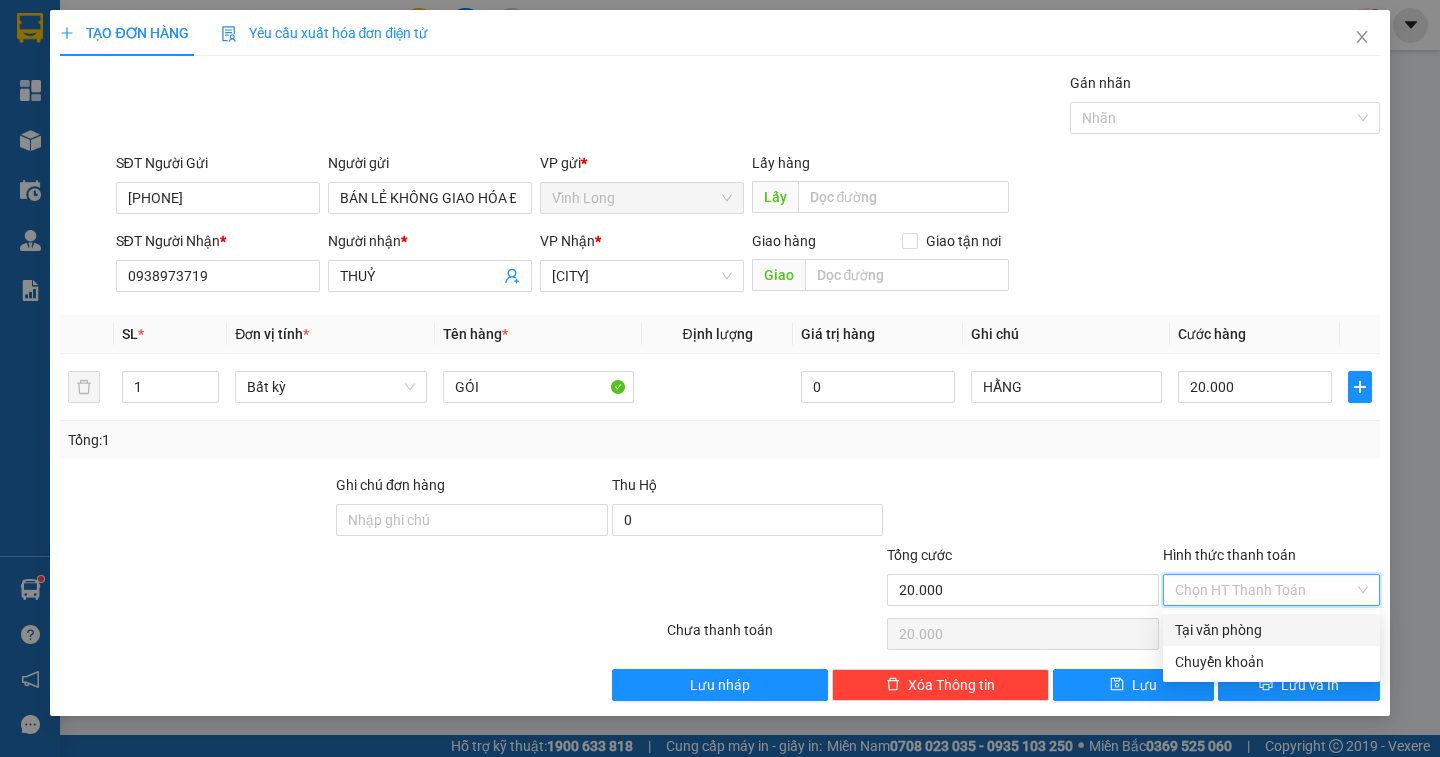 click on "Tại văn phòng" at bounding box center [1271, 630] 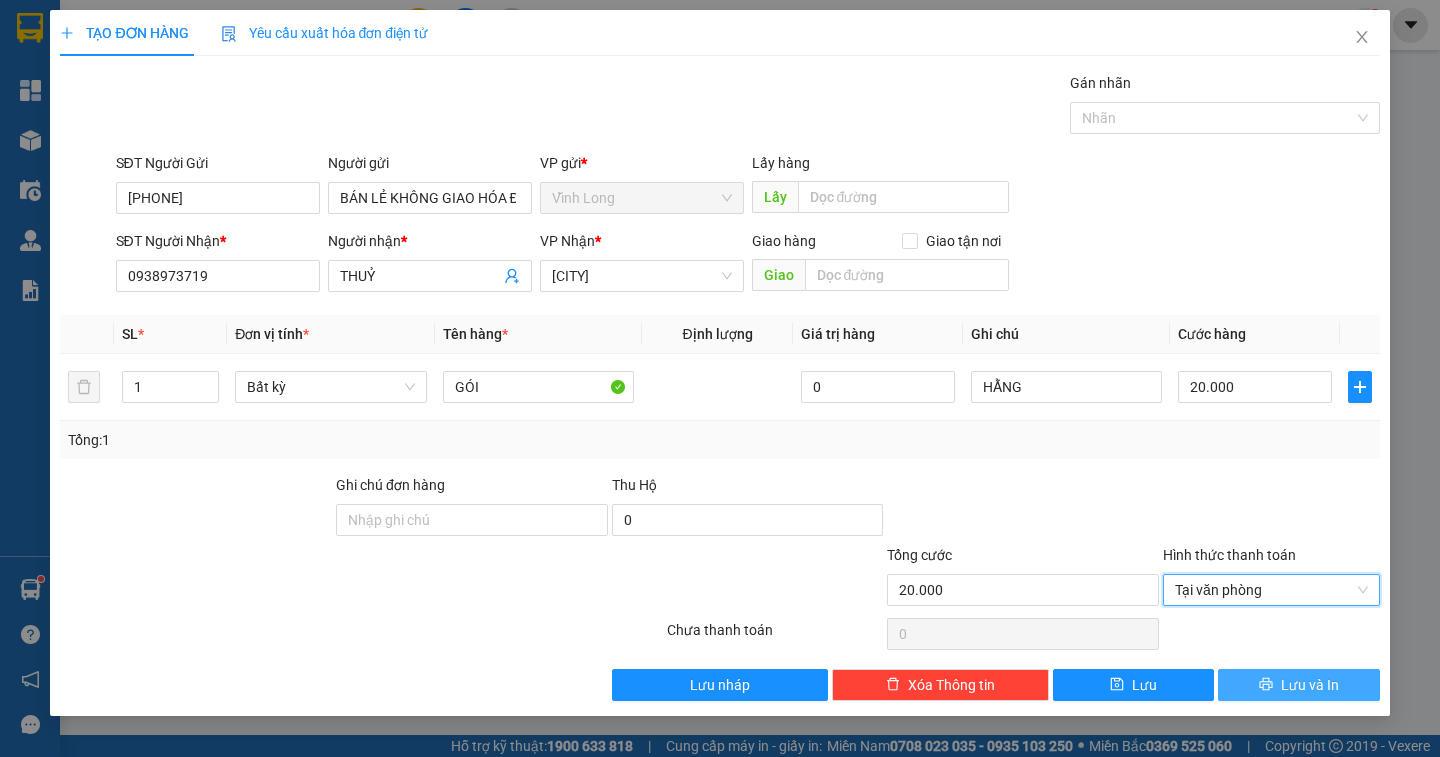 click on "Lưu và In" at bounding box center (1310, 685) 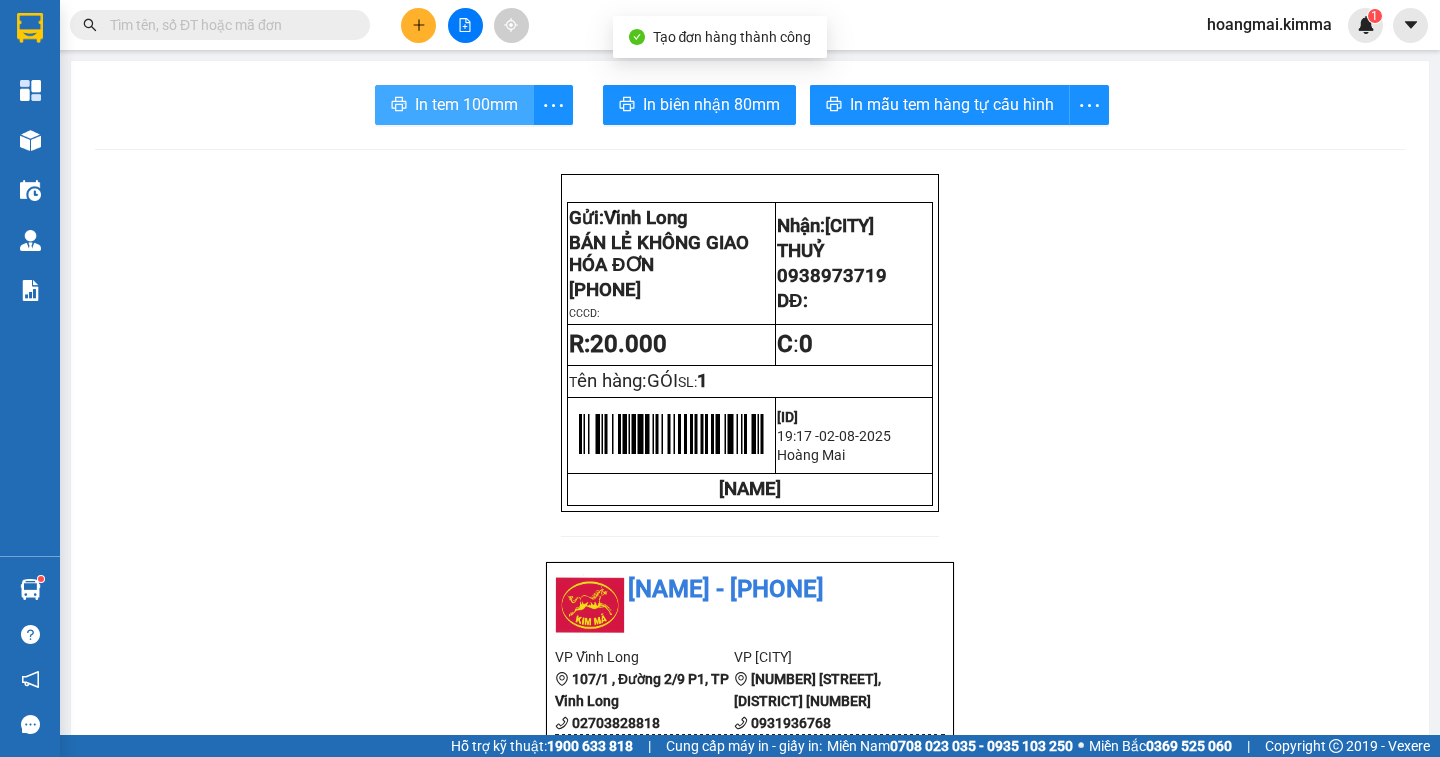 click on "In tem 100mm" at bounding box center [466, 104] 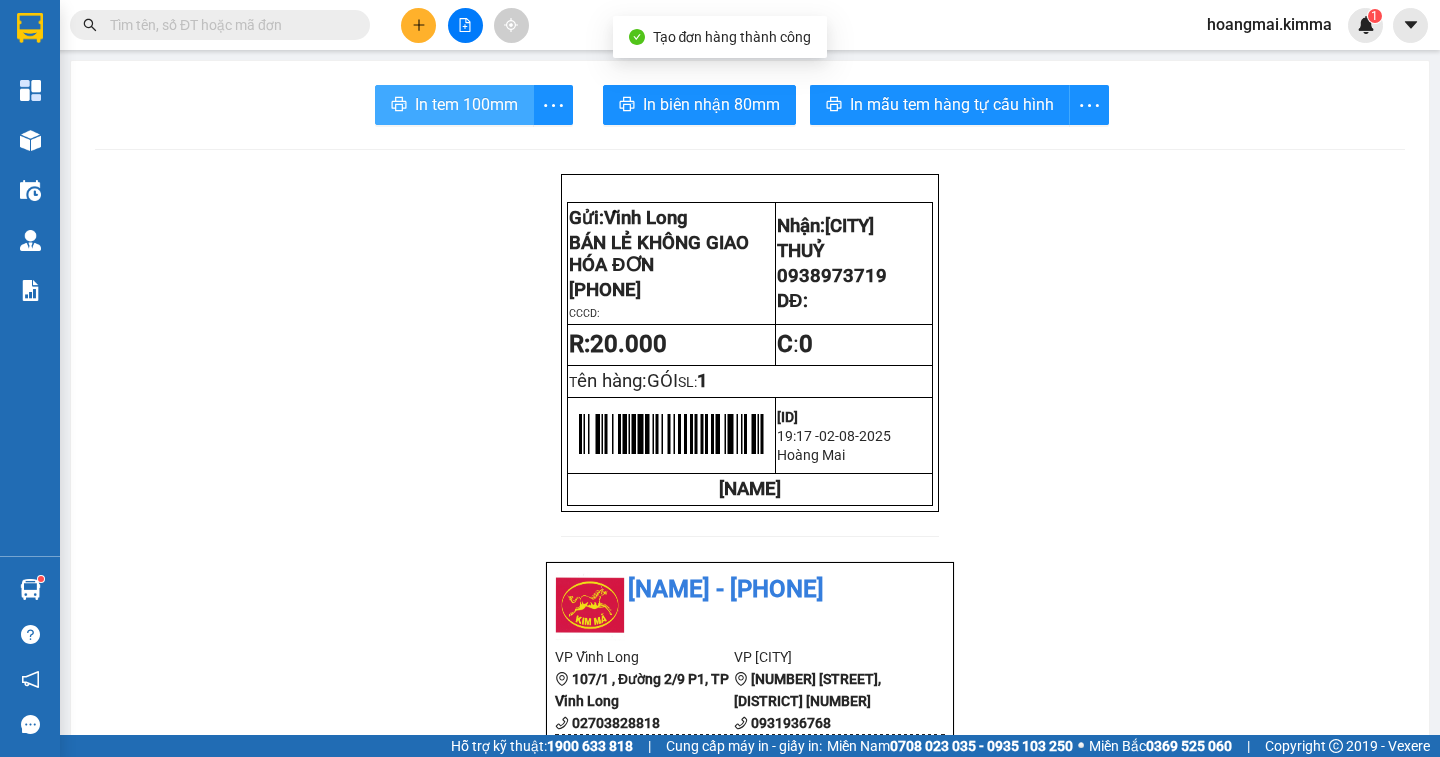 scroll, scrollTop: 0, scrollLeft: 0, axis: both 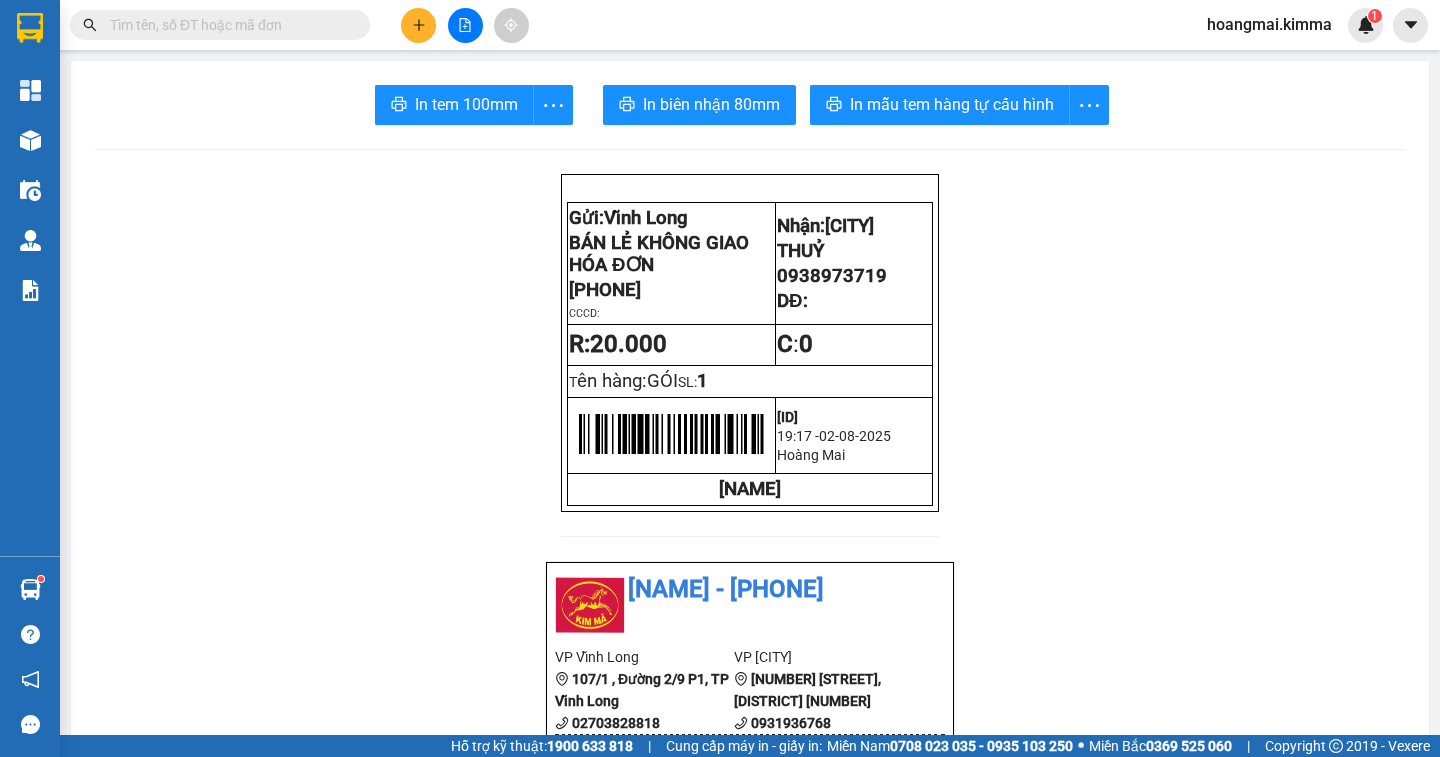 click at bounding box center [418, 25] 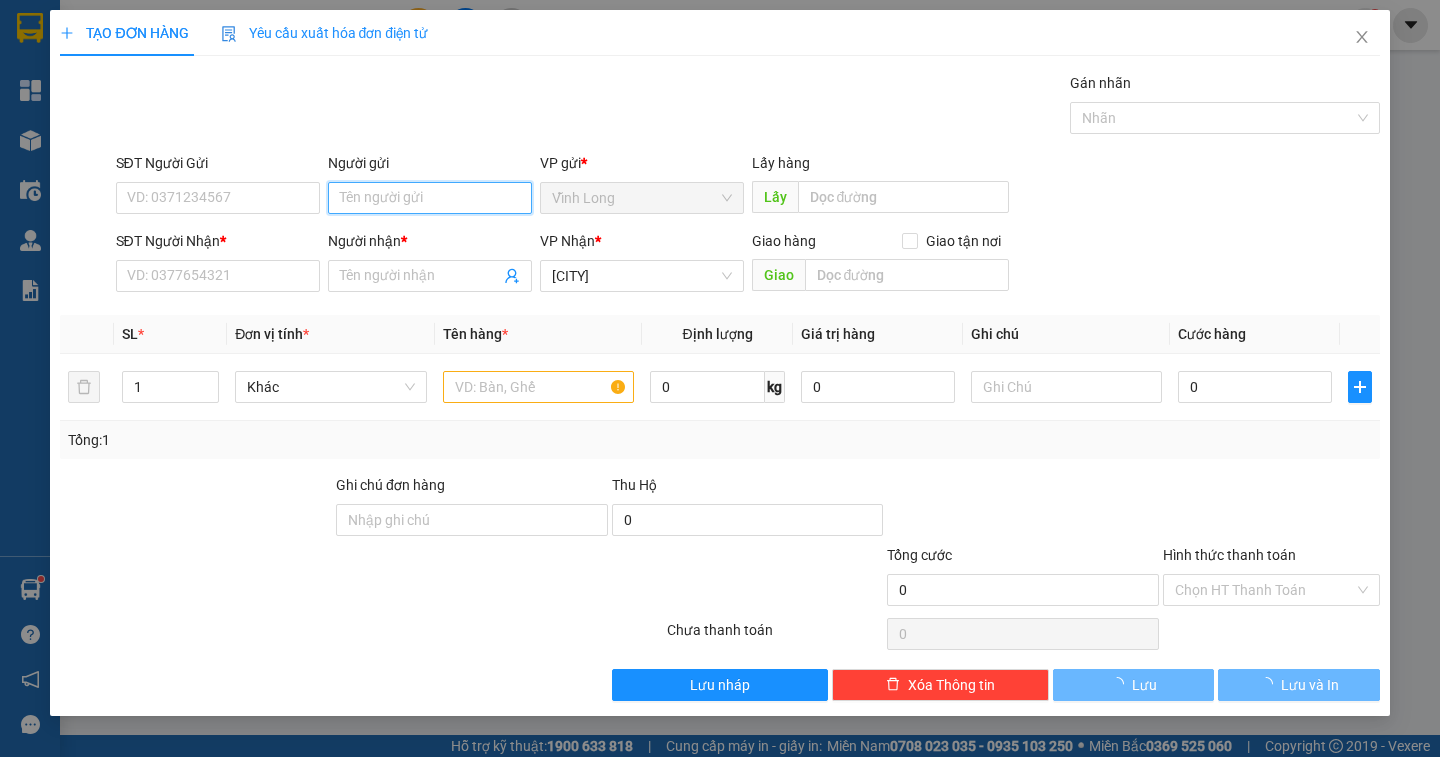 click on "Người gửi" at bounding box center (430, 198) 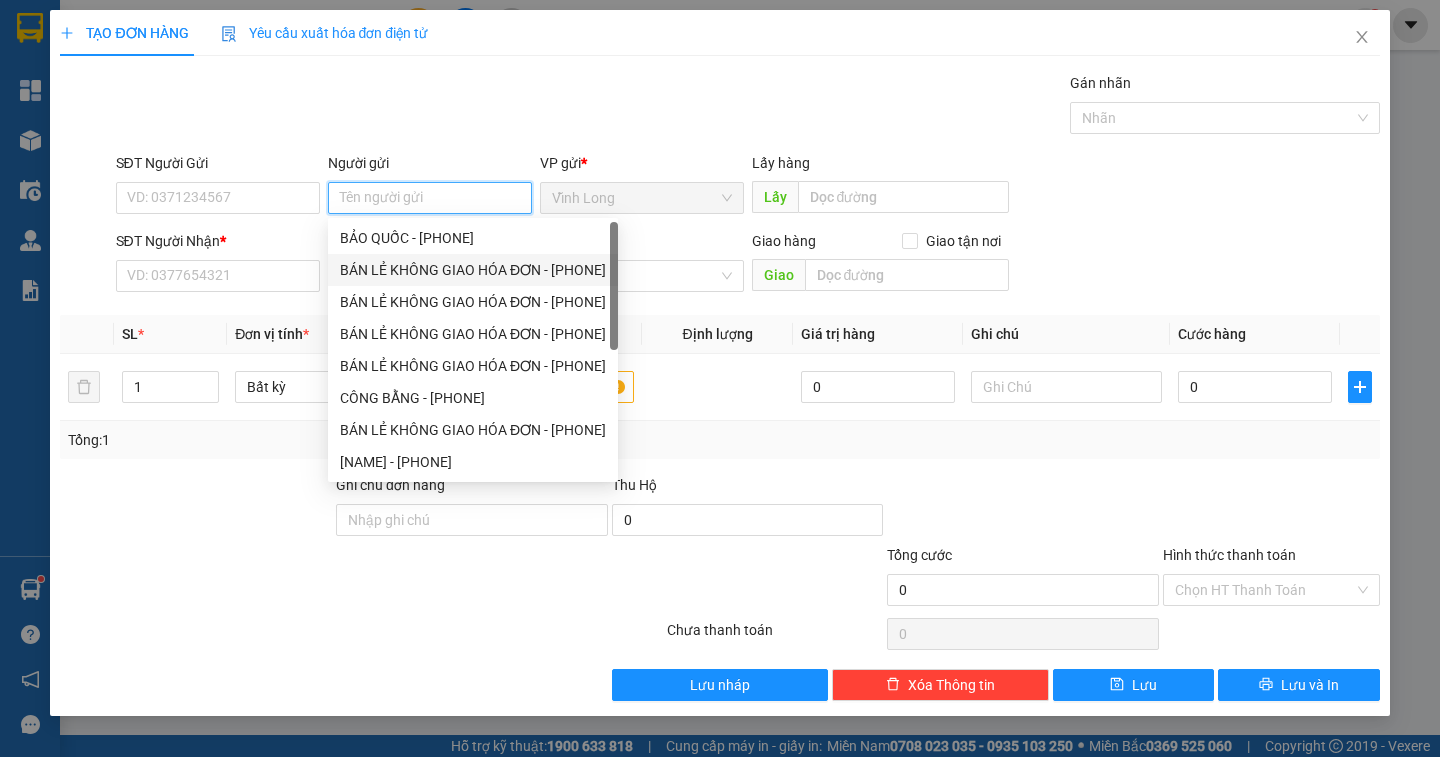 click on "BÁN LẺ KHÔNG GIAO HÓA ĐƠN - [PHONE]" at bounding box center (473, 270) 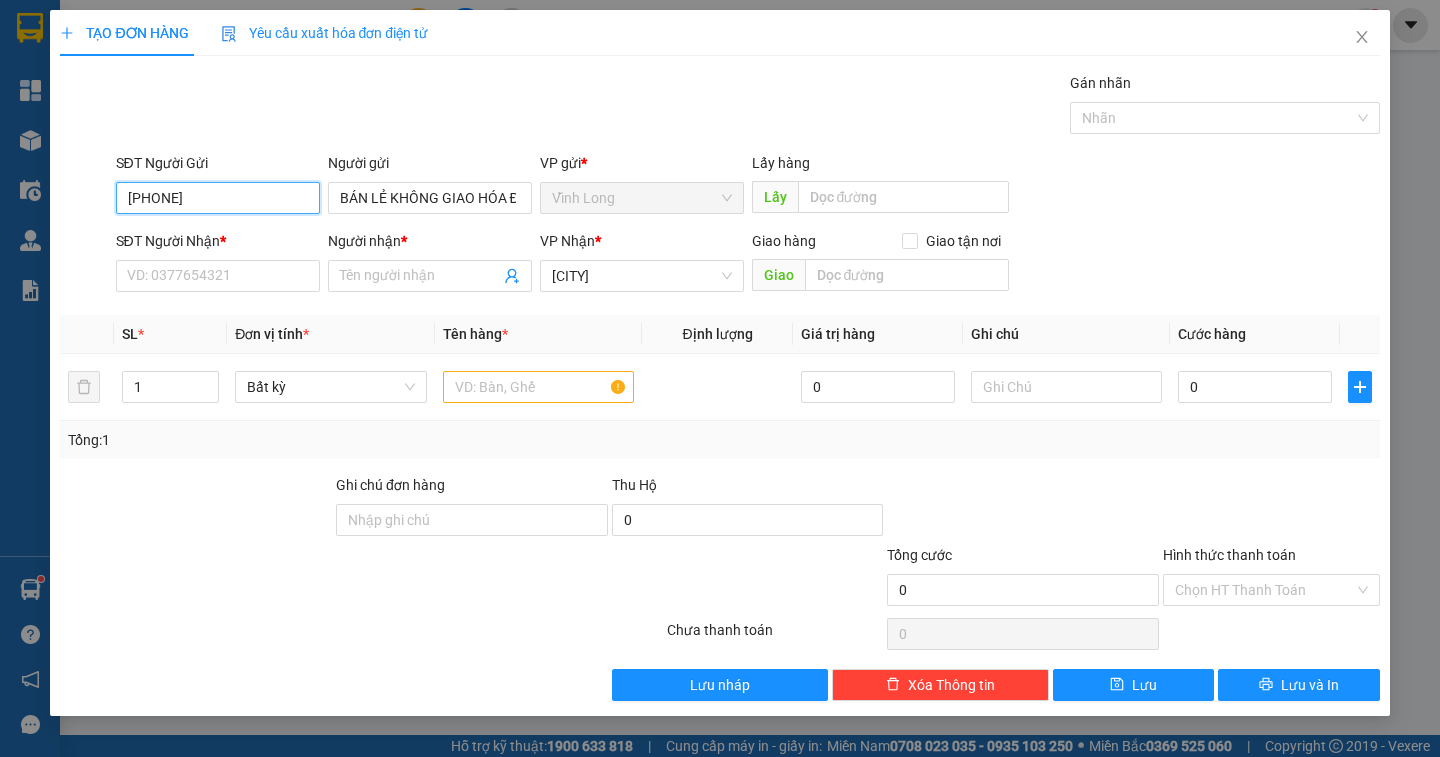 drag, startPoint x: 253, startPoint y: 190, endPoint x: 0, endPoint y: 225, distance: 255.40947 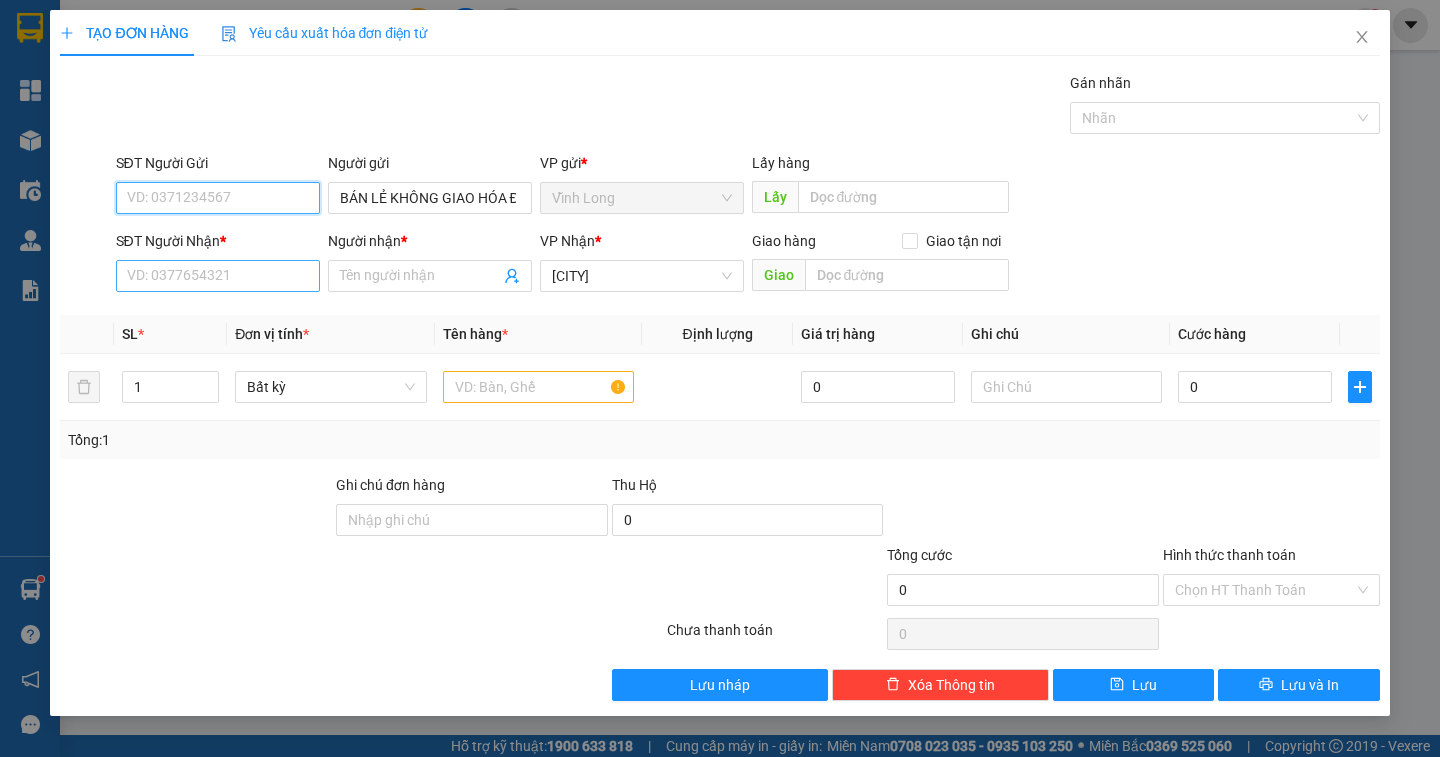 type 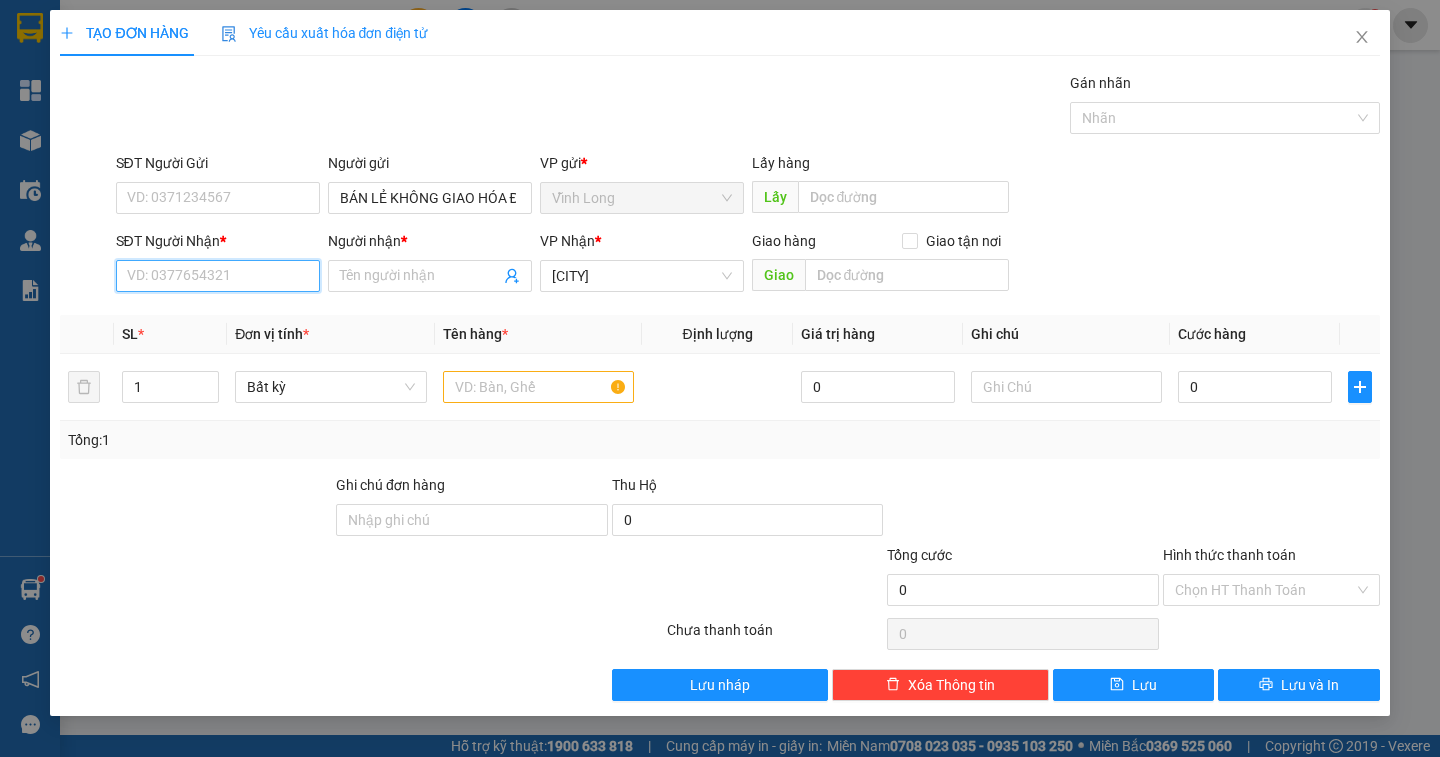 click on "SĐT Người Nhận  *" at bounding box center (218, 276) 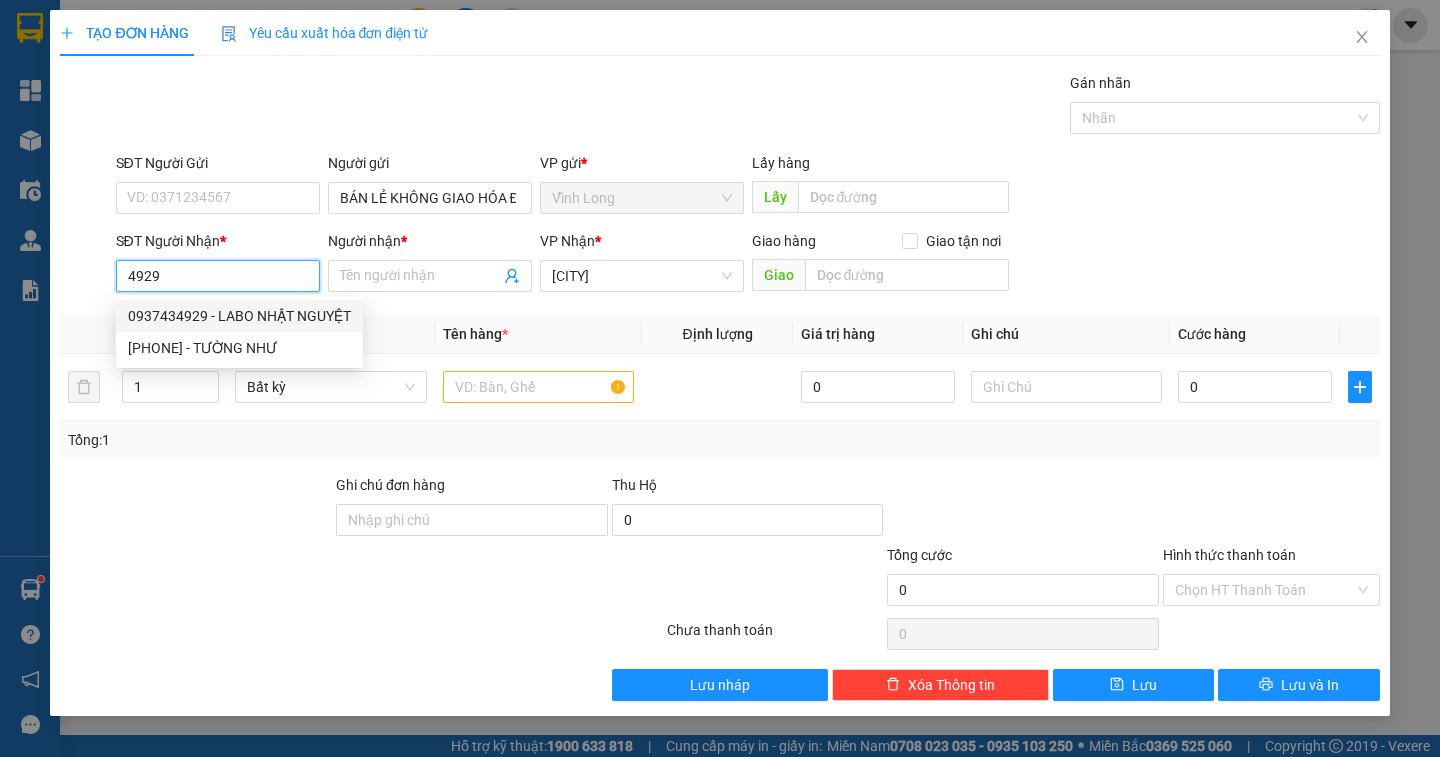 click on "0937434929 - LABO NHẬT NGUYỆT" at bounding box center (239, 316) 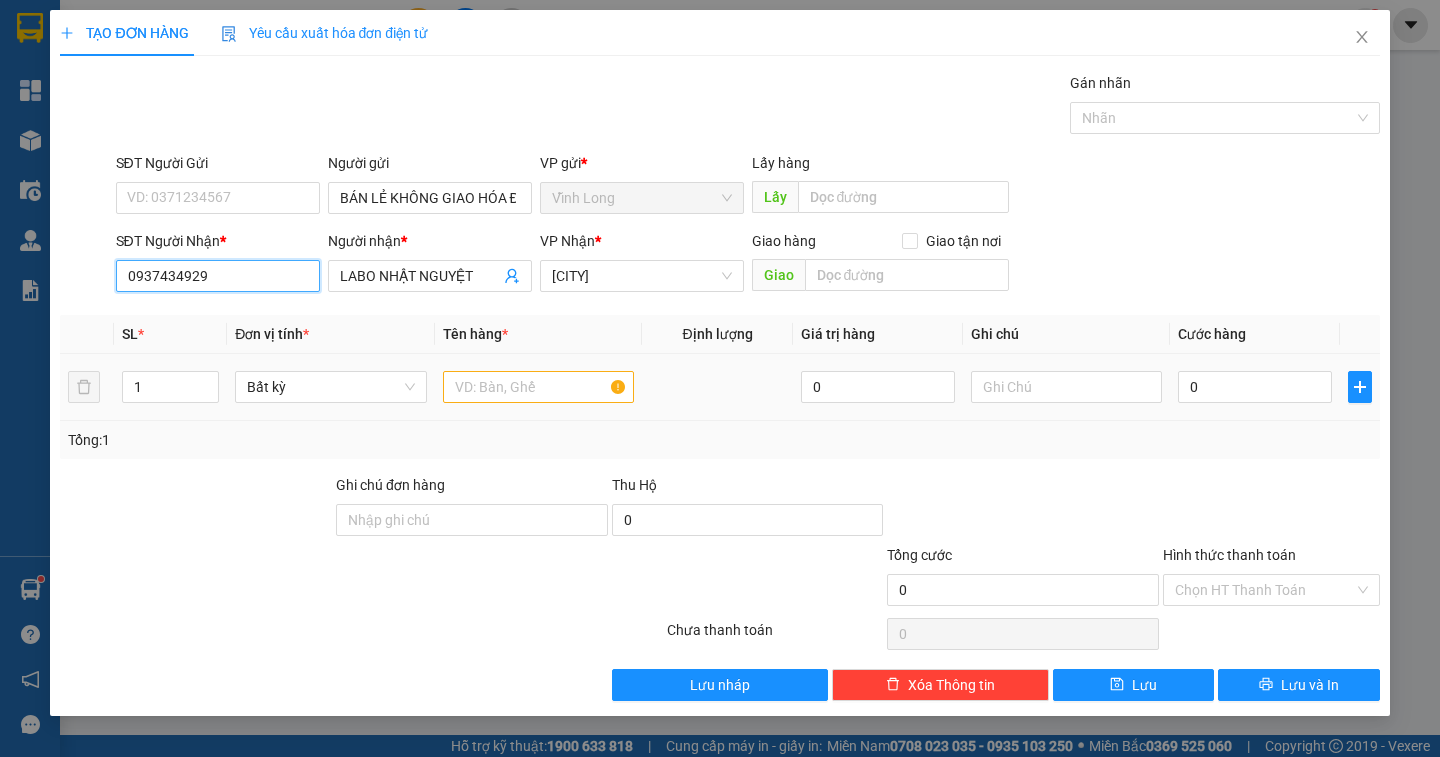 type on "0937434929" 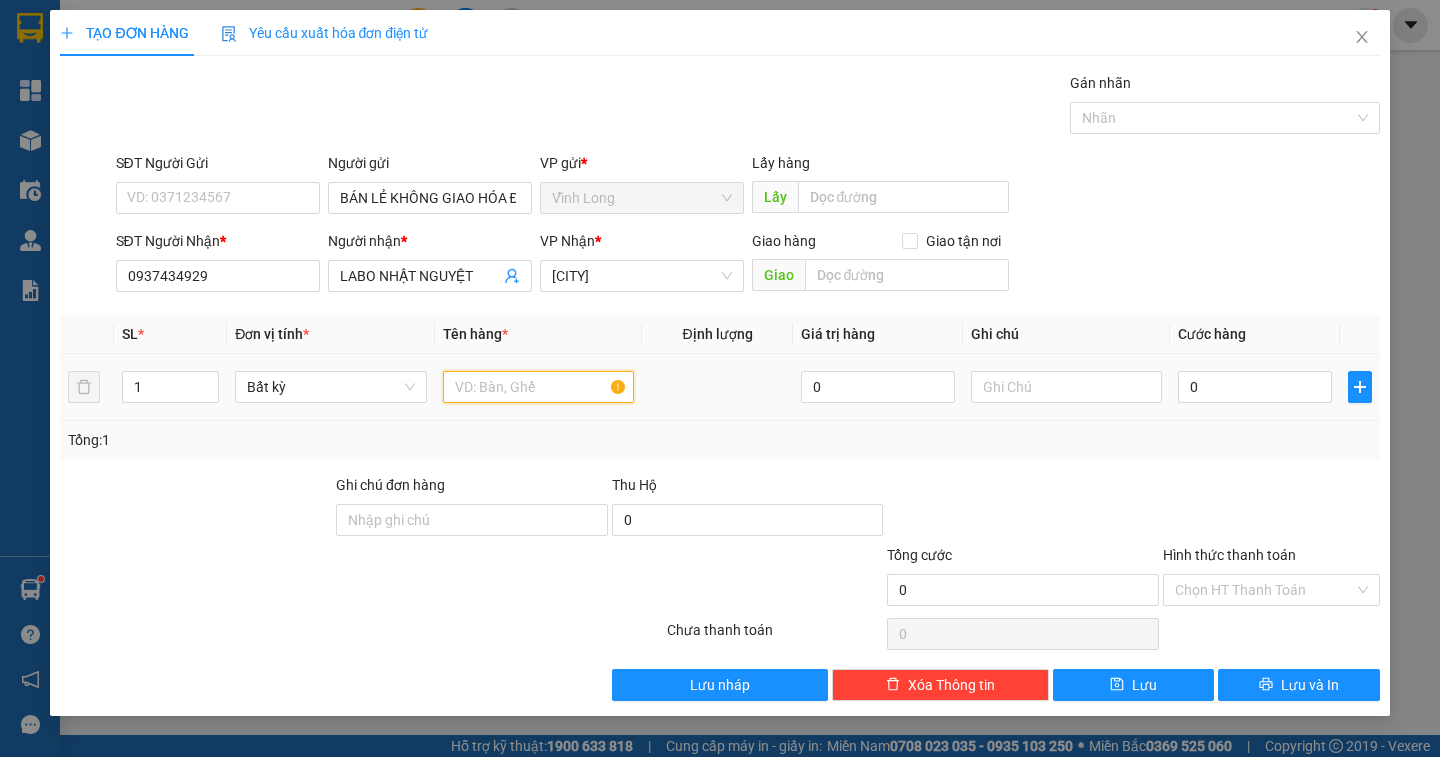 click at bounding box center [538, 387] 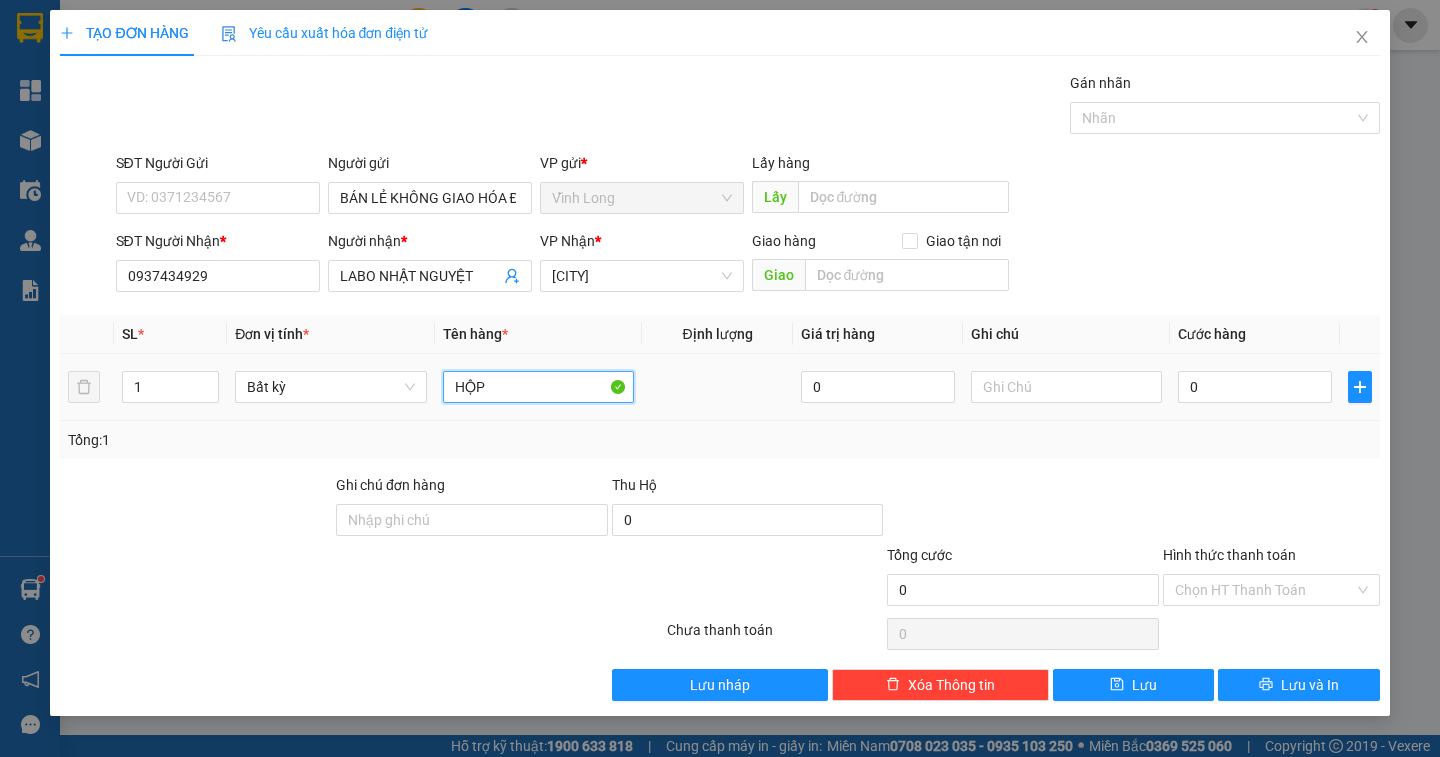 type on "HỘP" 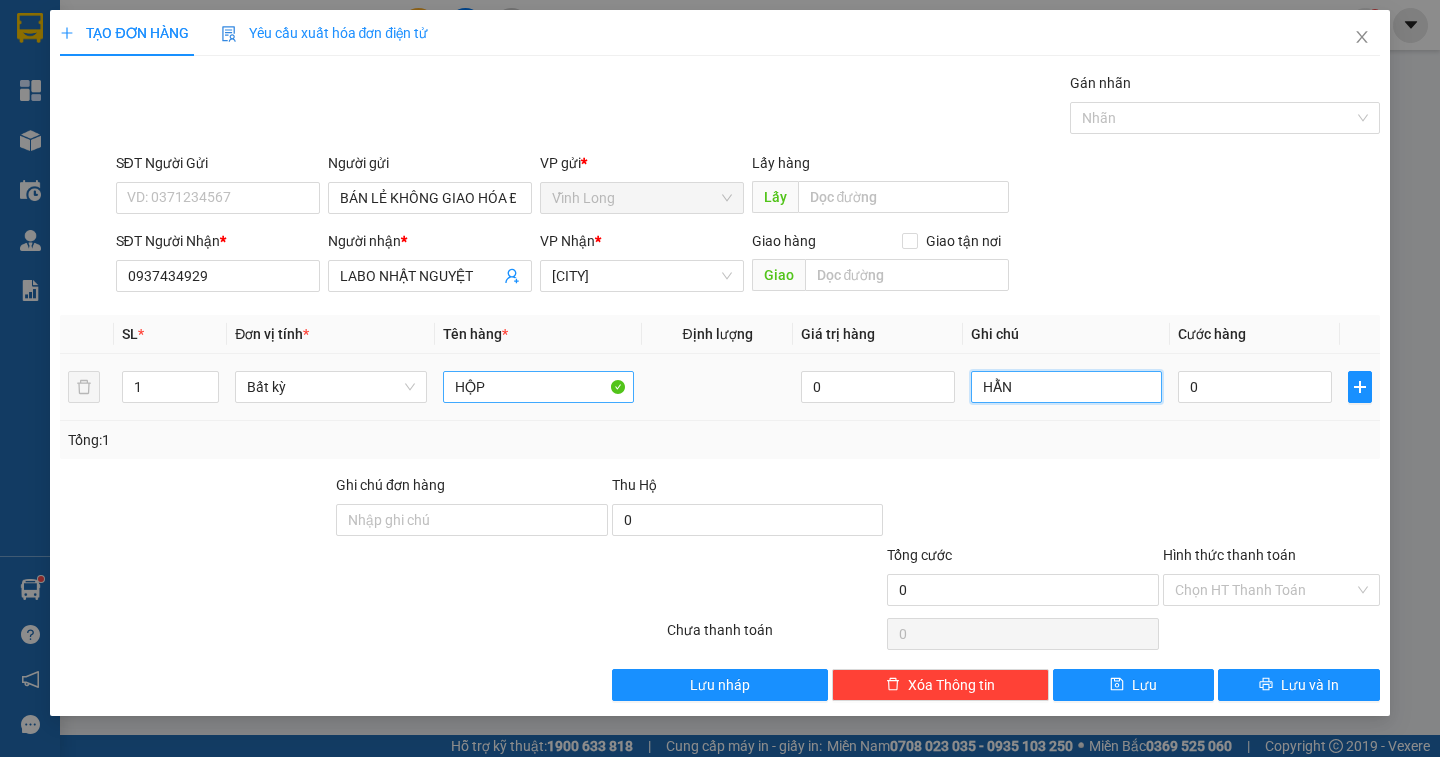 type on "HẰNG" 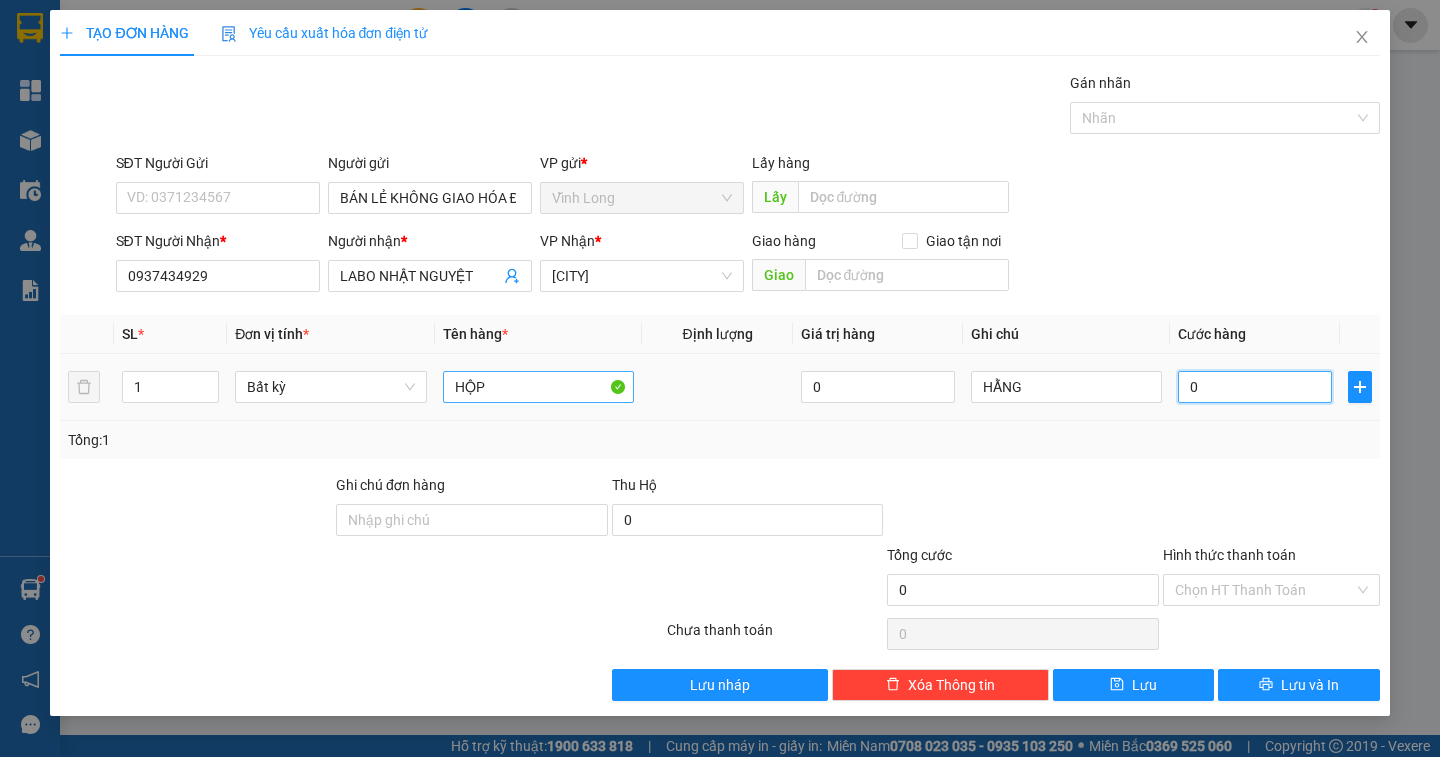type on "2" 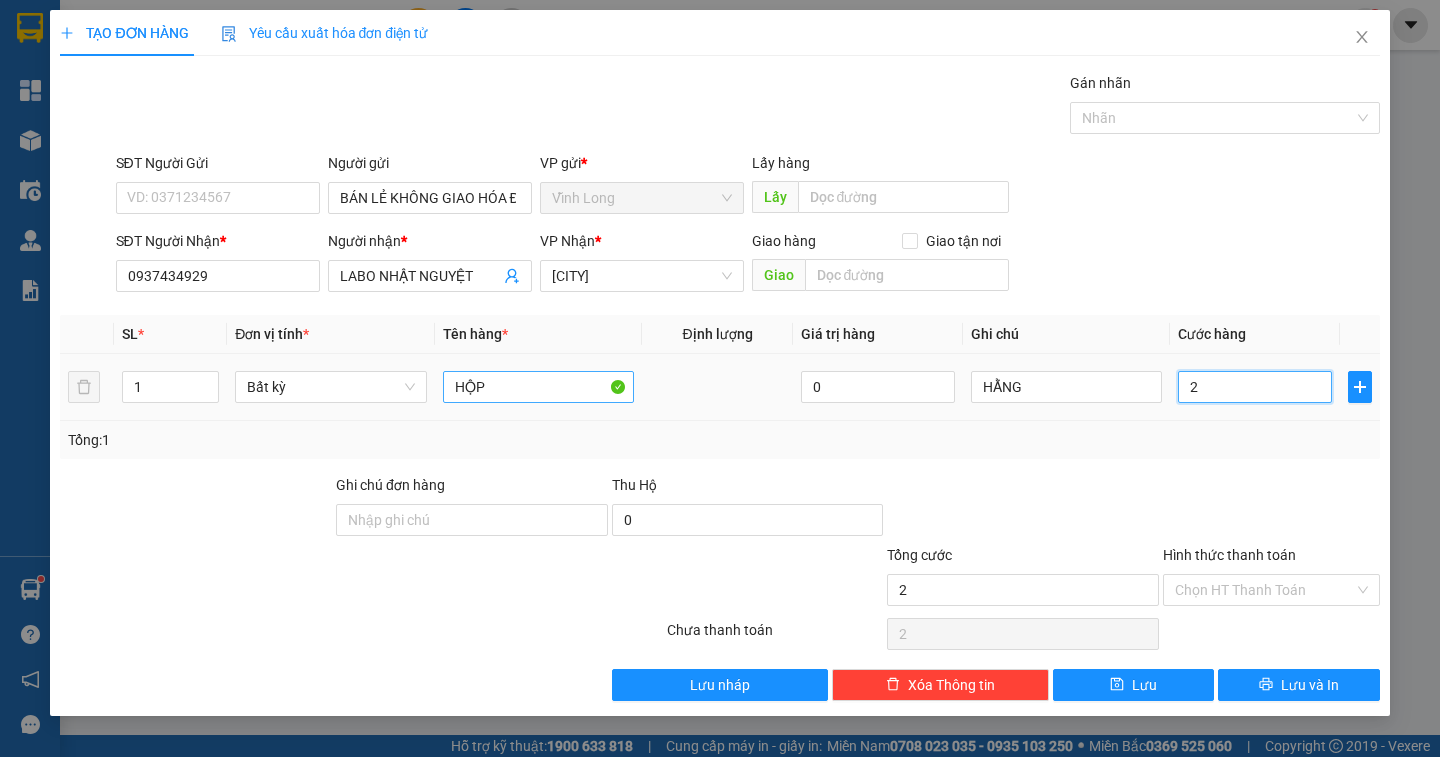 type on "2" 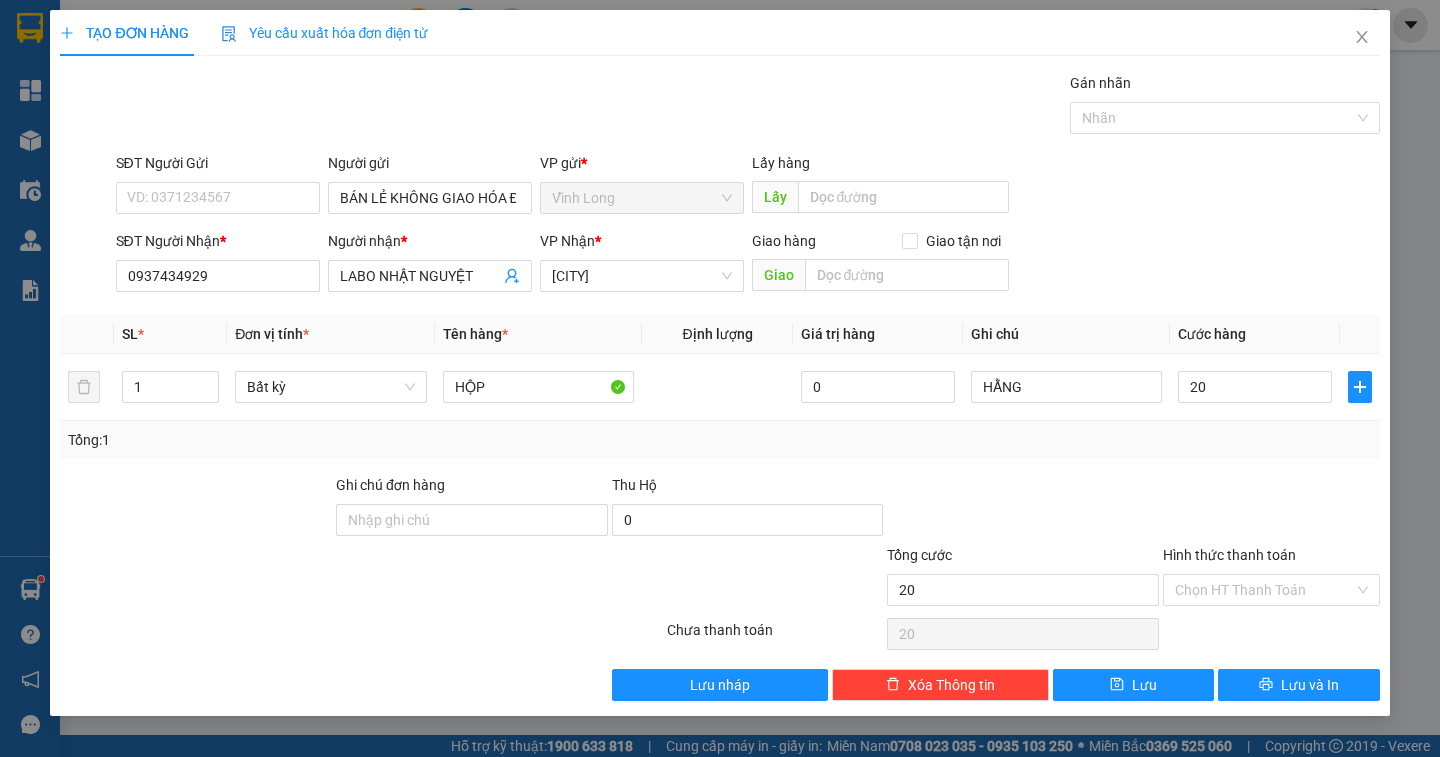 type on "20.000" 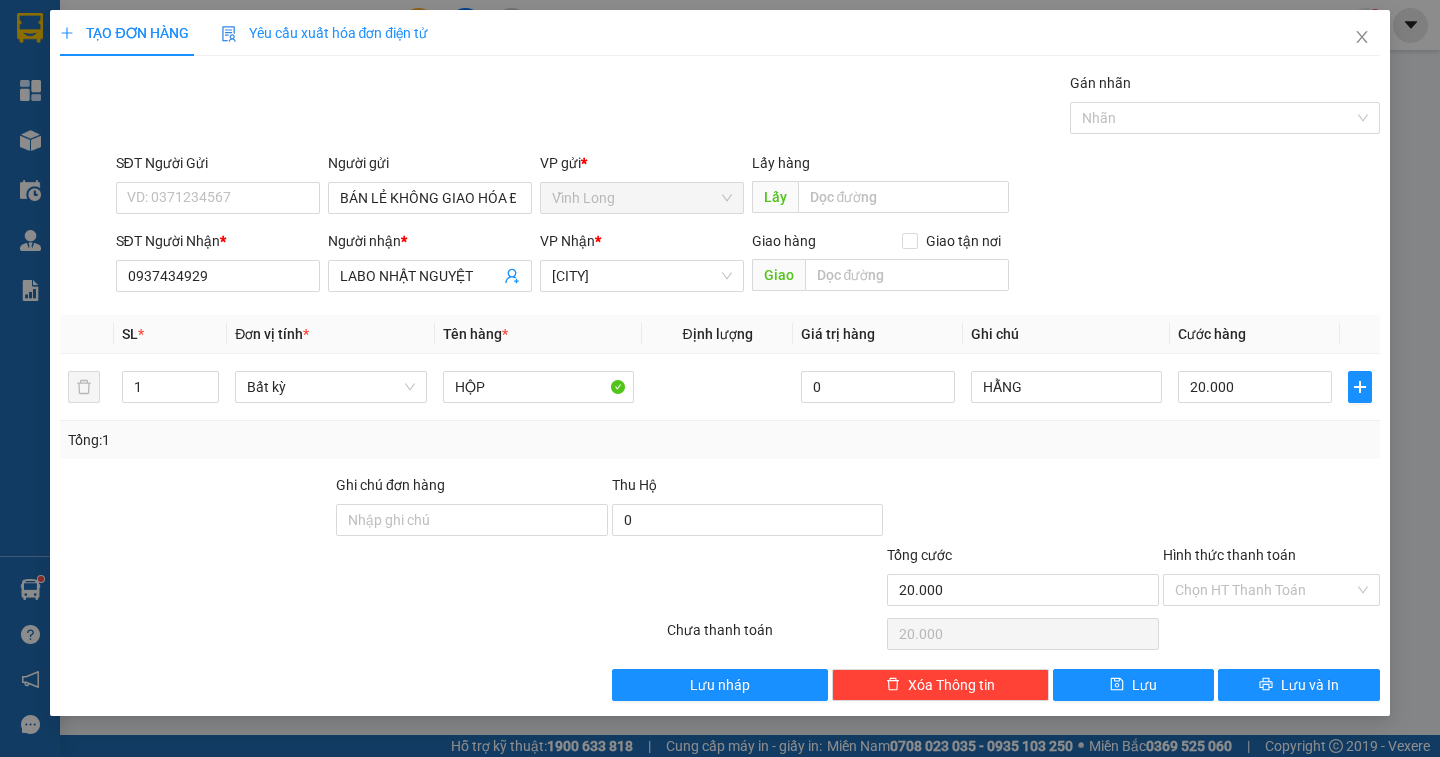 click at bounding box center (1023, 509) 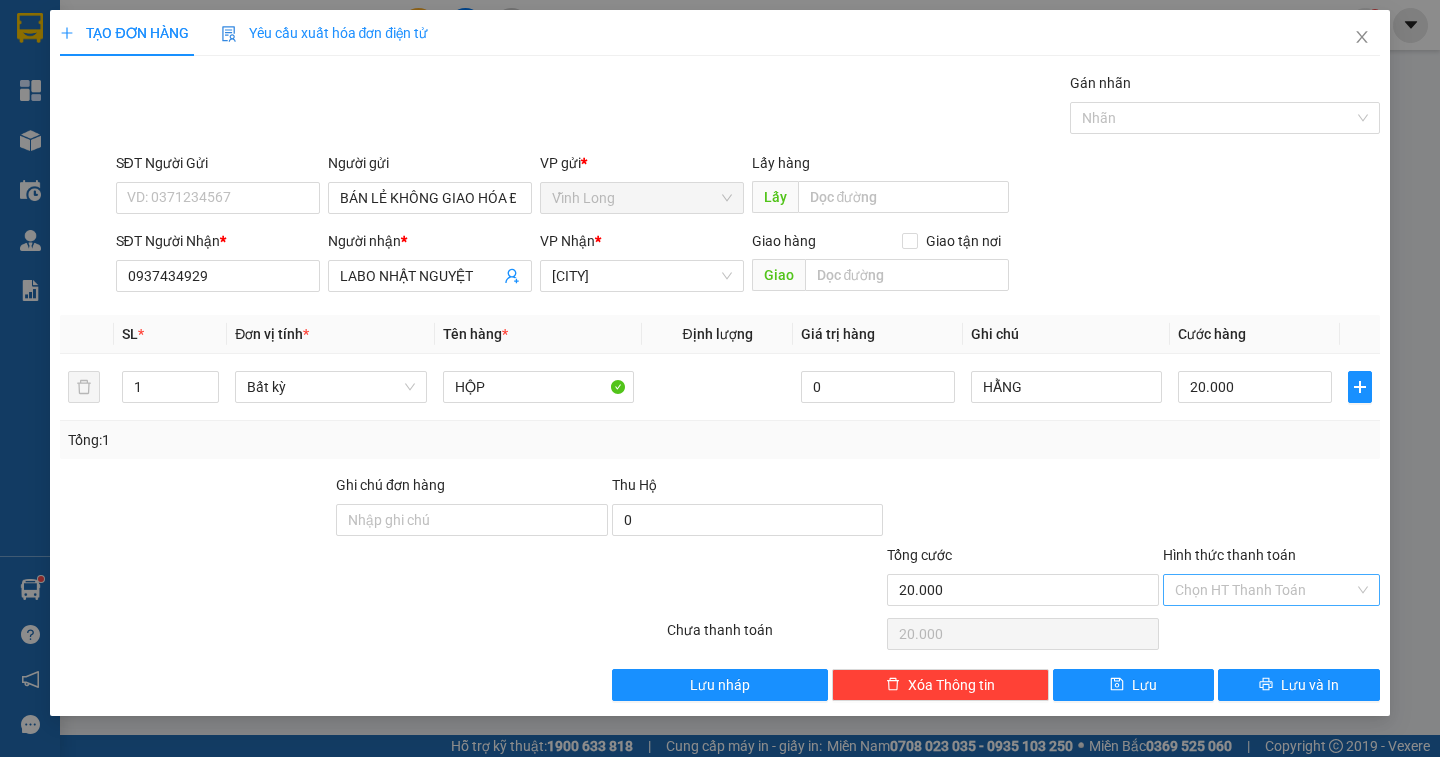 click on "Hình thức thanh toán" at bounding box center (1264, 590) 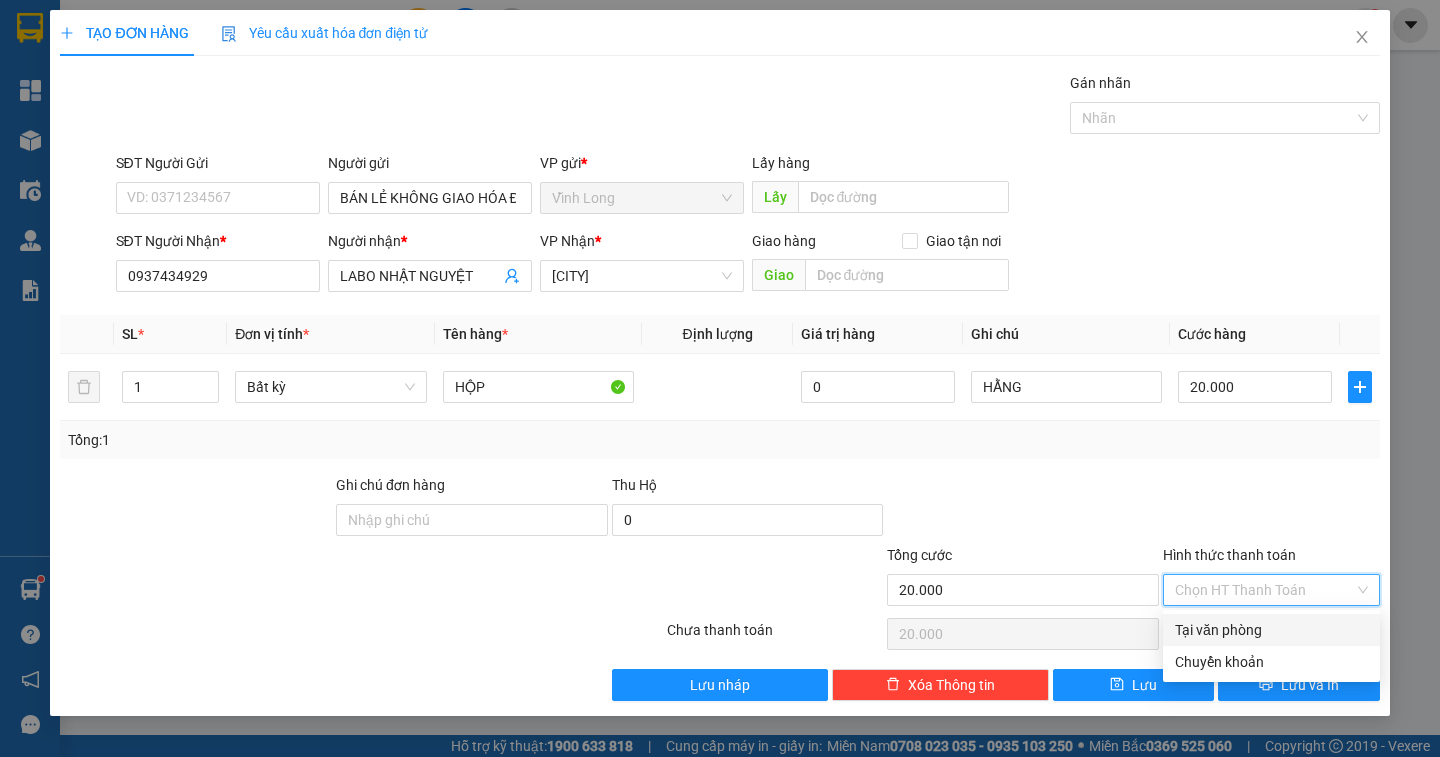 click on "Tại văn phòng" at bounding box center (1271, 630) 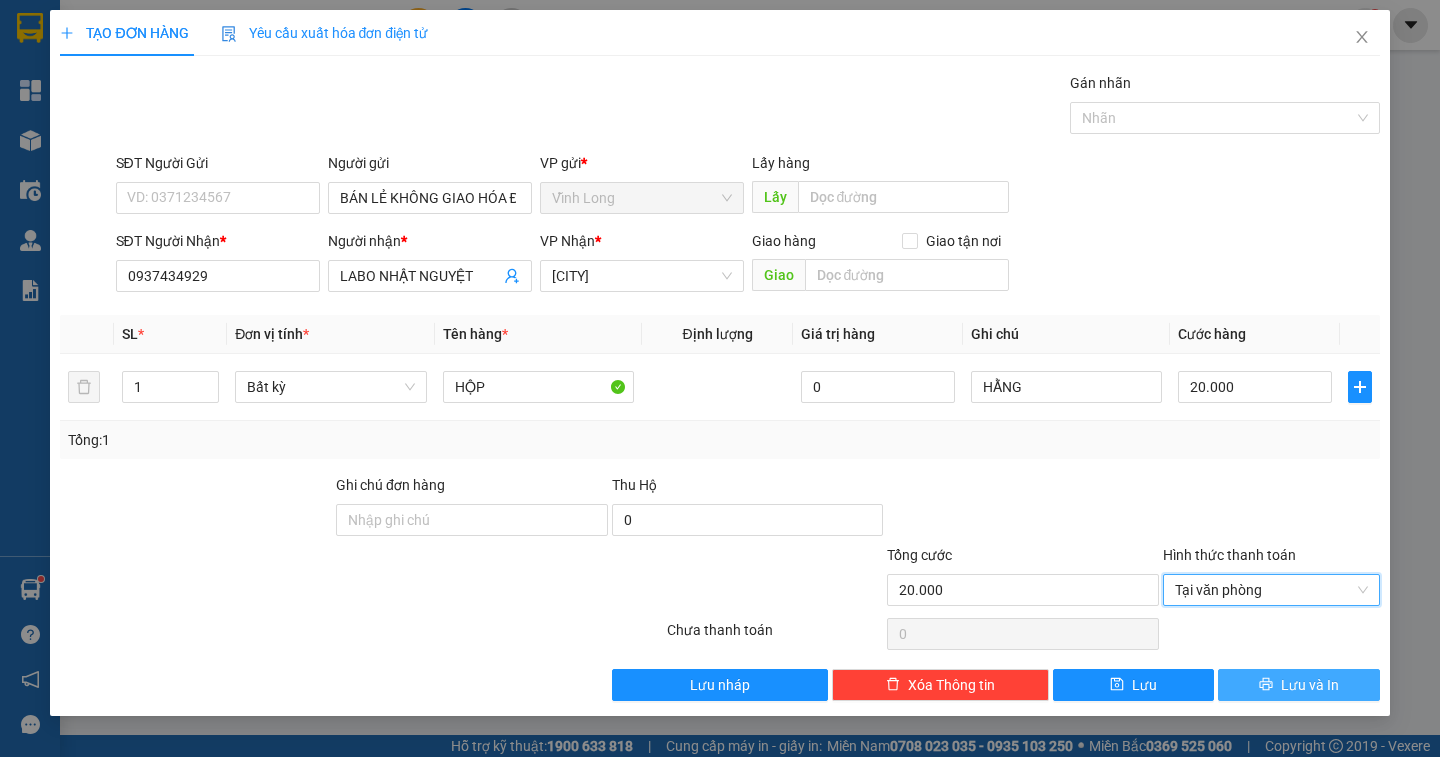 click 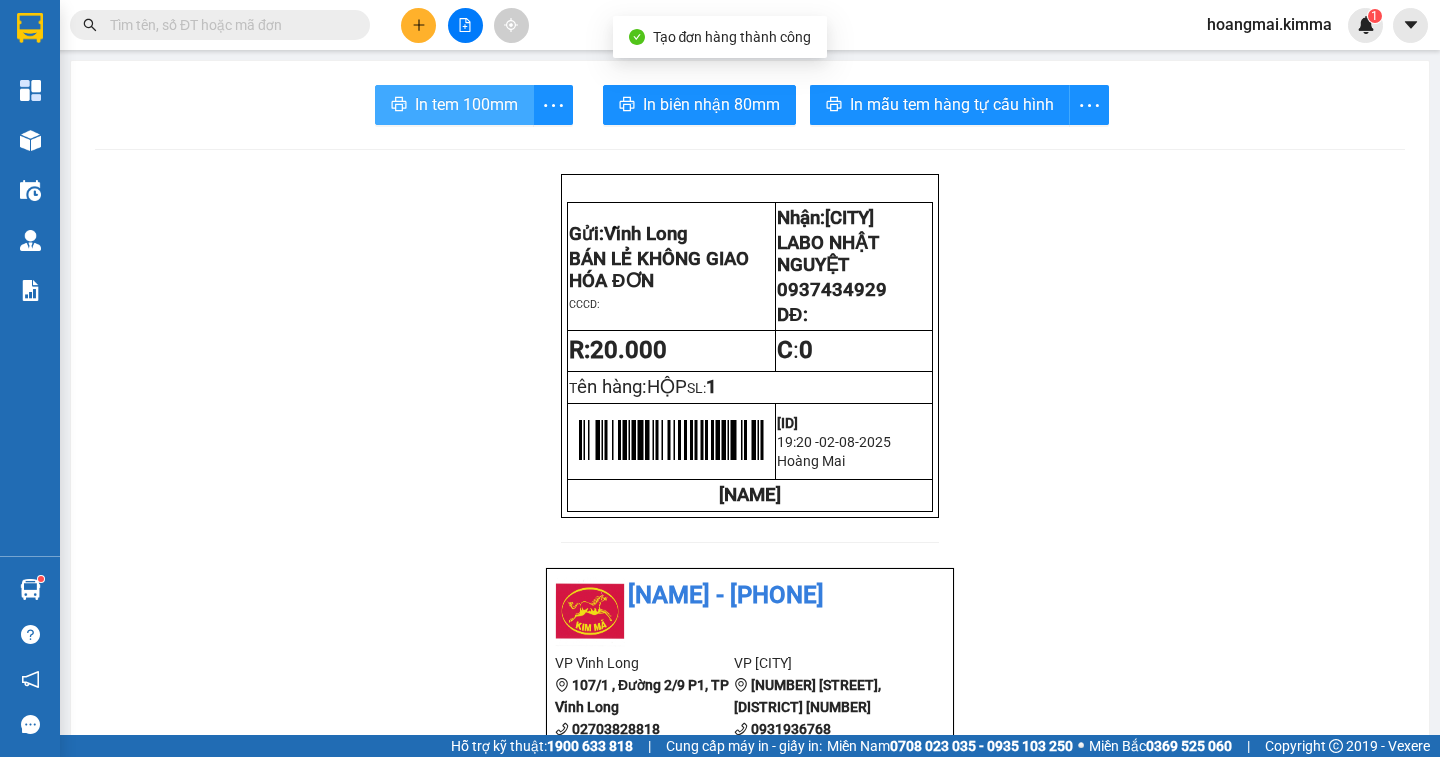 click on "In tem 100mm" at bounding box center (466, 104) 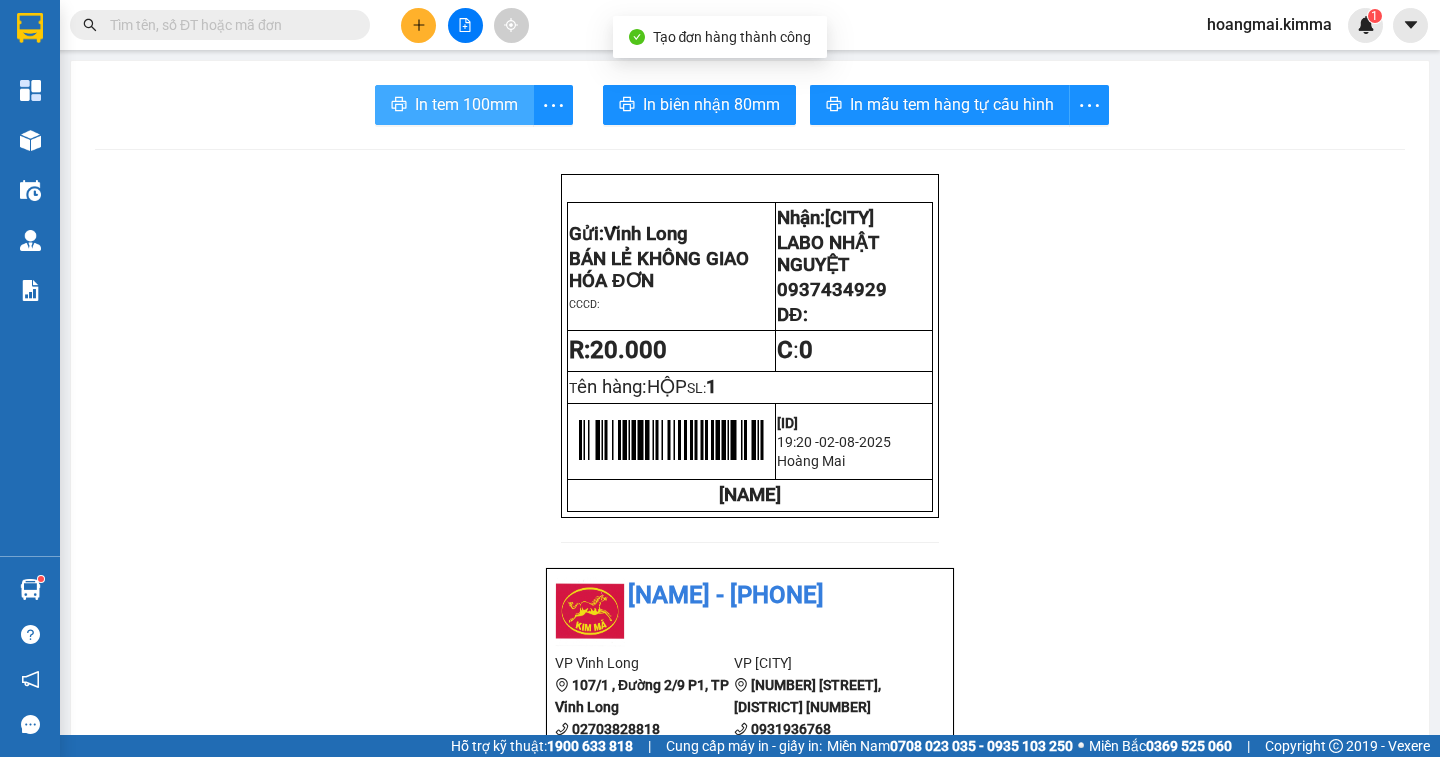 scroll, scrollTop: 0, scrollLeft: 0, axis: both 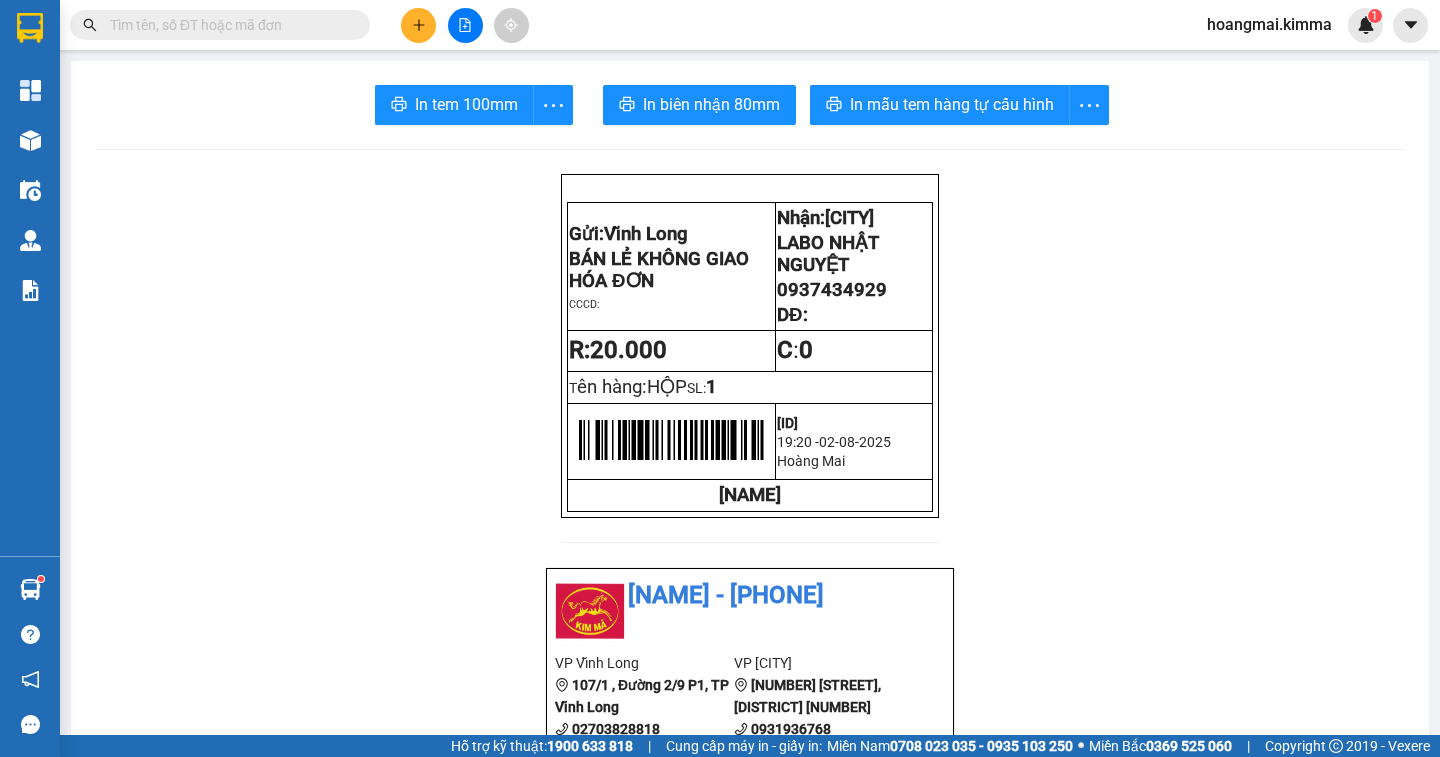 click at bounding box center (228, 25) 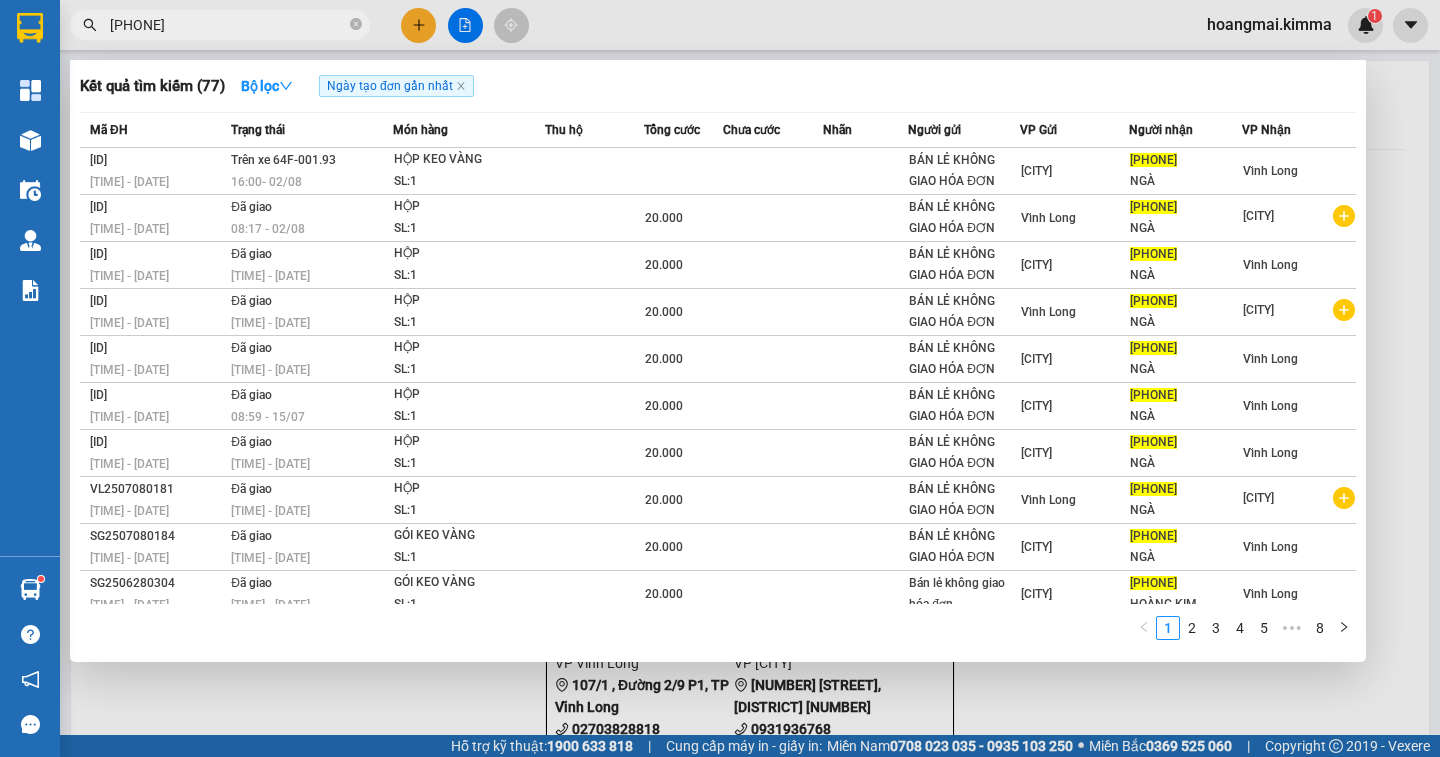 type on "[PHONE]" 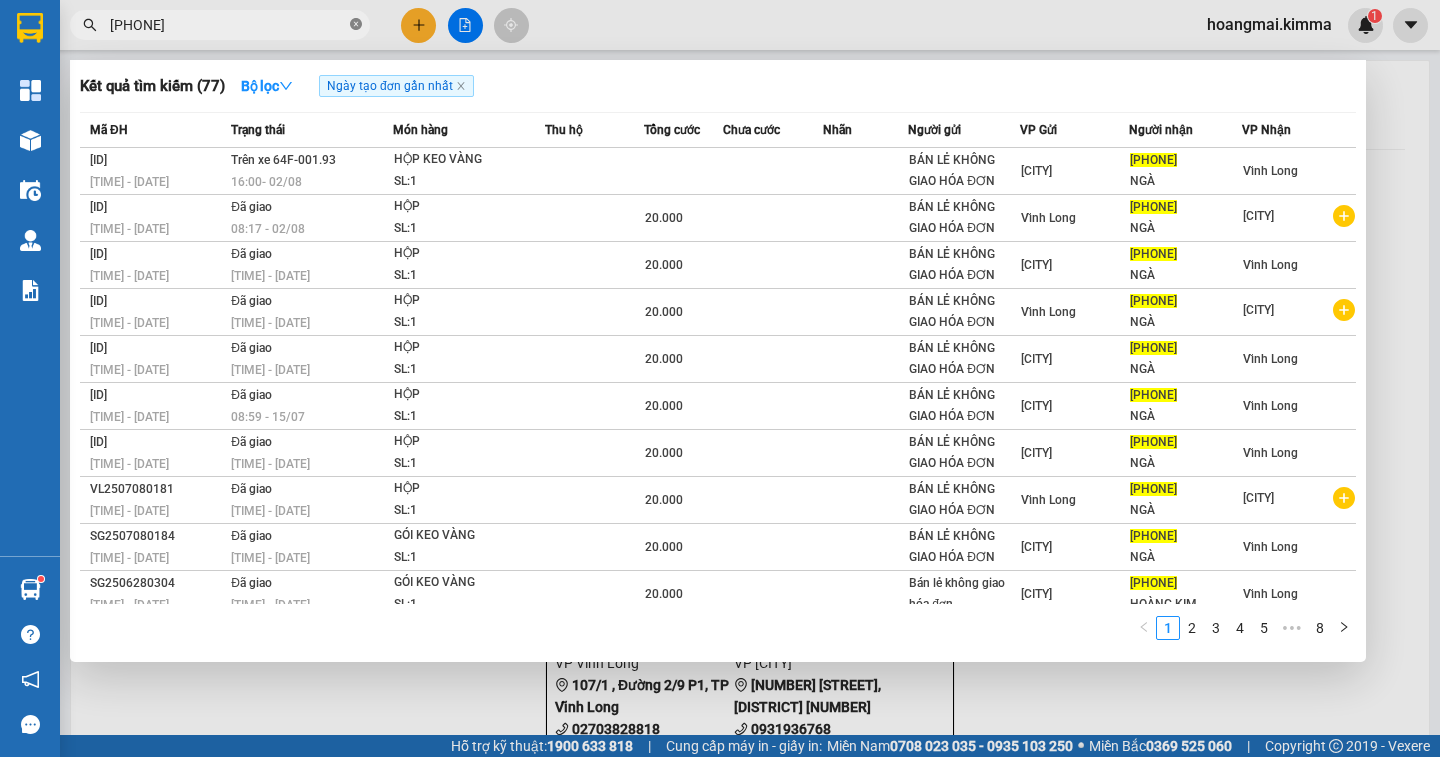 click 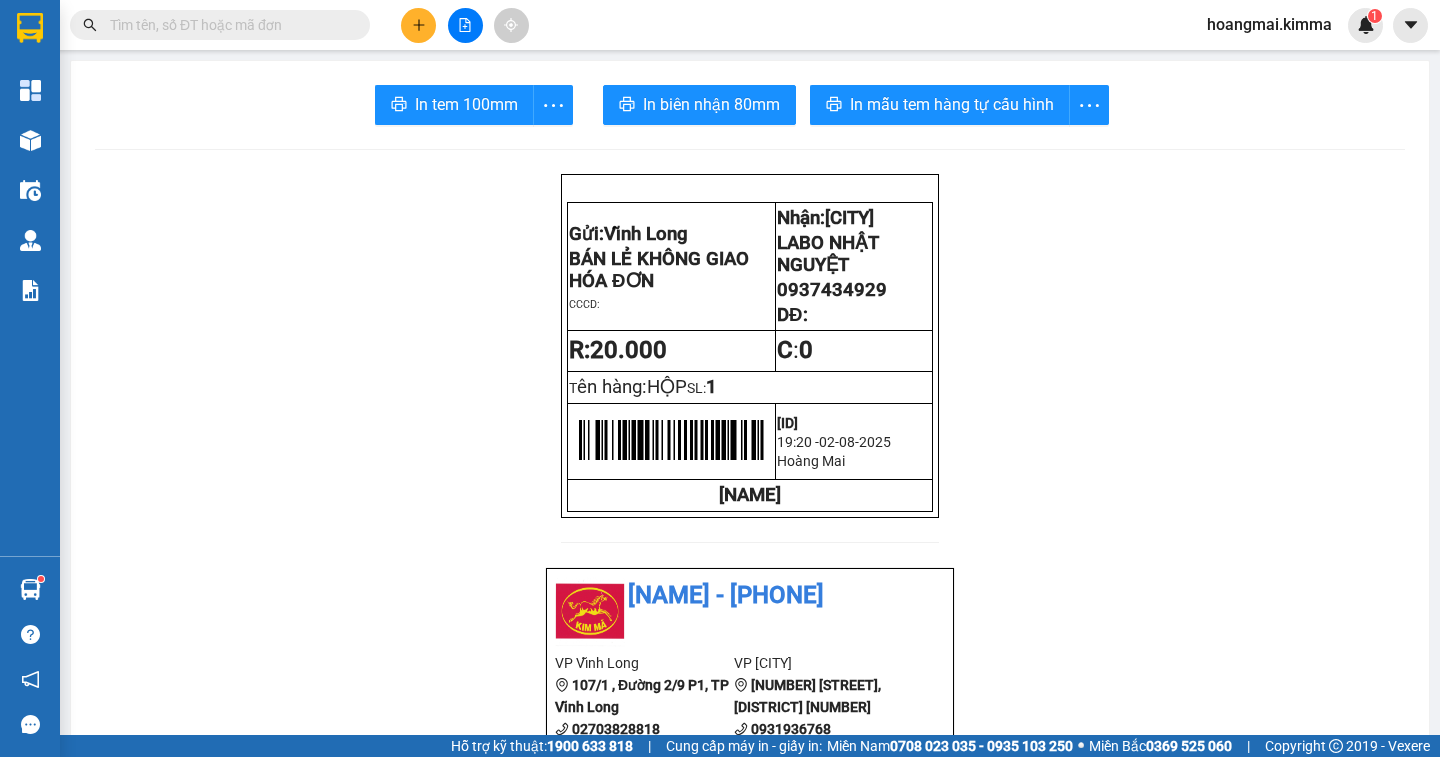 click 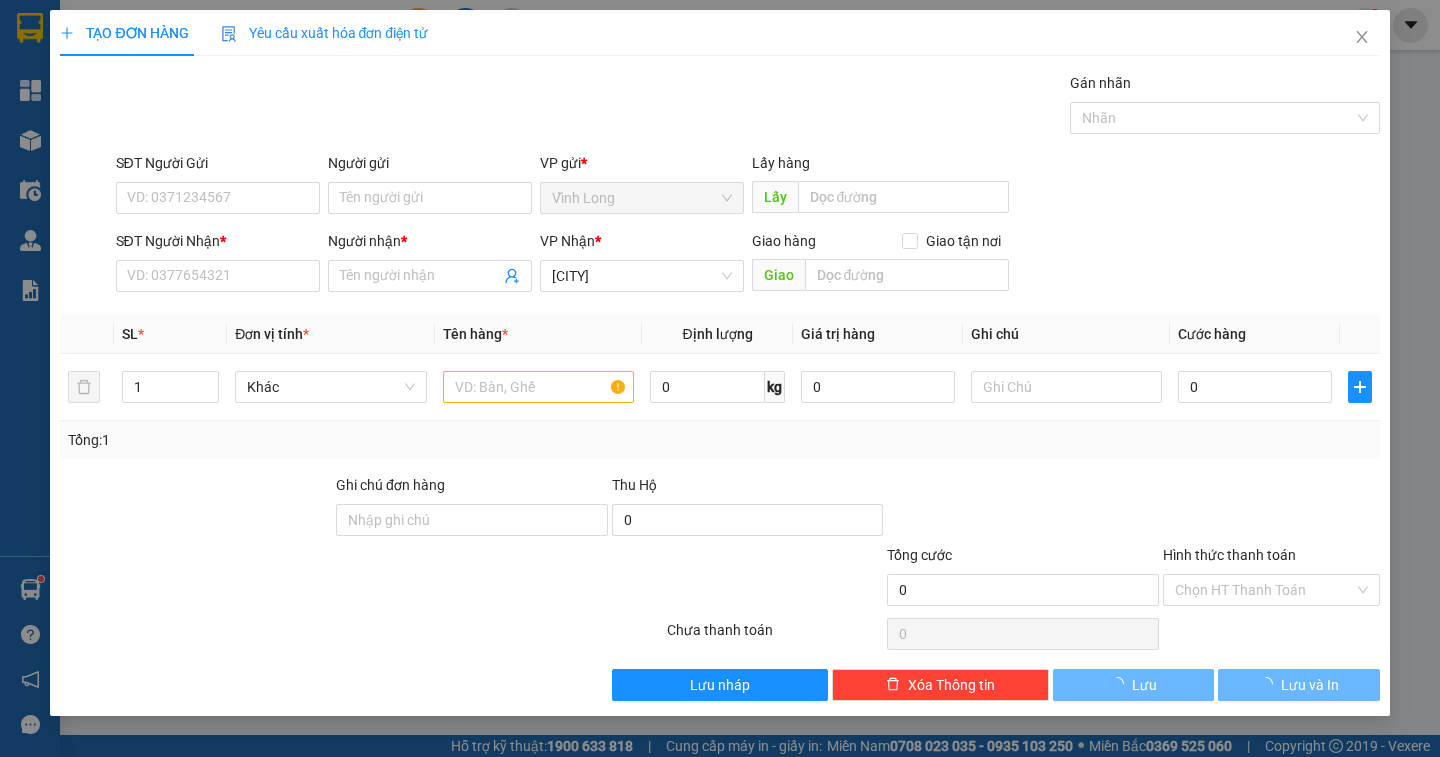 click on "Người gửi" at bounding box center [430, 163] 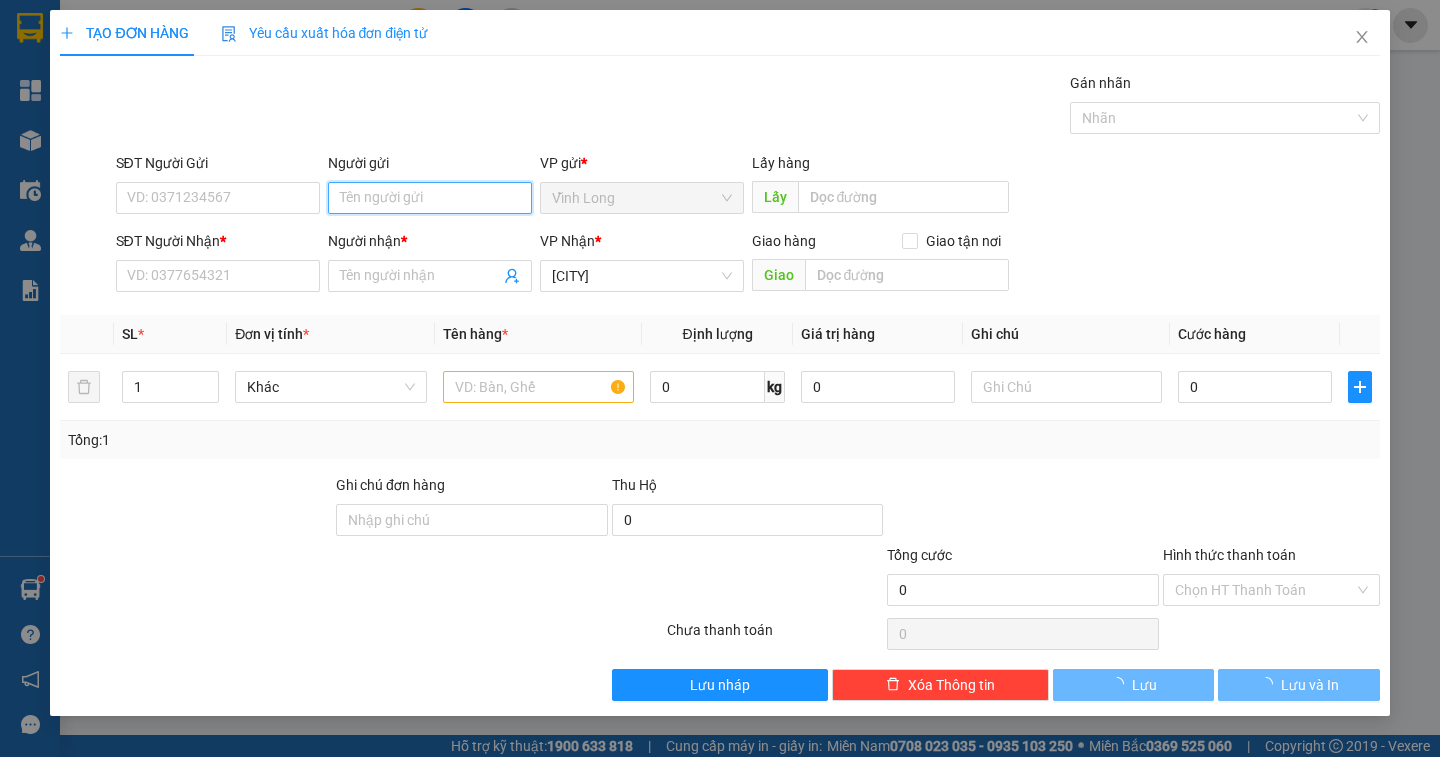 click on "Người gửi" at bounding box center (430, 198) 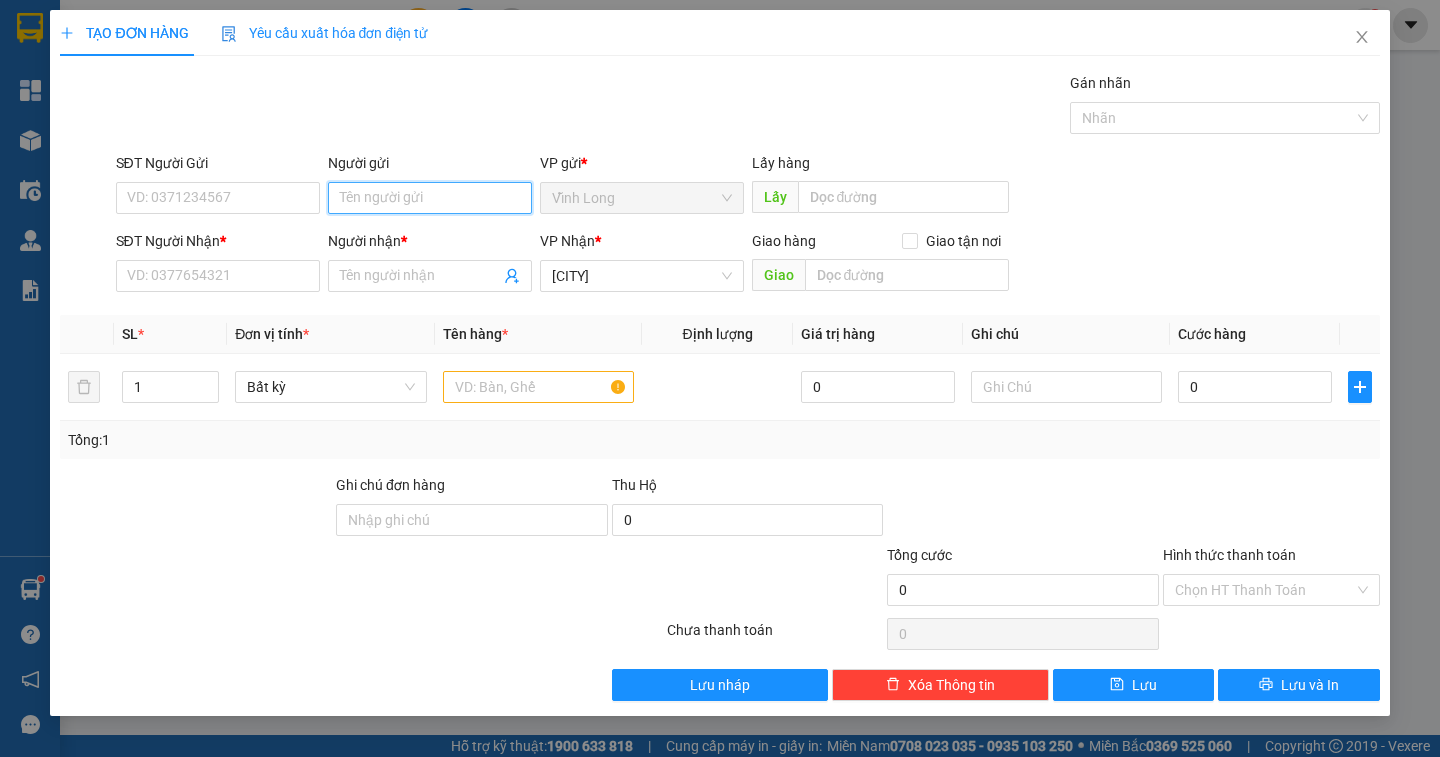 click on "Người gửi" at bounding box center [430, 198] 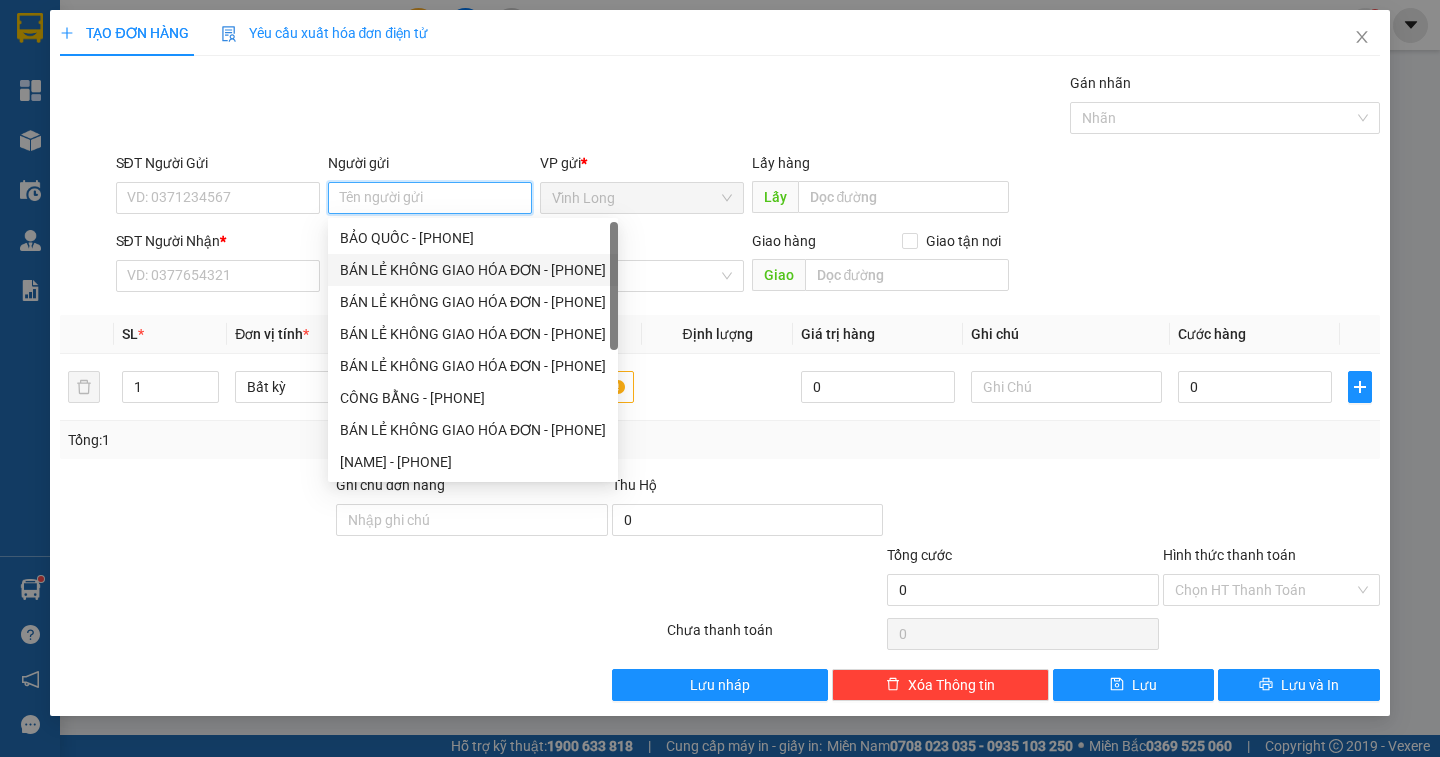 click on "BÁN LẺ KHÔNG GIAO HÓA ĐƠN - [PHONE]" at bounding box center [473, 270] 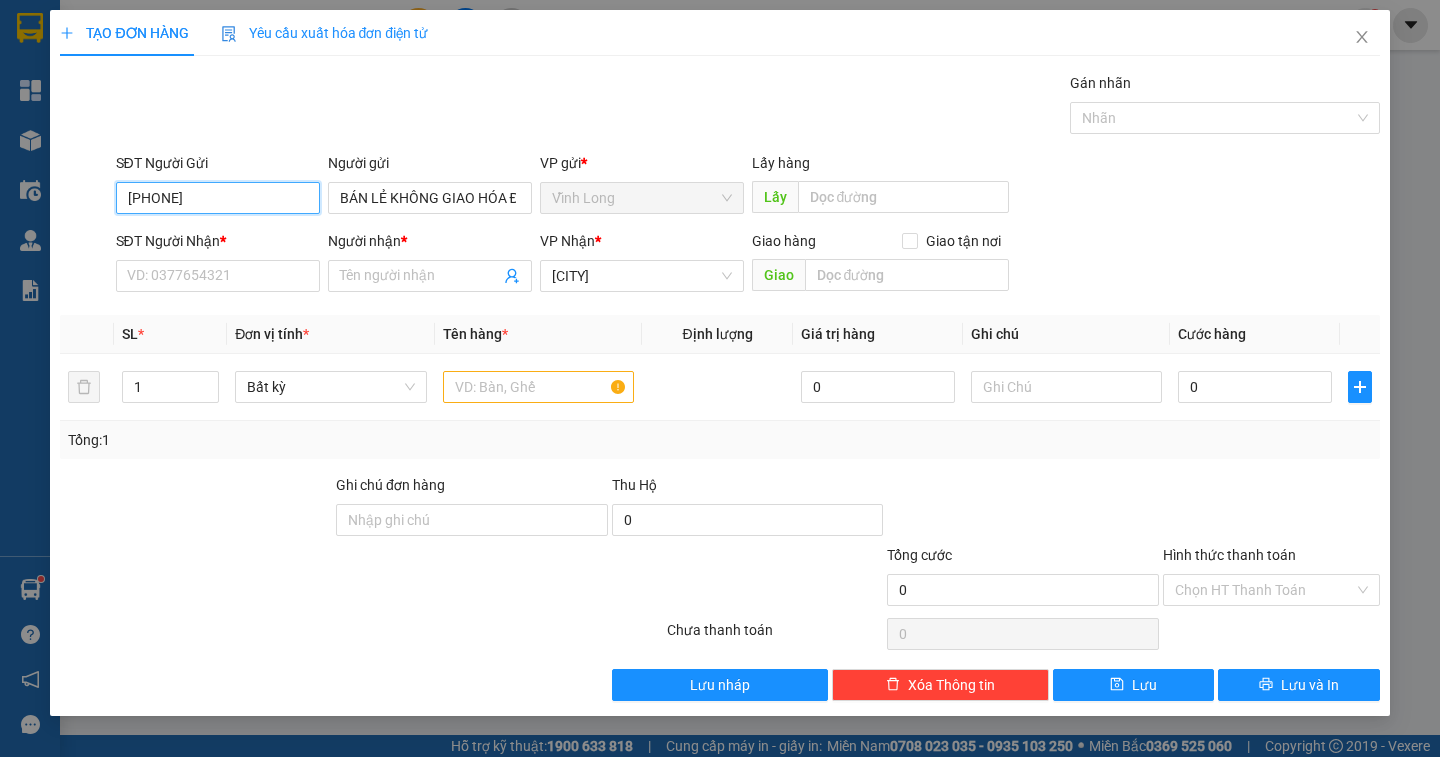 drag, startPoint x: 245, startPoint y: 192, endPoint x: 0, endPoint y: 237, distance: 249.09837 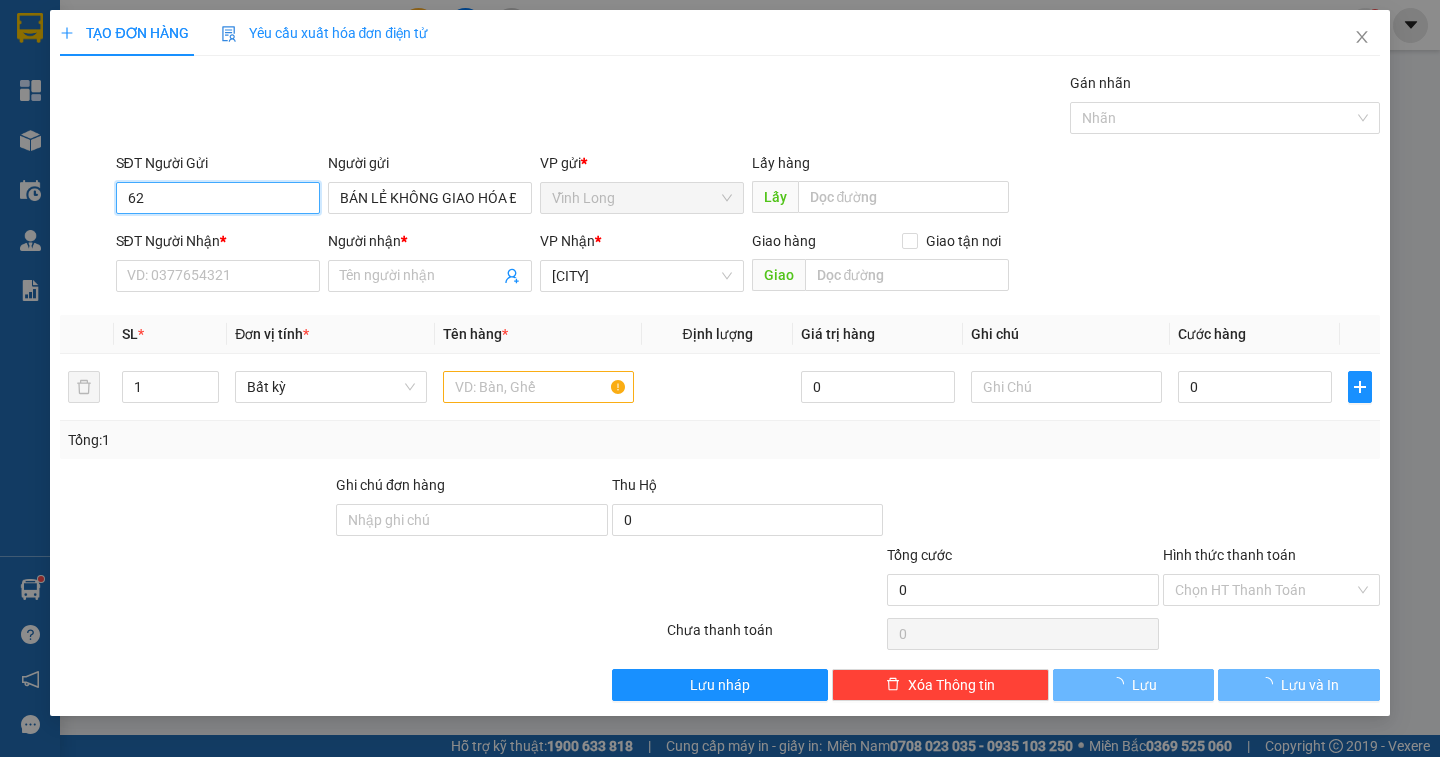 type on "6" 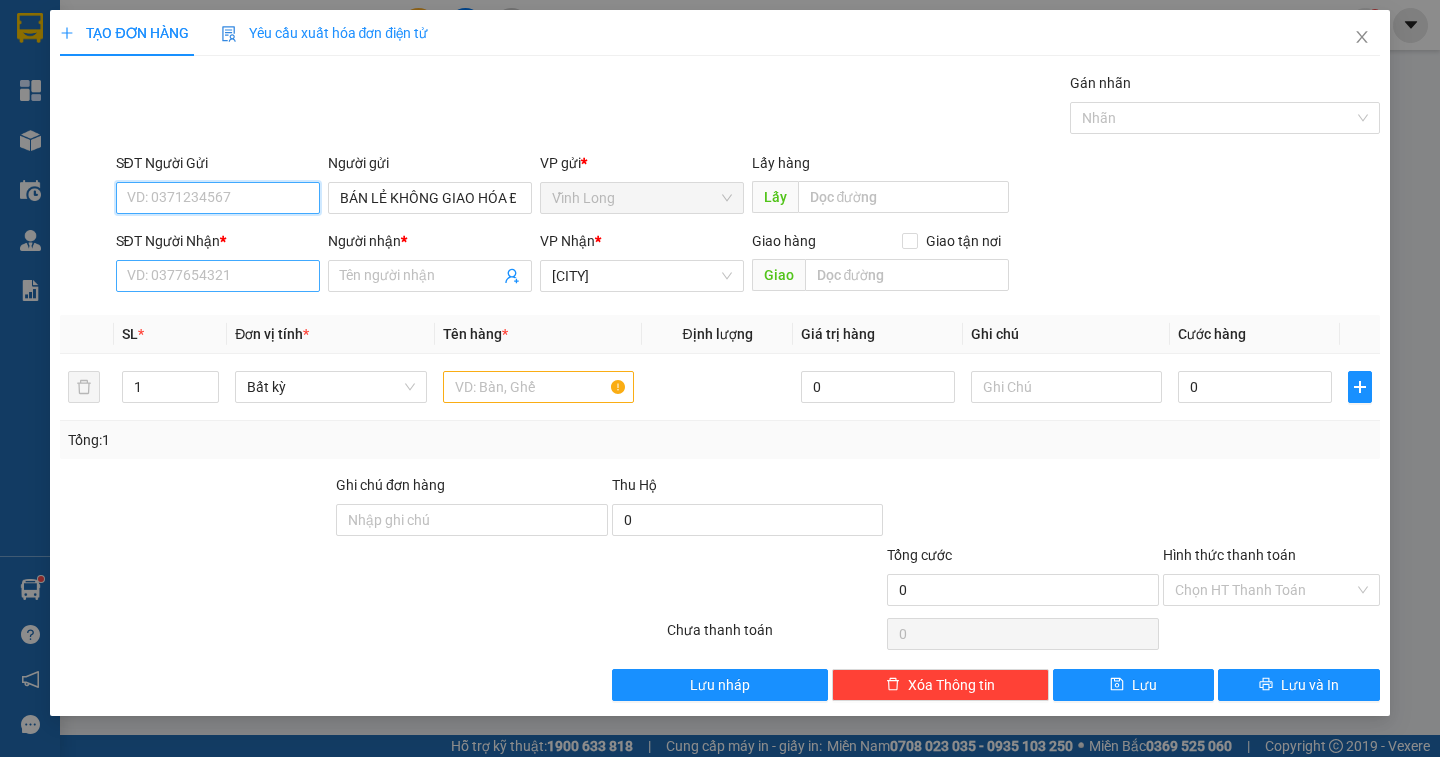 type 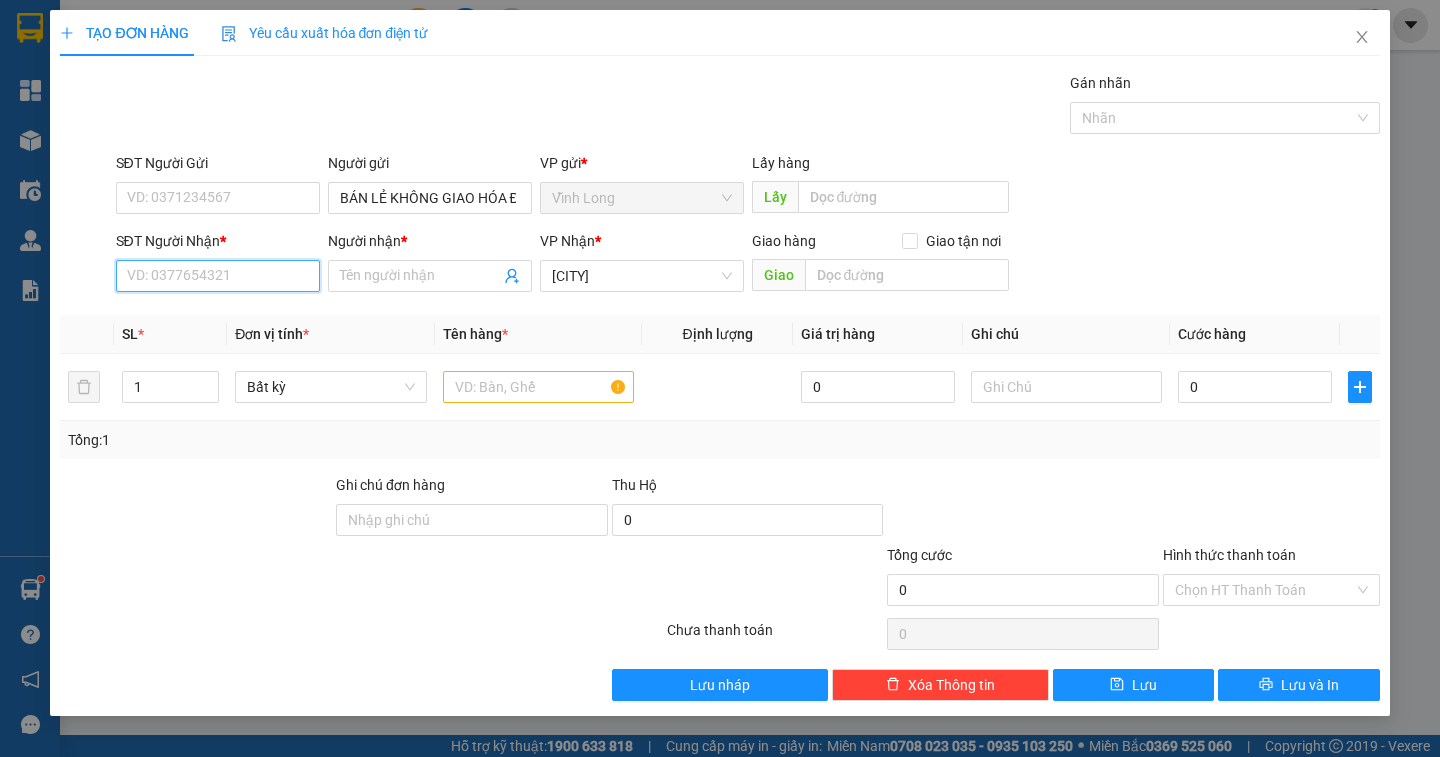 click on "SĐT Người Nhận  *" at bounding box center [218, 276] 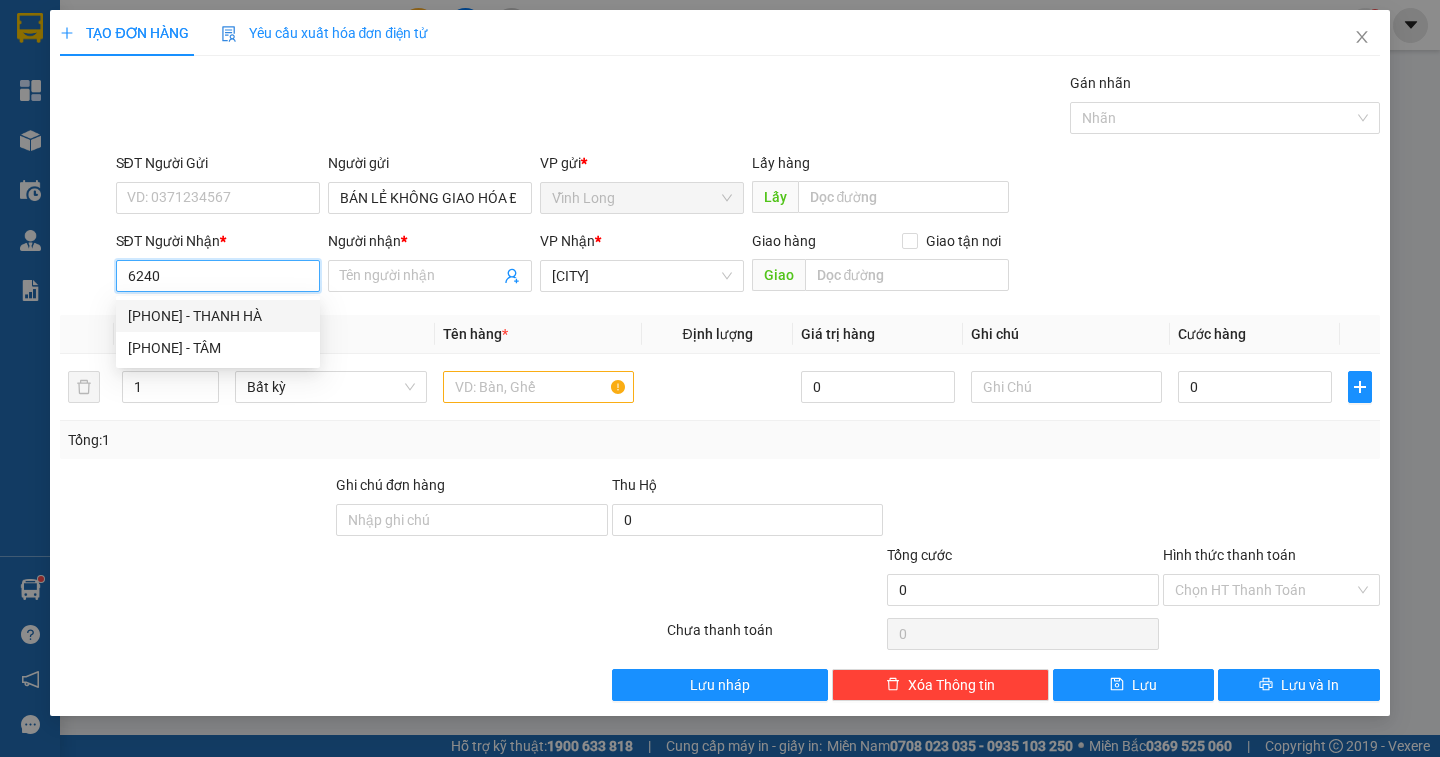 drag, startPoint x: 219, startPoint y: 281, endPoint x: 103, endPoint y: 282, distance: 116.00431 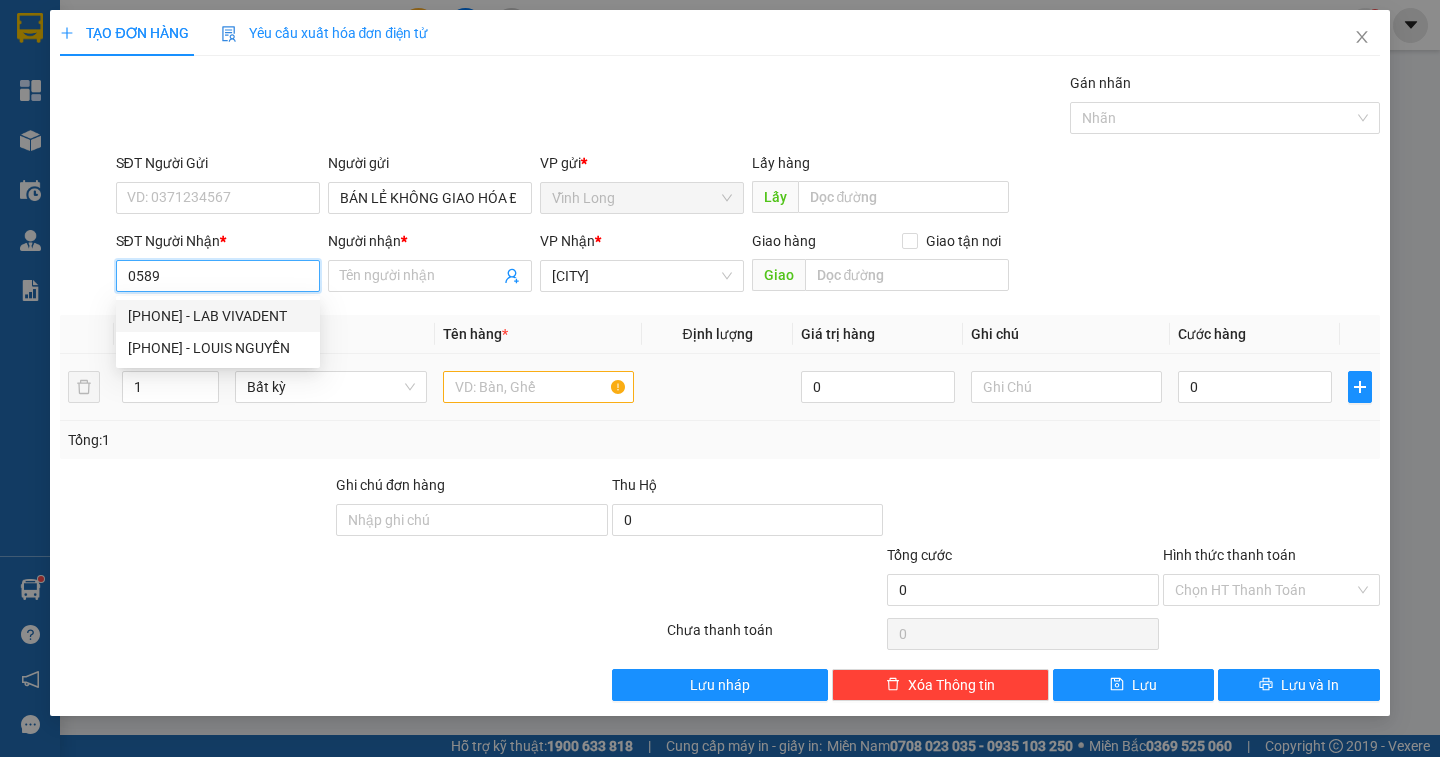 drag, startPoint x: 238, startPoint y: 311, endPoint x: 468, endPoint y: 364, distance: 236.02754 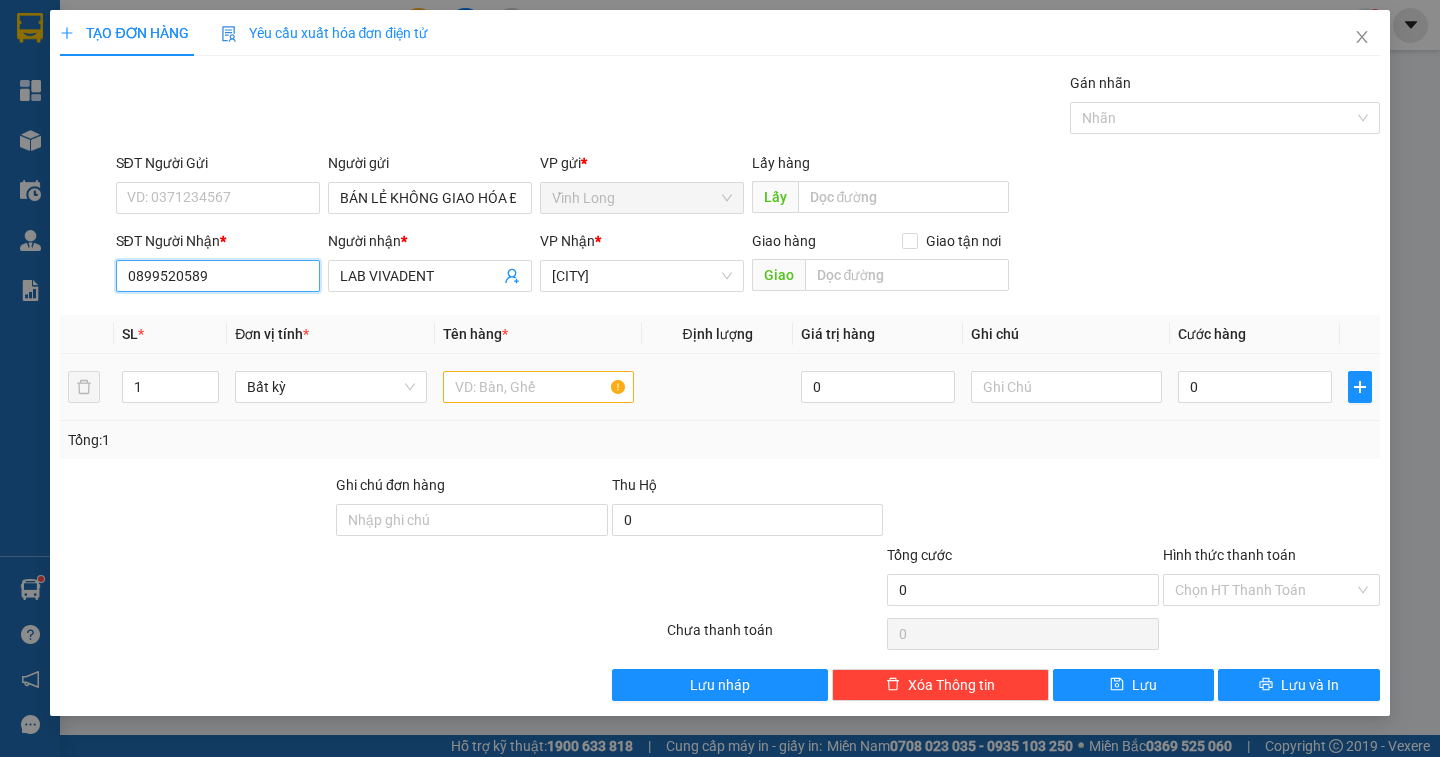 type on "0899520589" 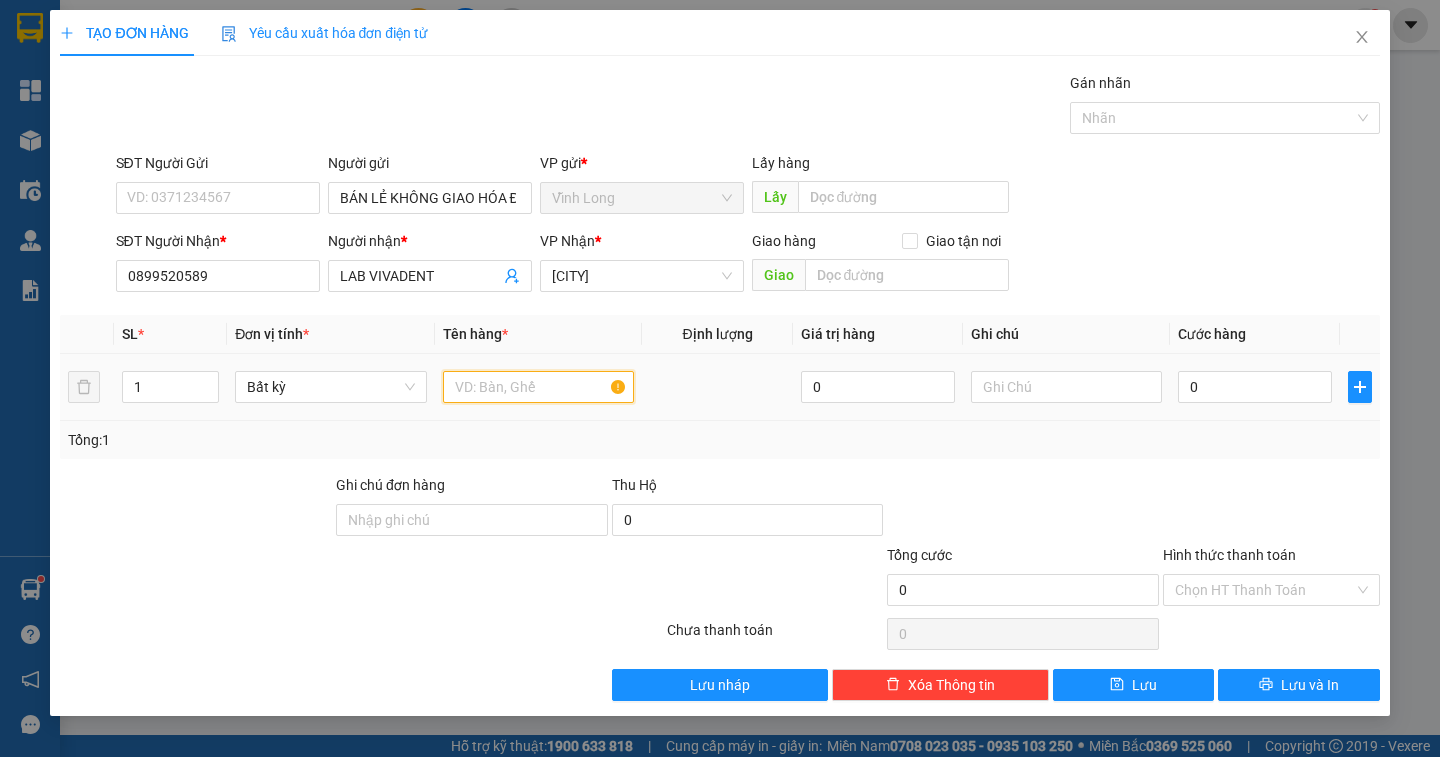 click at bounding box center [538, 387] 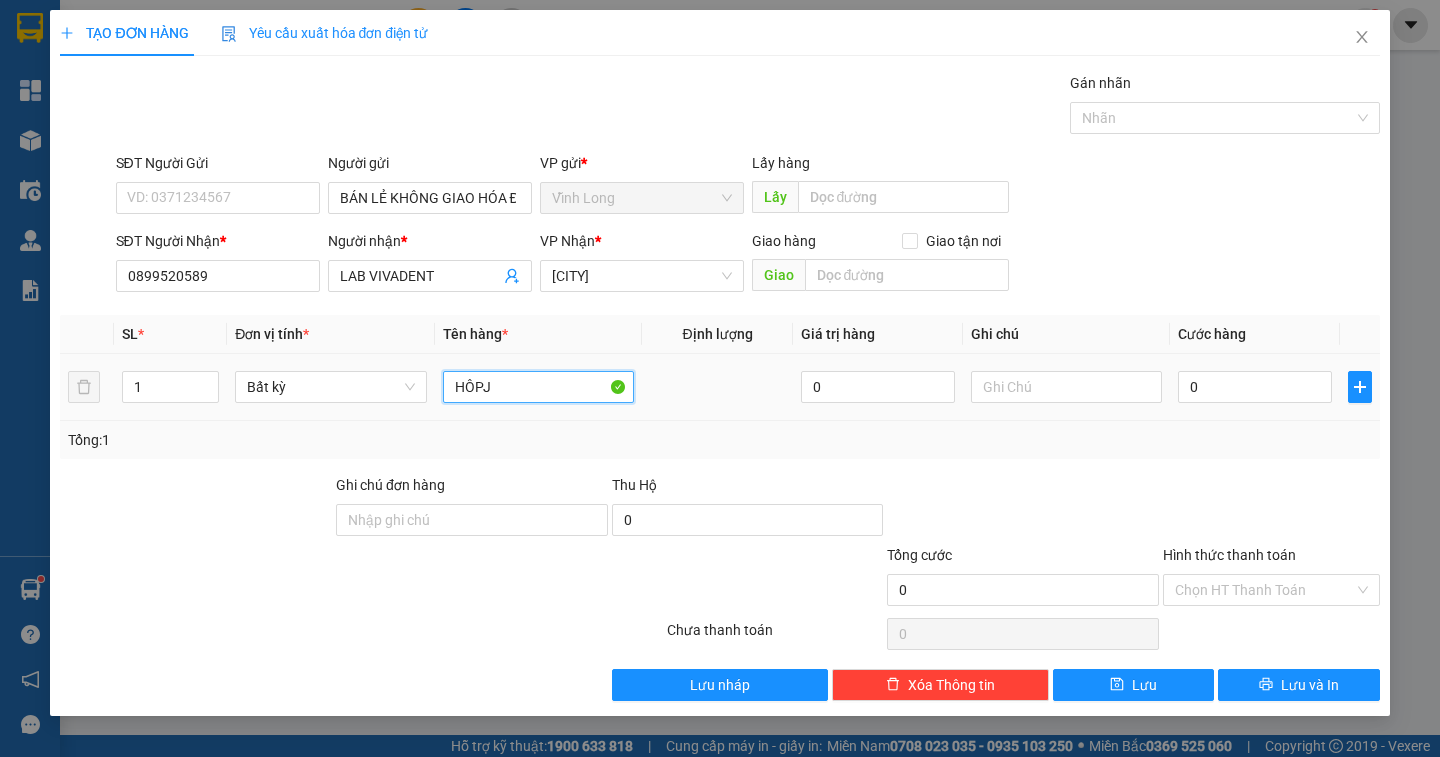 type on "HÔPJ" 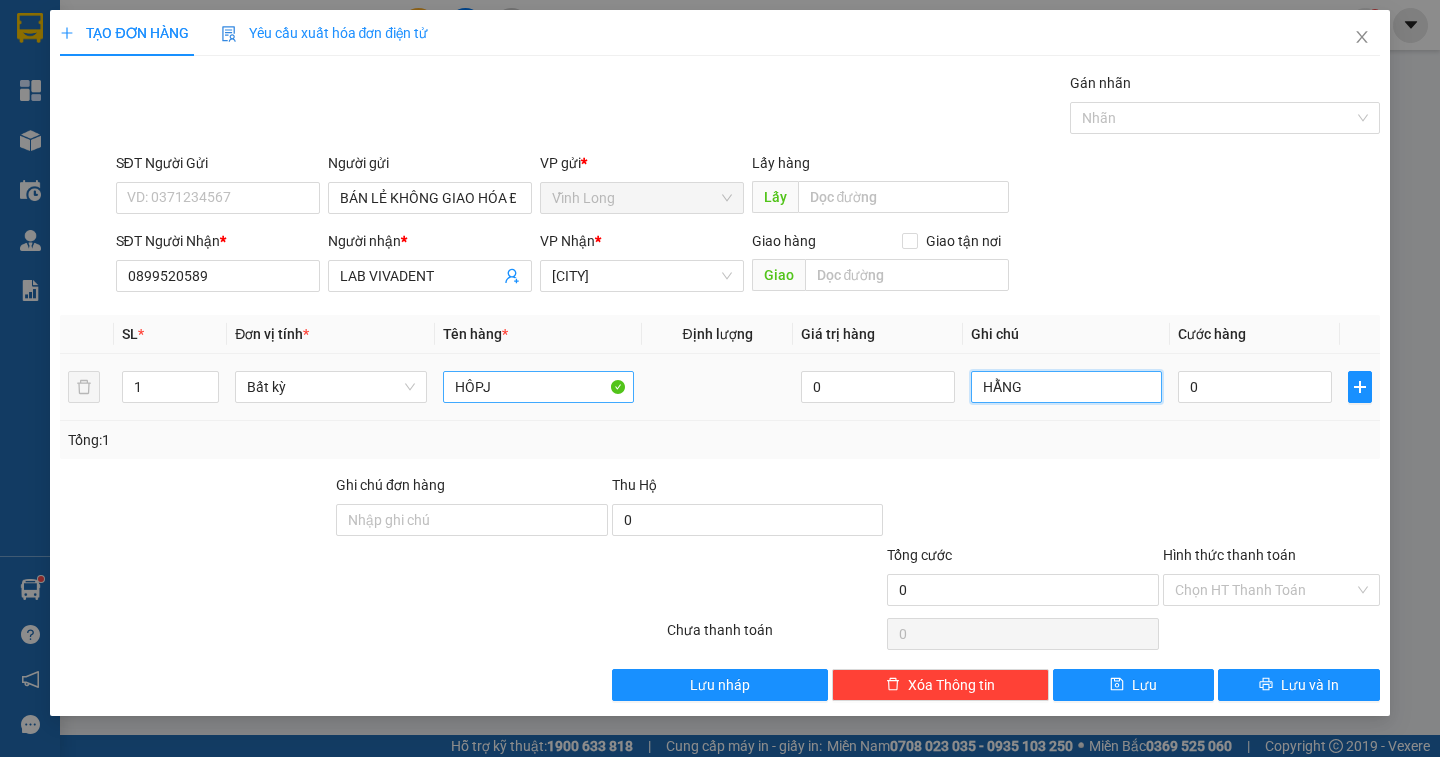 type on "HẰNG" 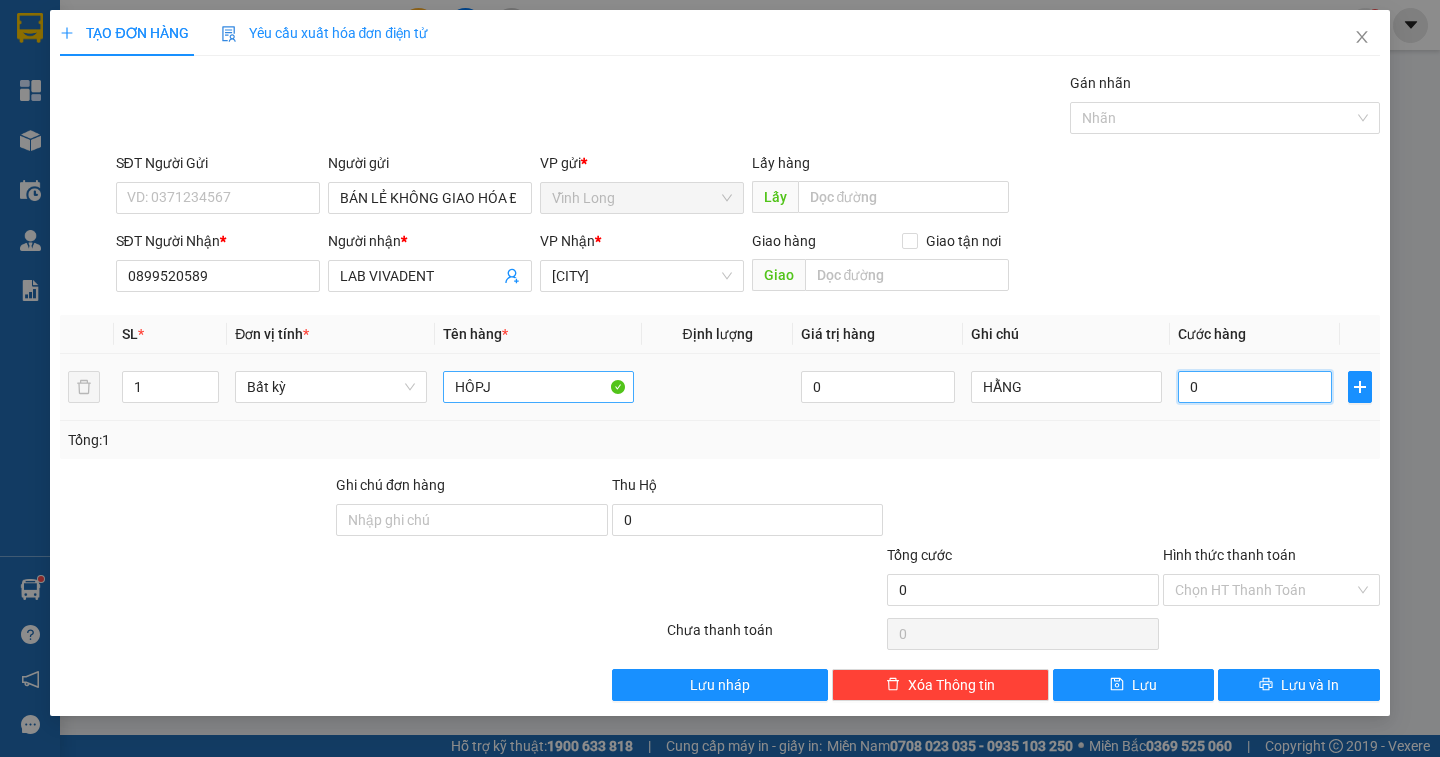 type on "2" 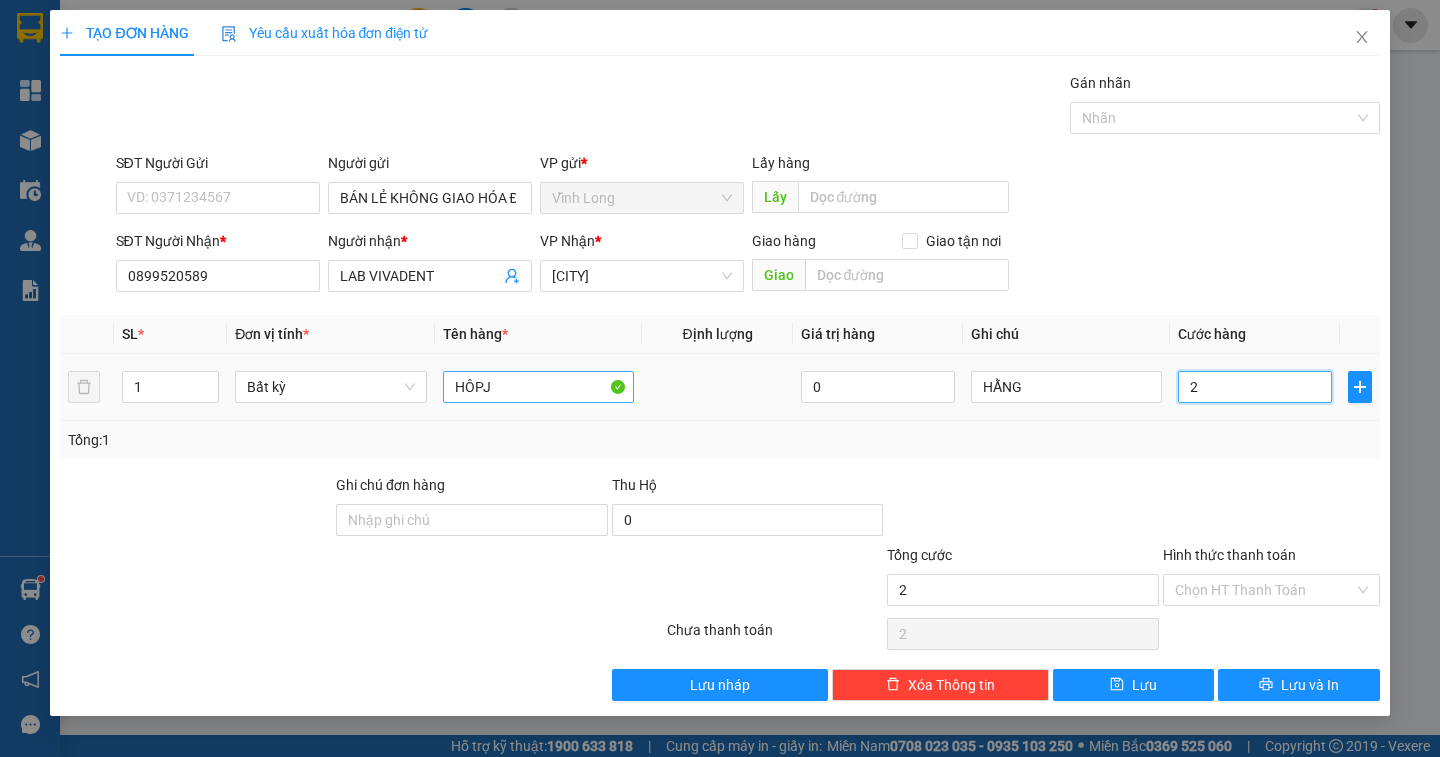 type on "20" 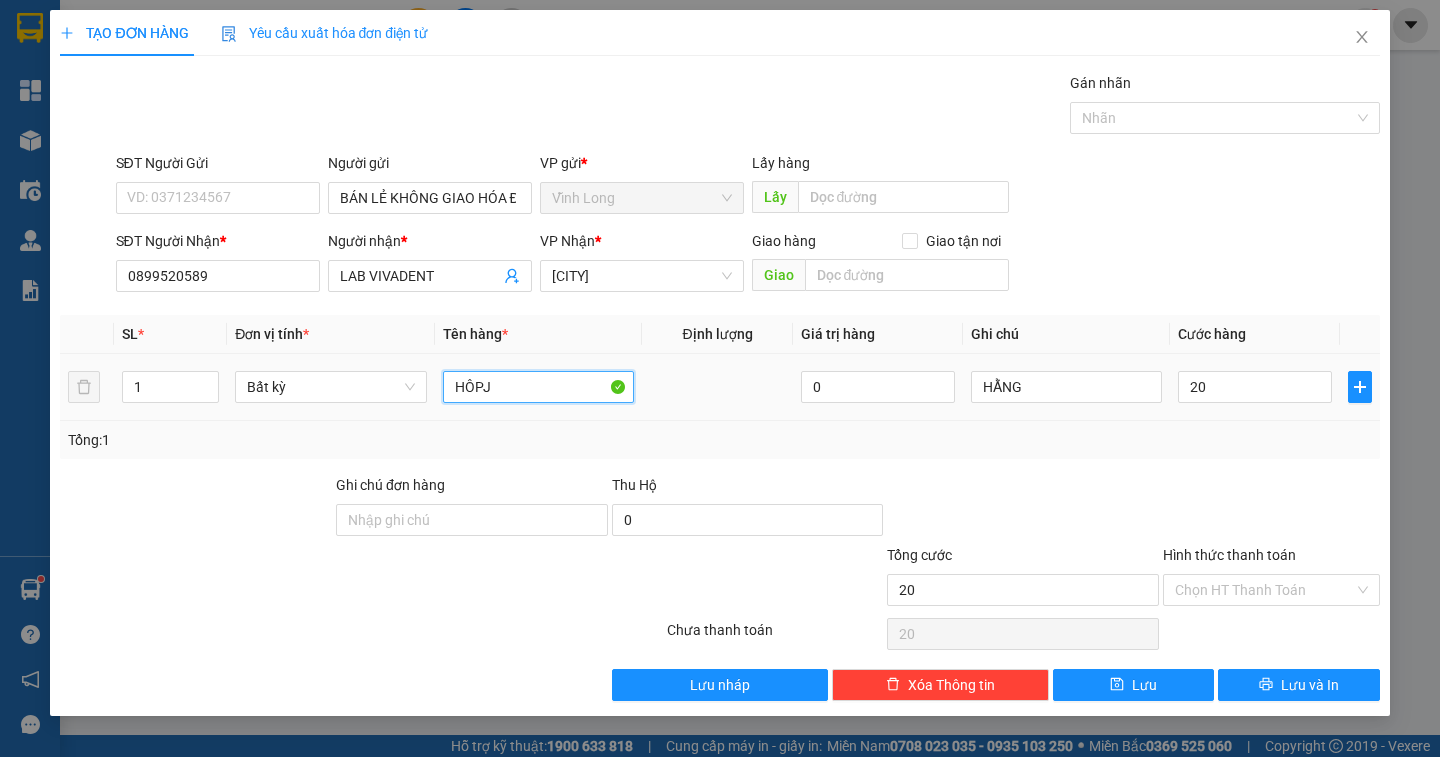type on "20.000" 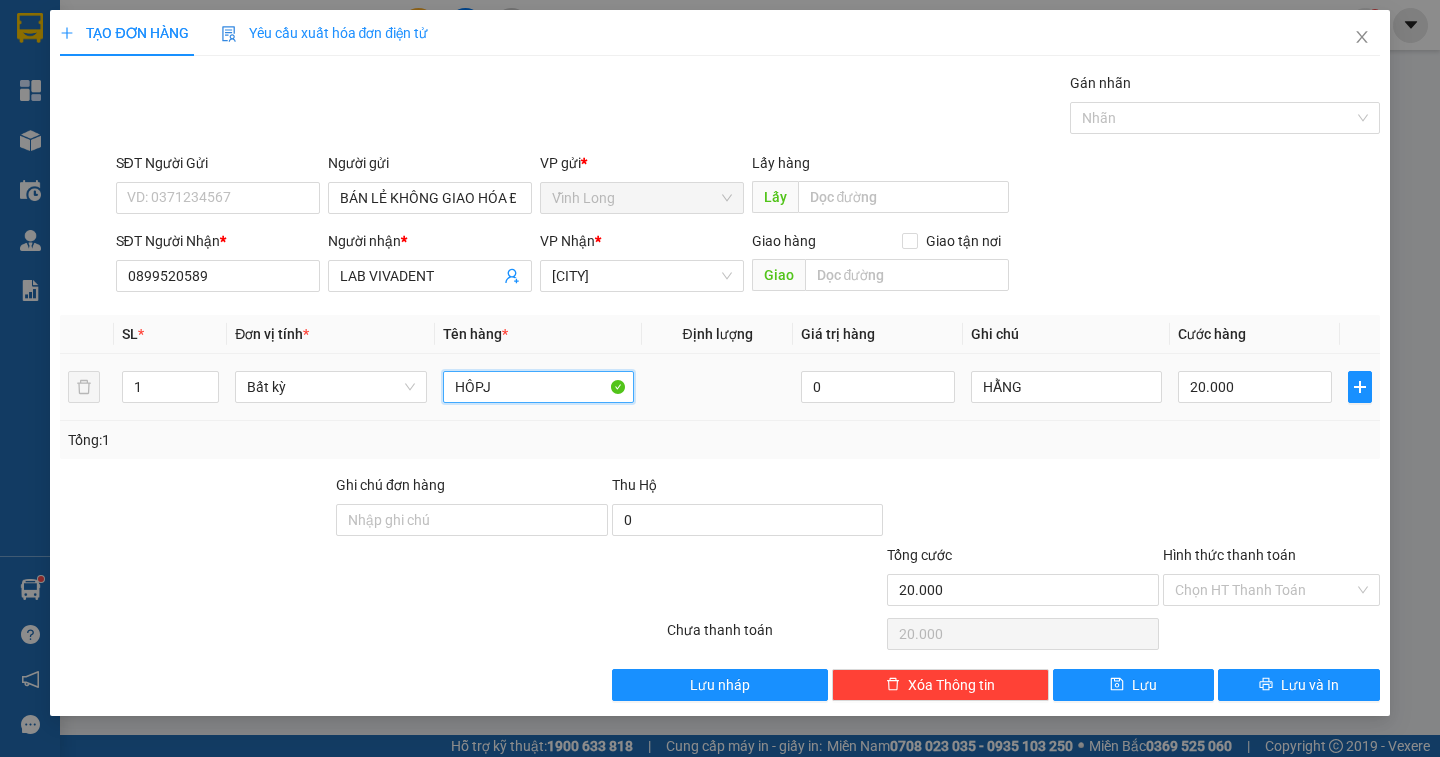 click on "HÔPJ" at bounding box center (538, 387) 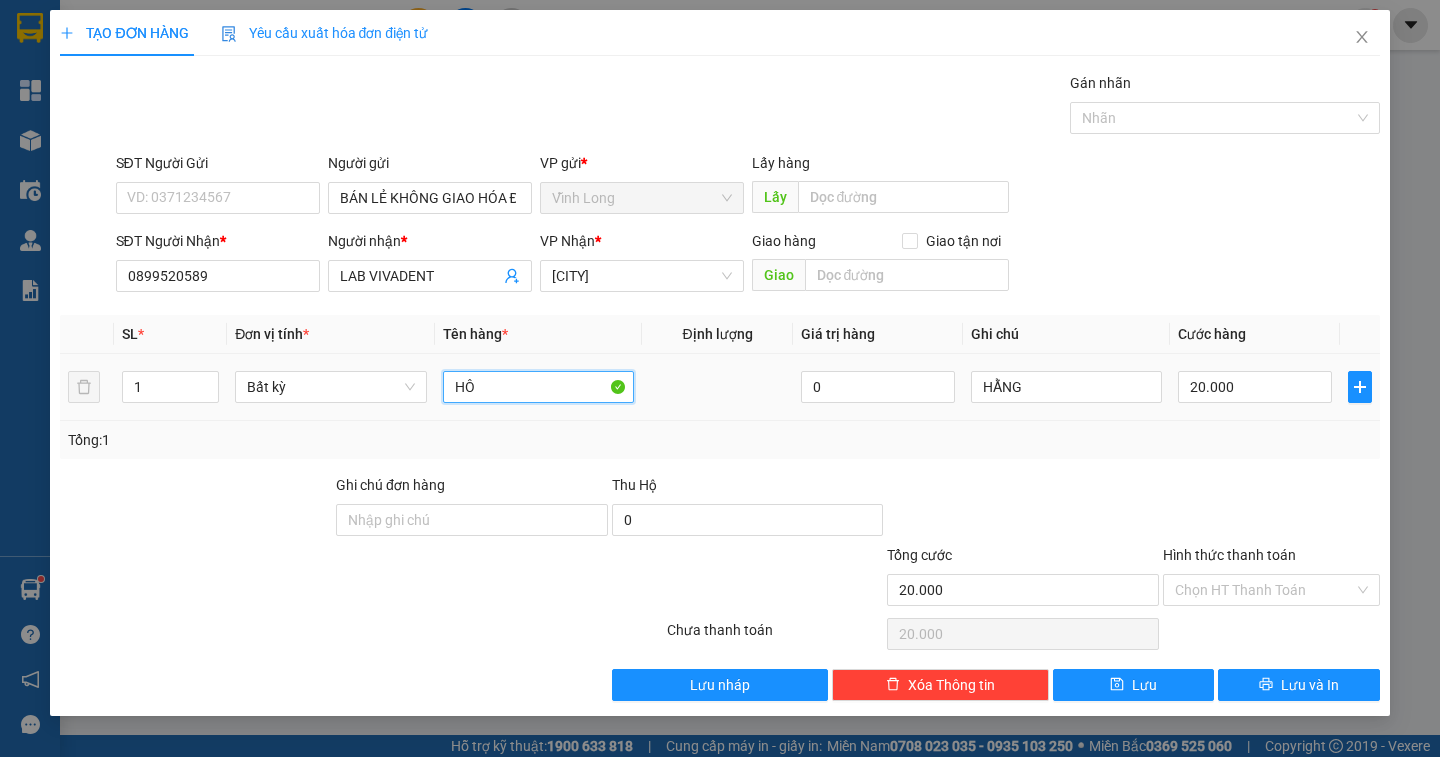 type on "H" 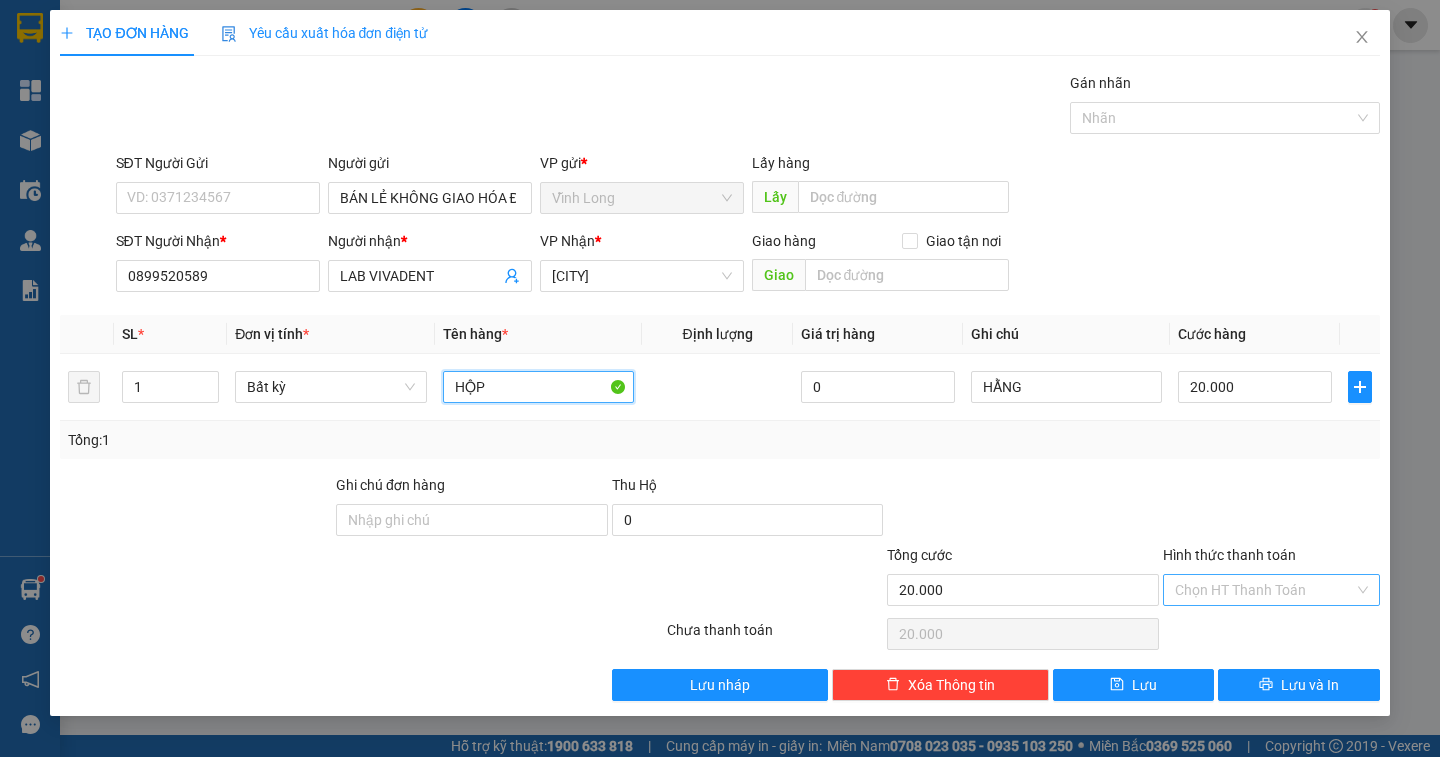 type on "HỘP" 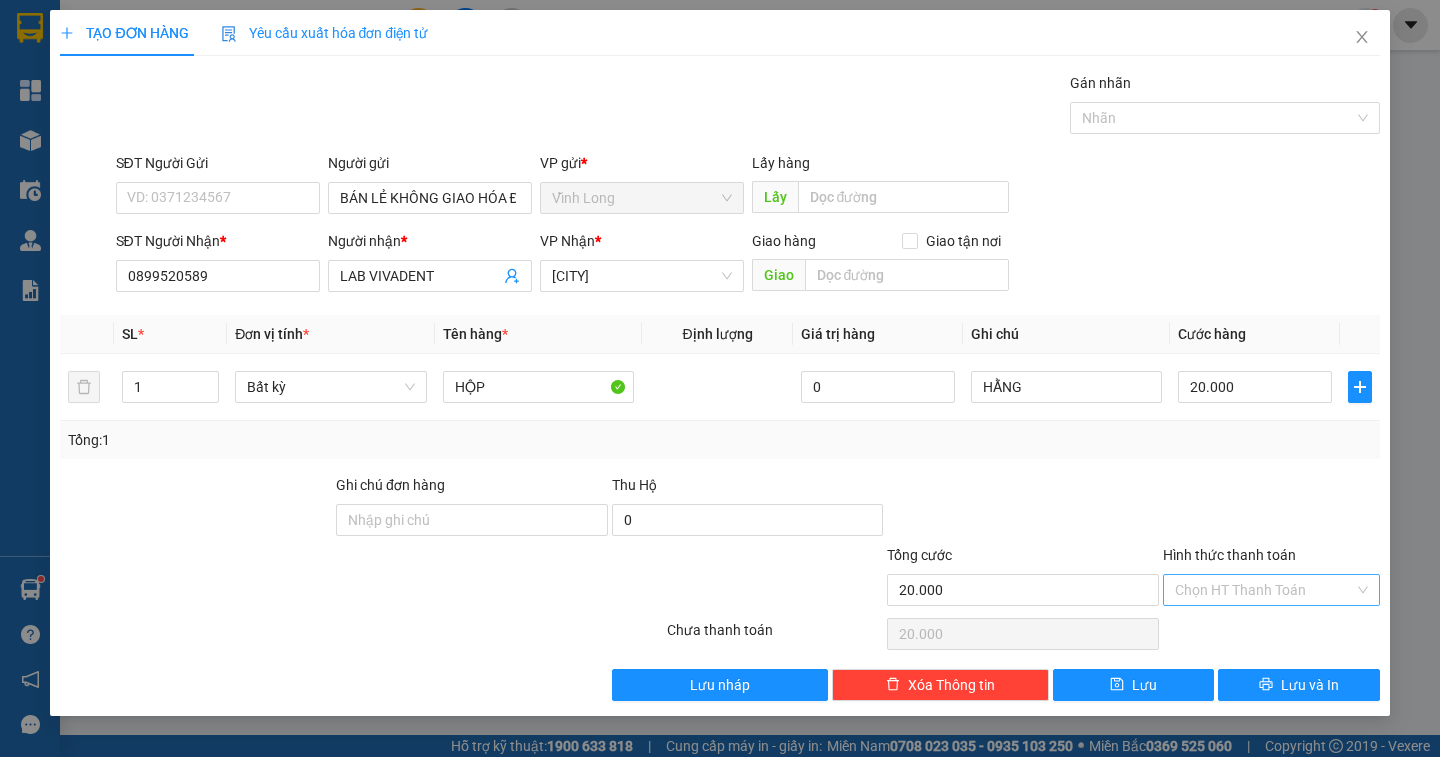 click on "Hình thức thanh toán" at bounding box center (1264, 590) 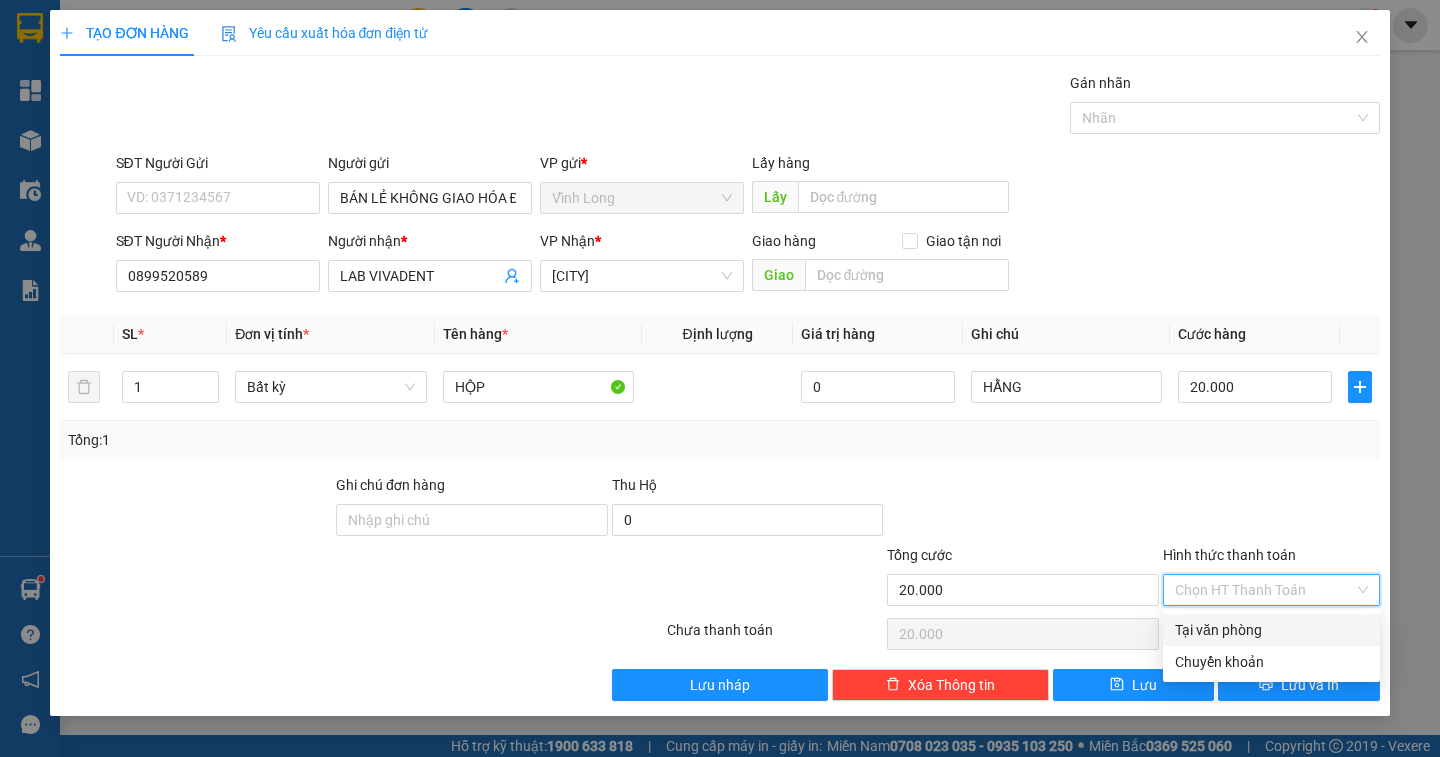 click on "Tại văn phòng" at bounding box center (1271, 630) 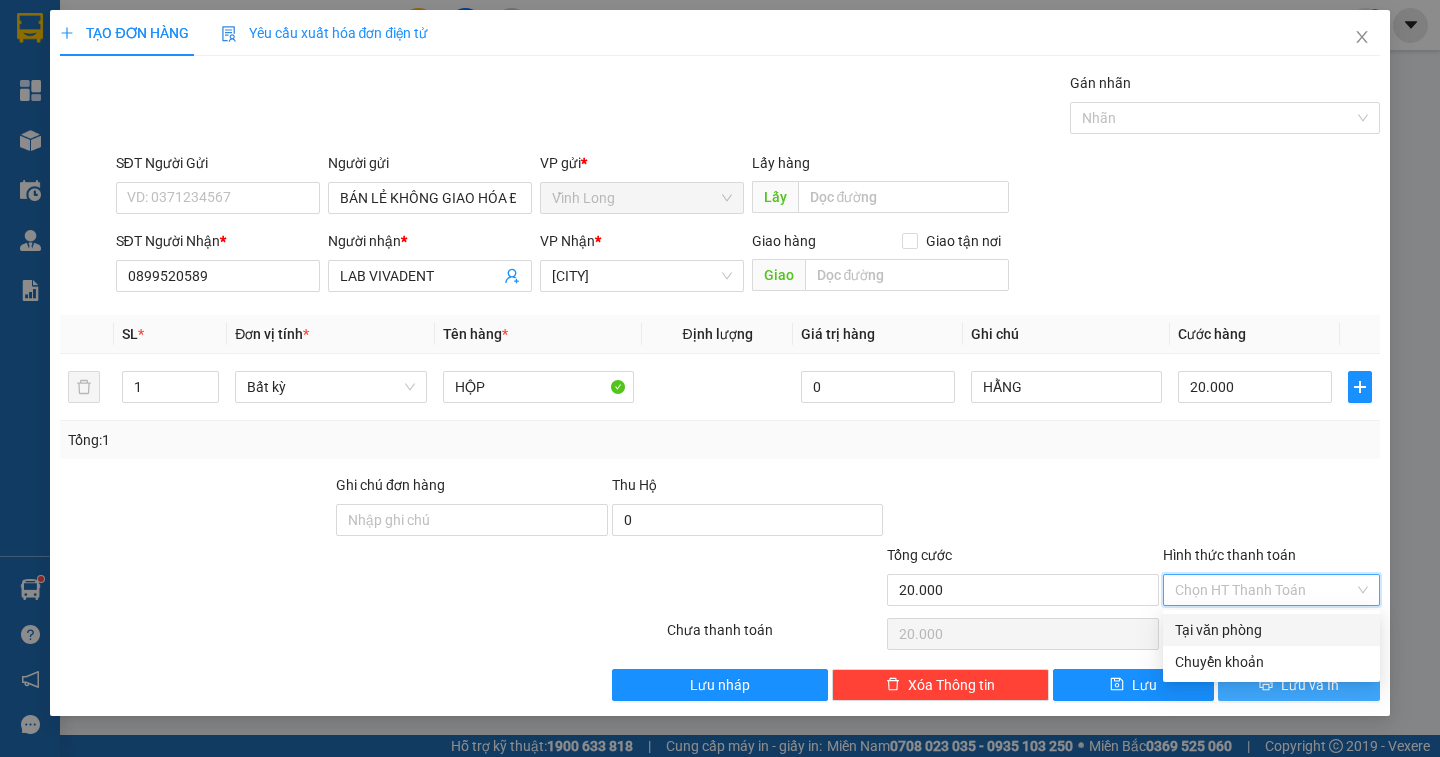 type on "0" 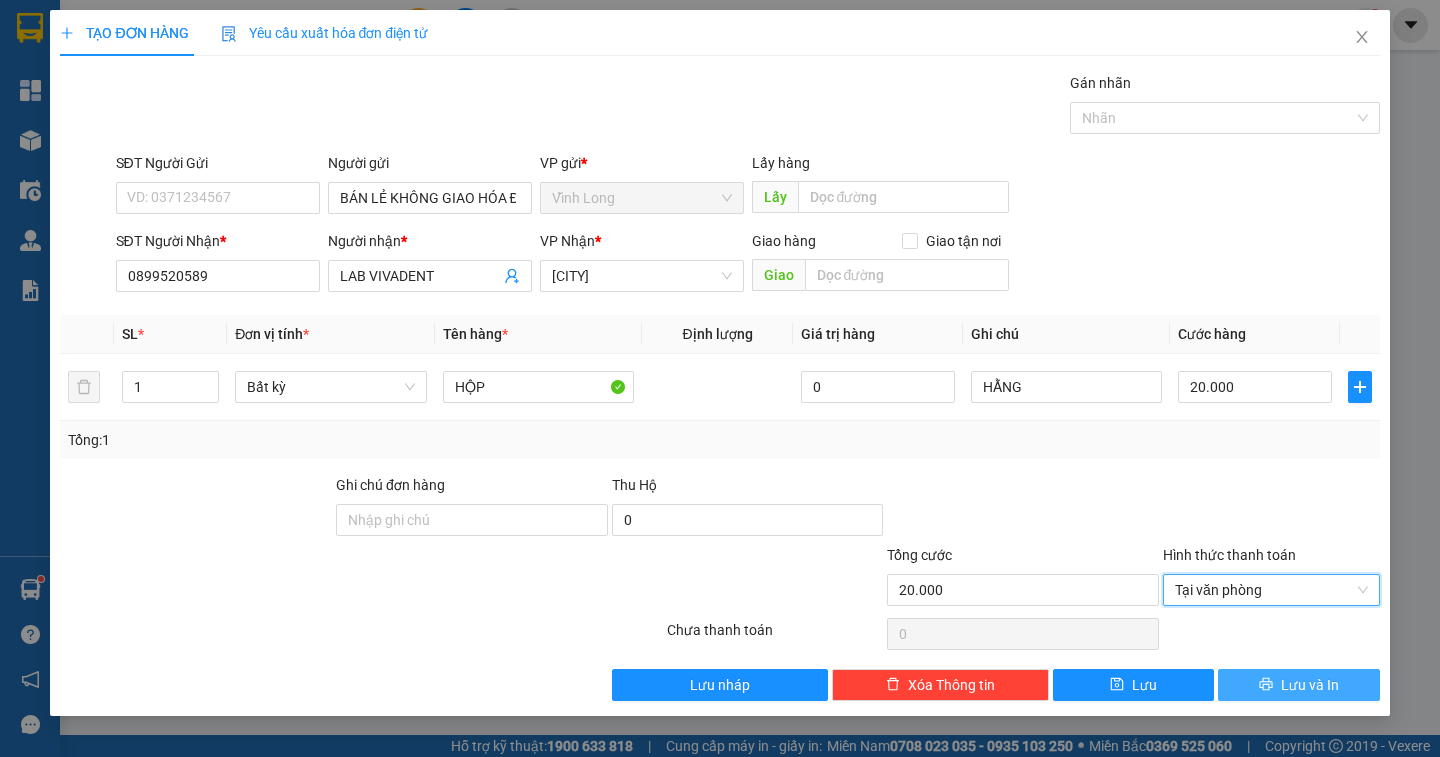 click on "Lưu và In" at bounding box center (1298, 685) 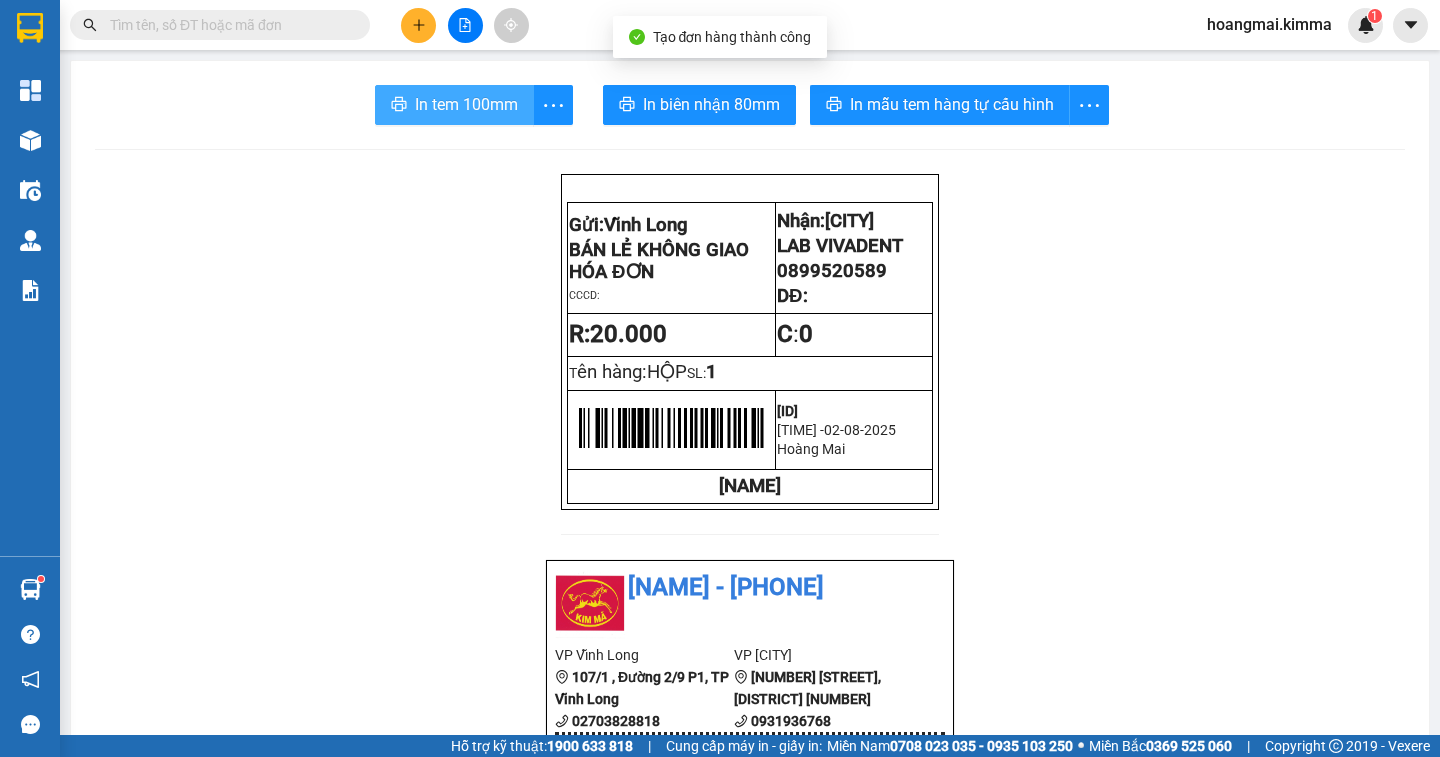 click on "In tem 100mm" at bounding box center [466, 104] 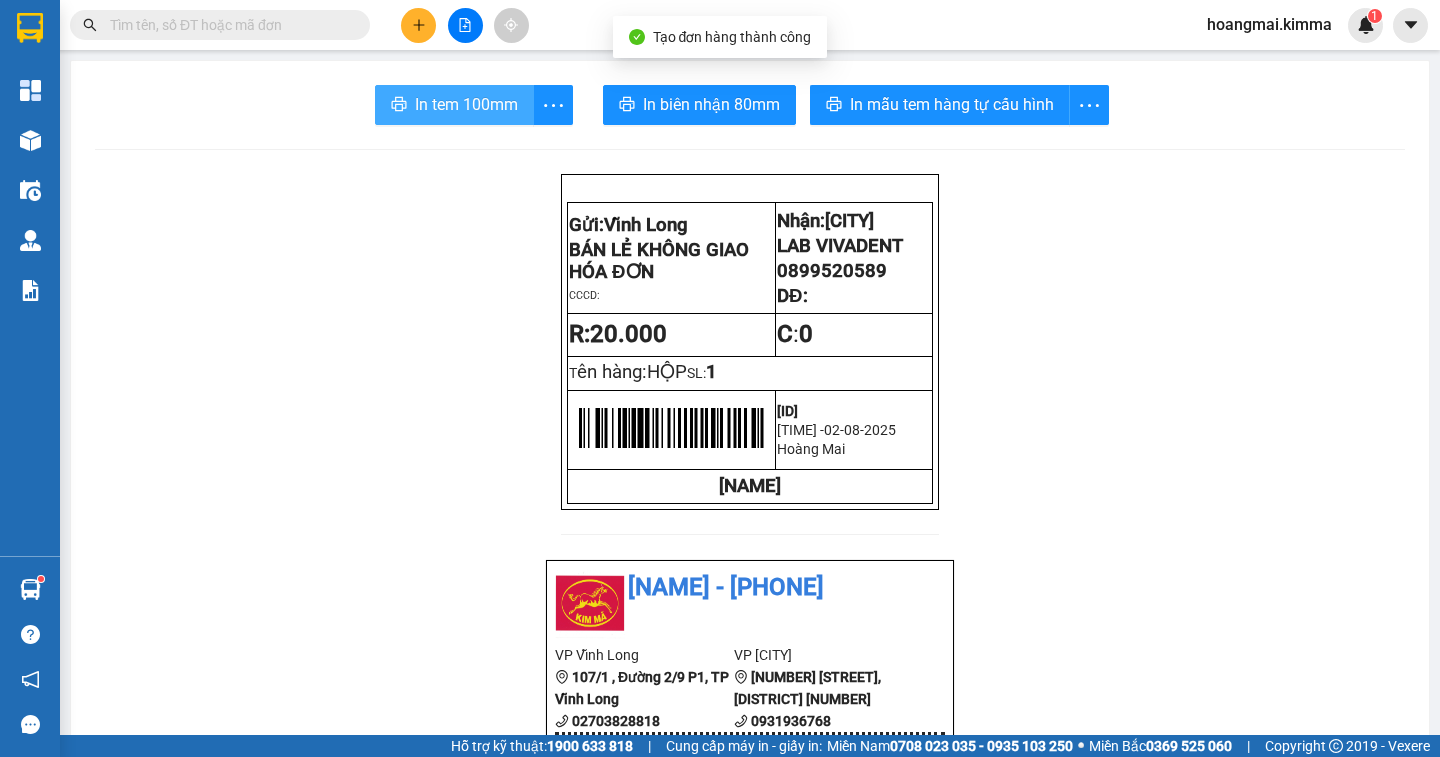 scroll, scrollTop: 0, scrollLeft: 0, axis: both 